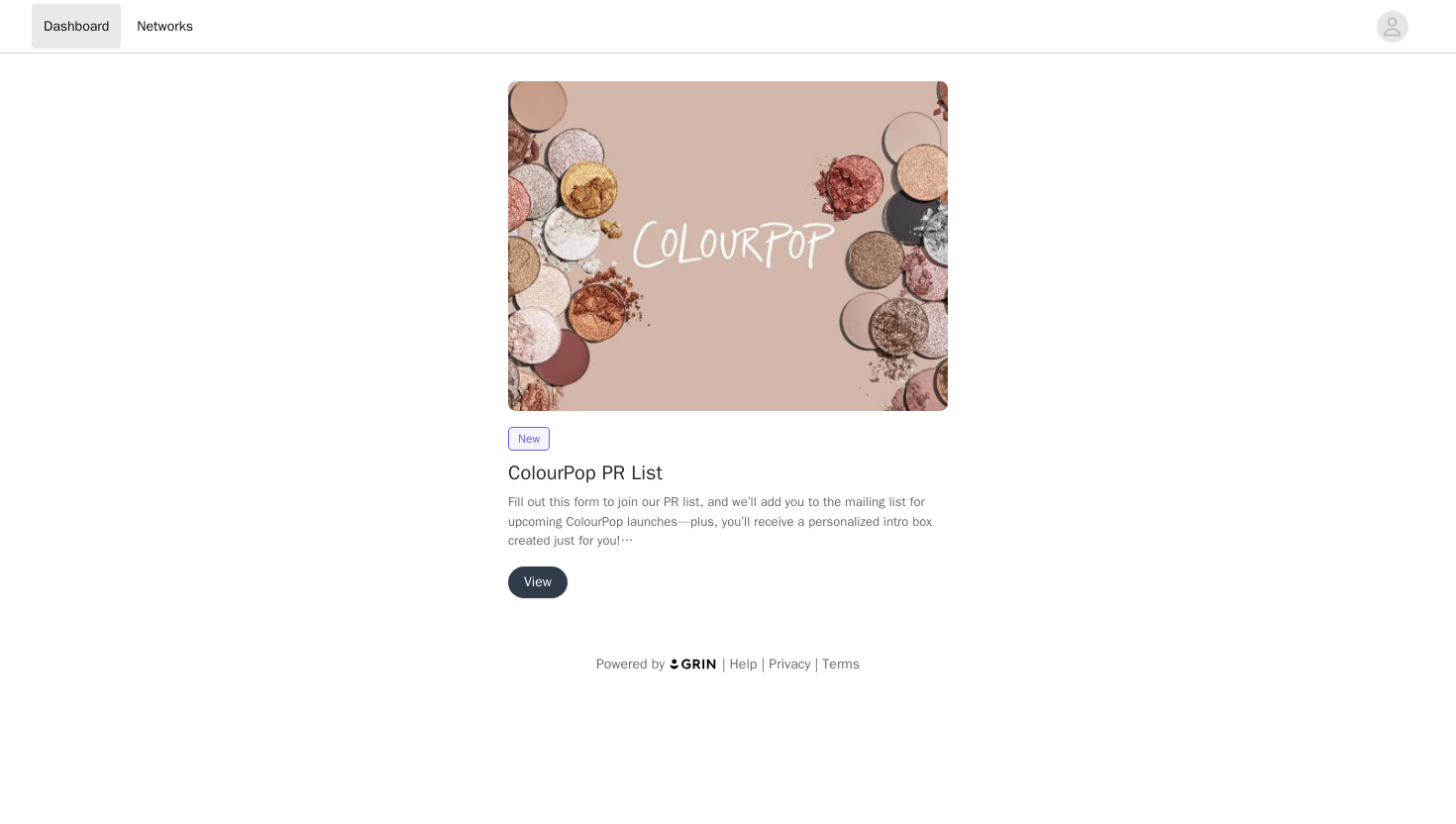 scroll, scrollTop: 0, scrollLeft: 0, axis: both 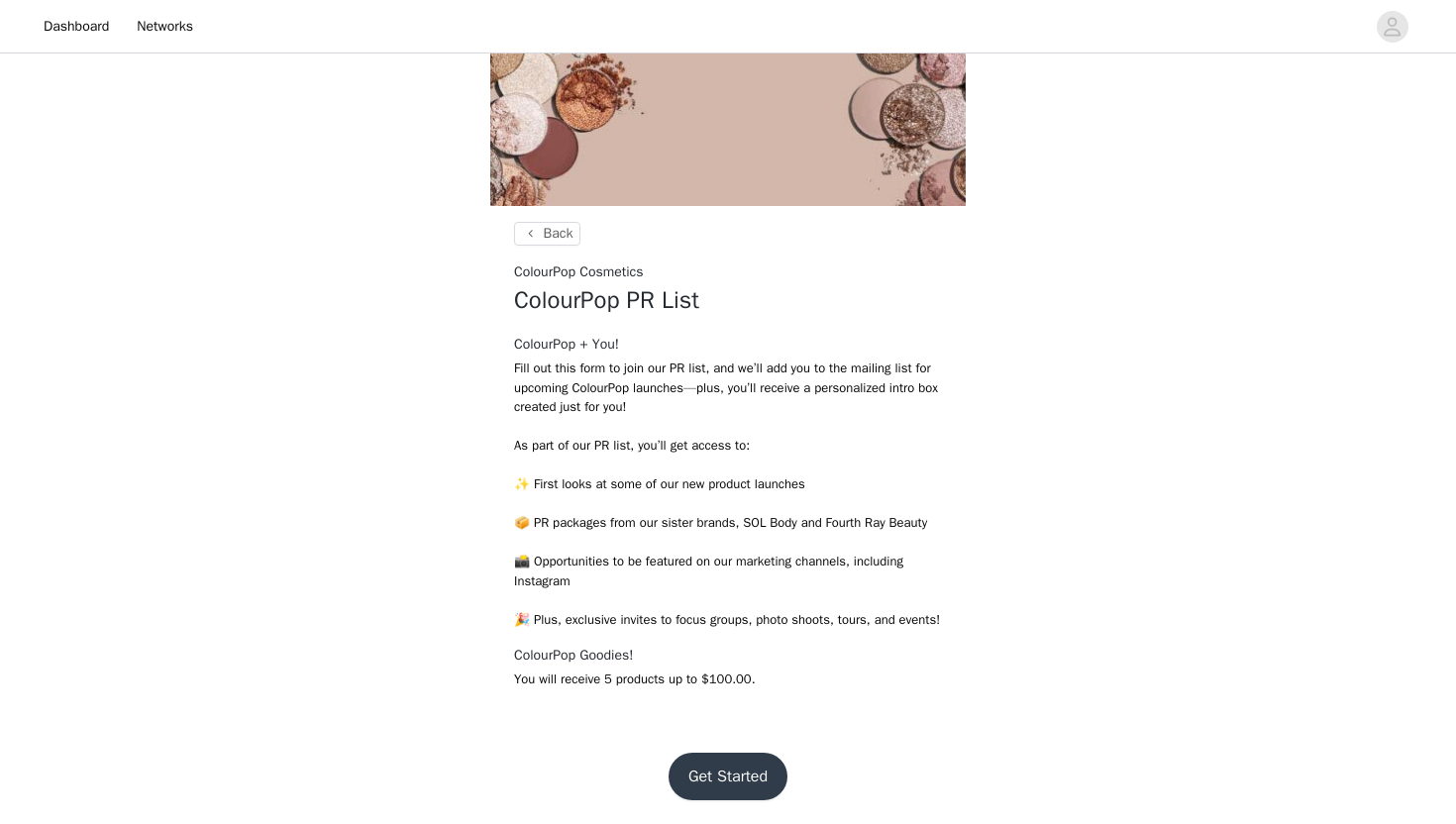 click on "Get Started" at bounding box center (728, 776) 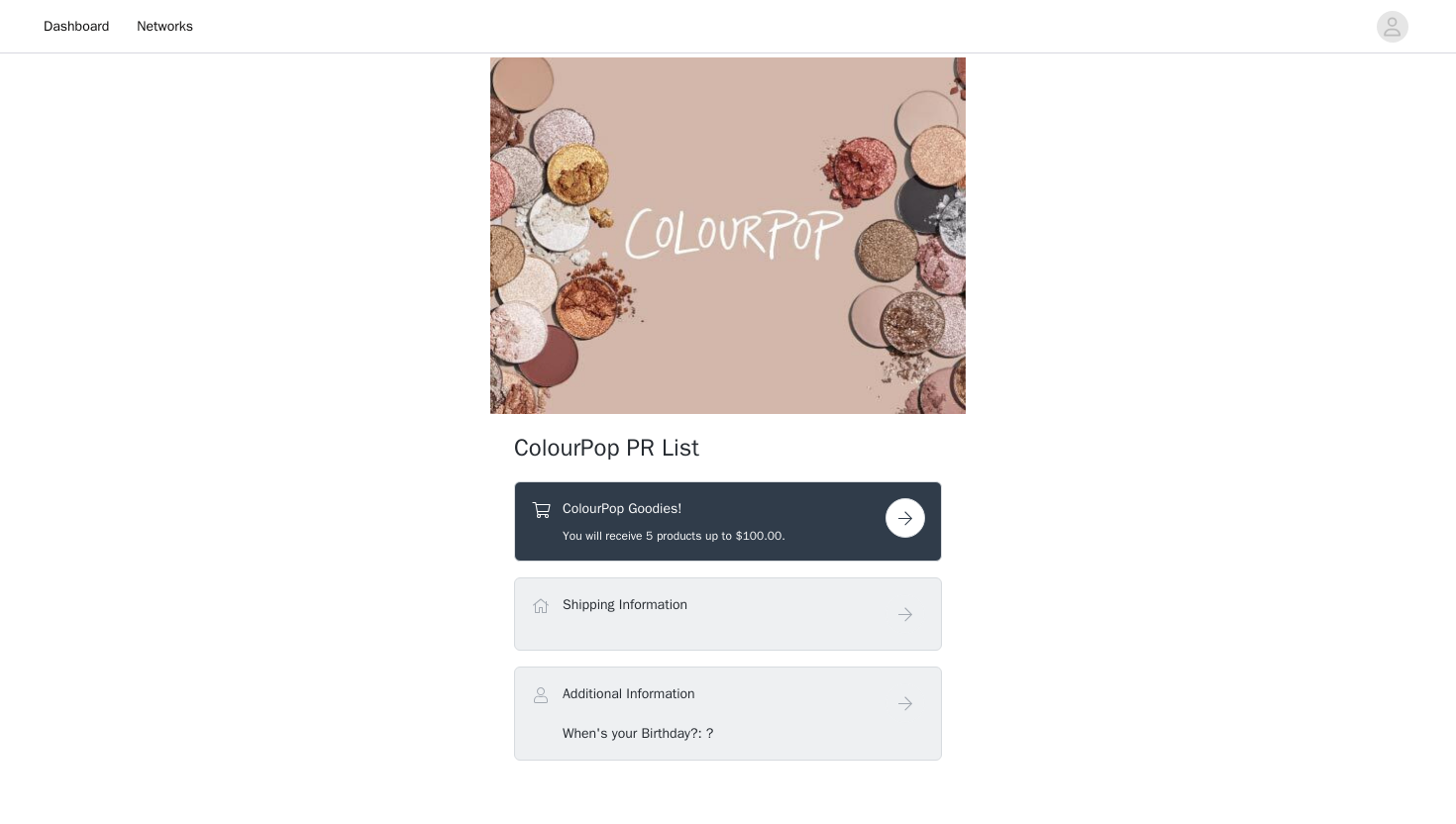 scroll, scrollTop: 104, scrollLeft: 0, axis: vertical 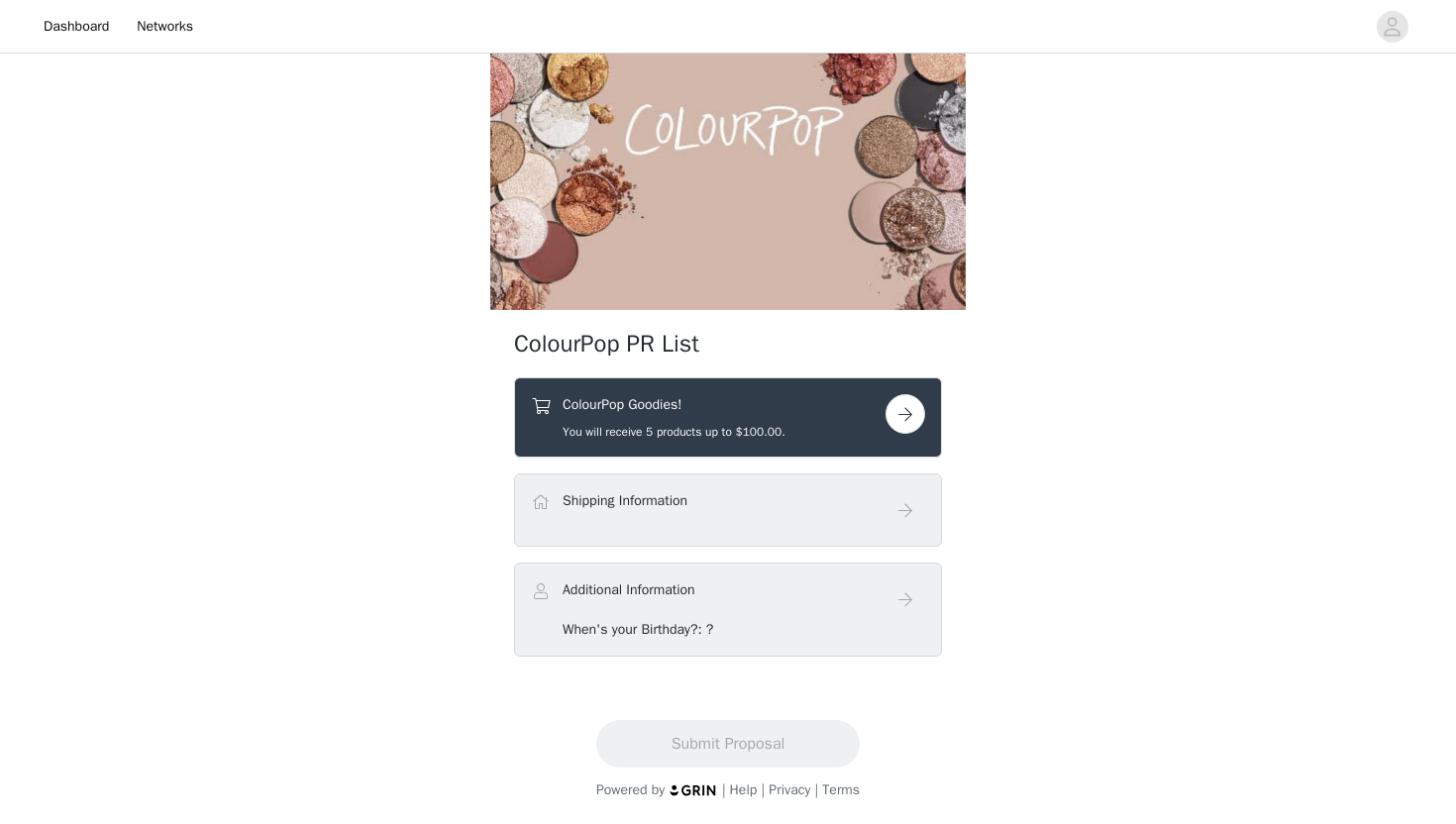 click on "ColourPop Goodies!   You will receive 5 products up to $100.00." at bounding box center [728, 417] 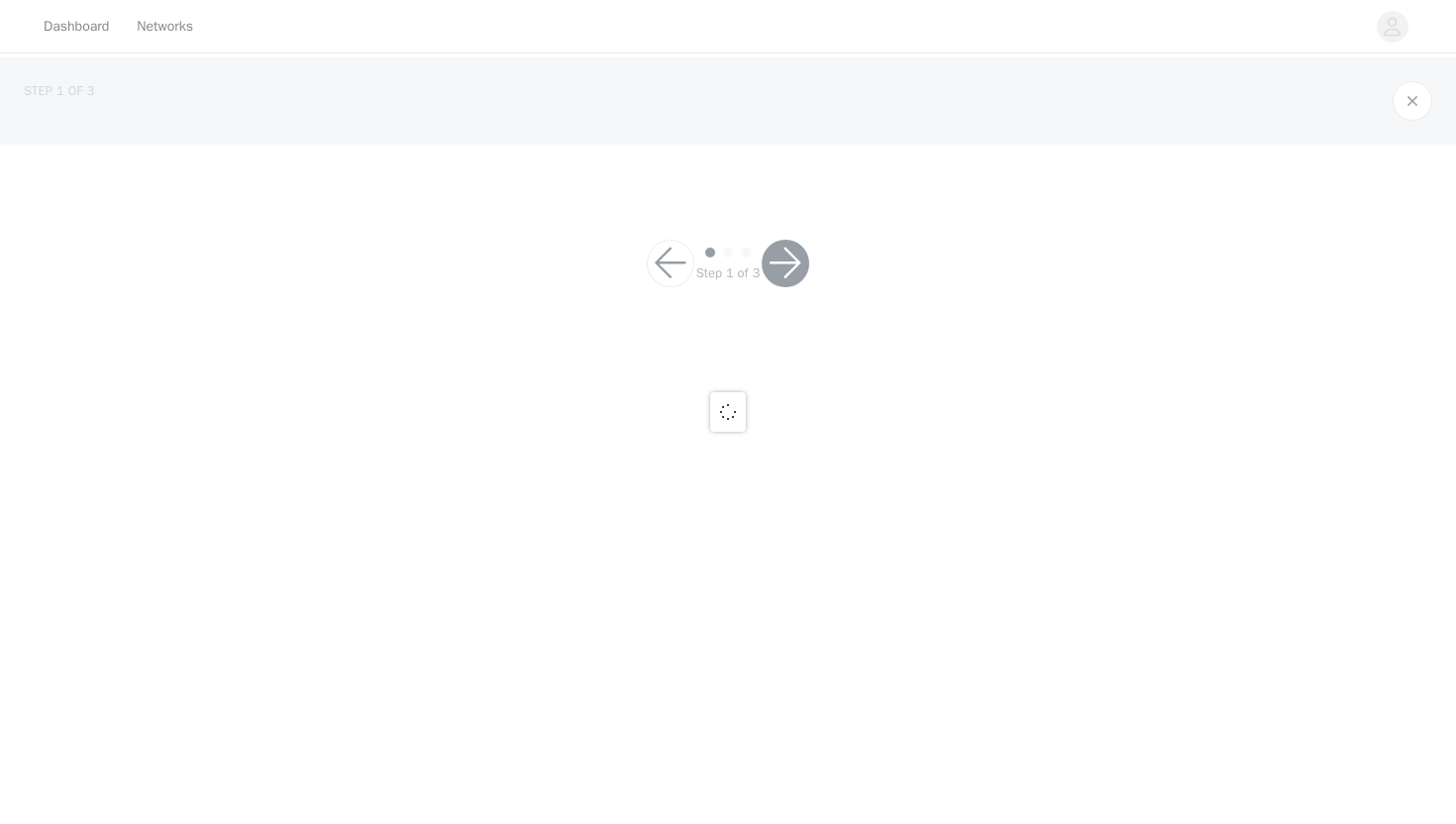 scroll, scrollTop: 0, scrollLeft: 0, axis: both 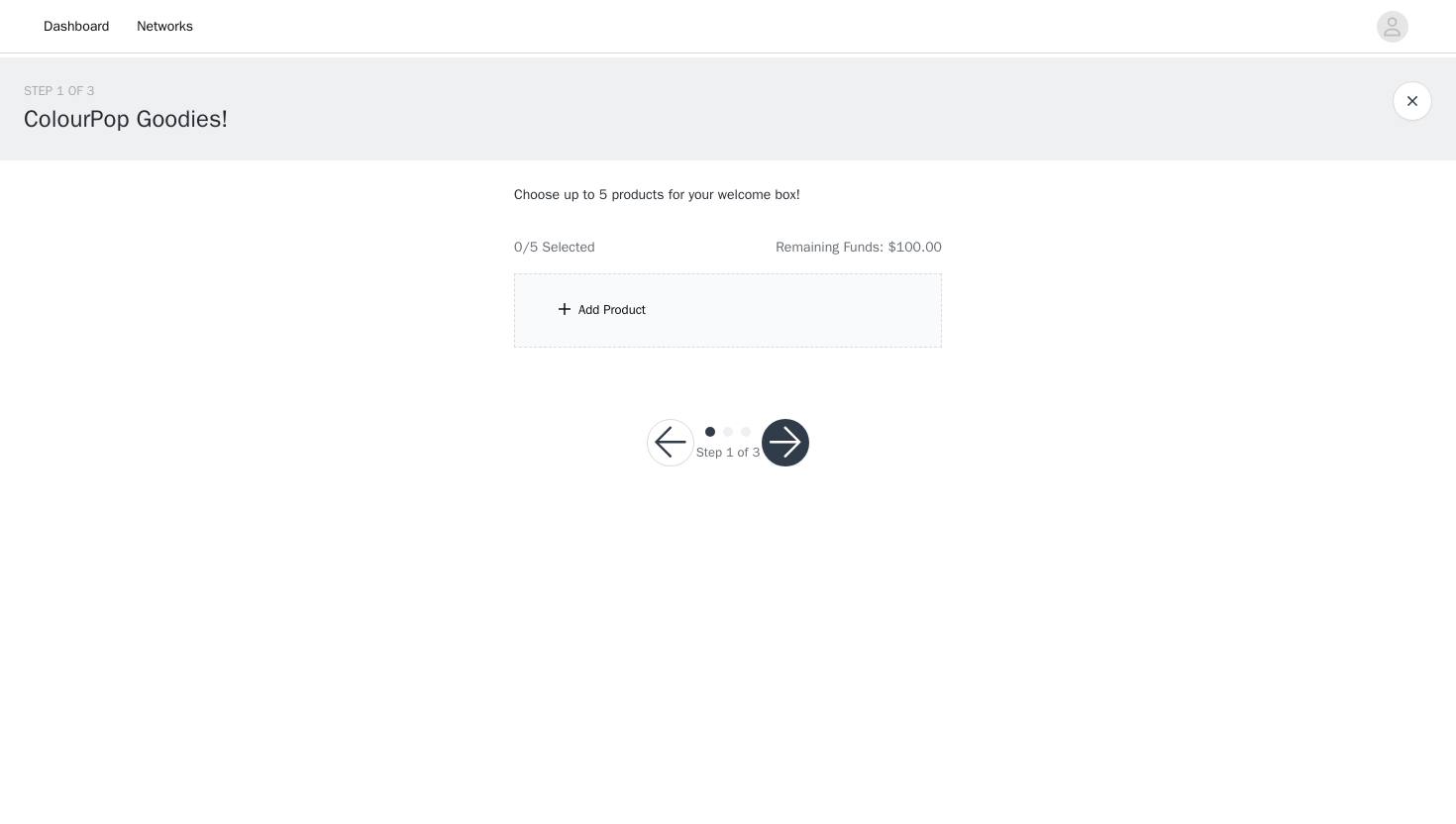 click on "Add Product" at bounding box center [728, 310] 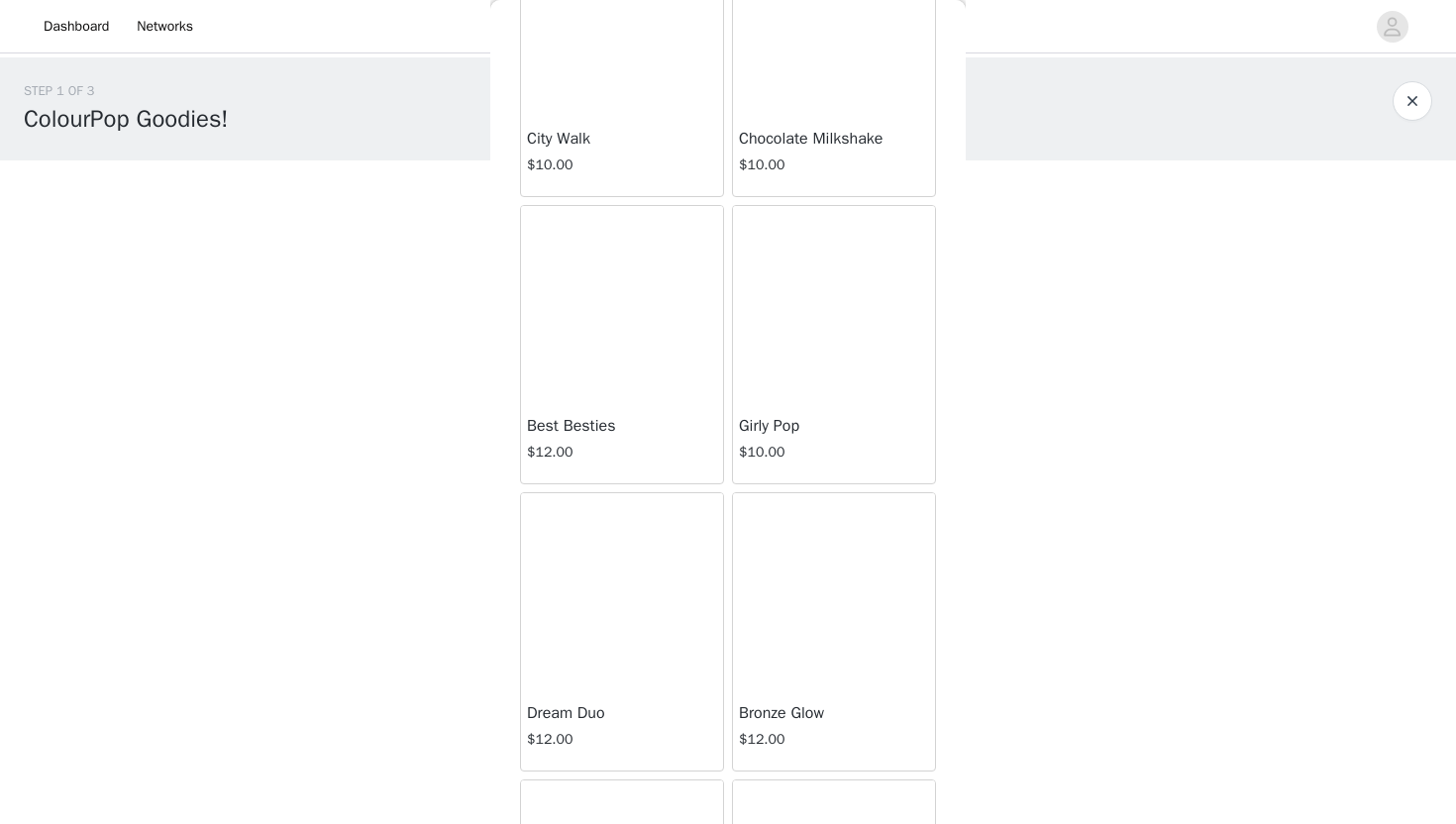 scroll, scrollTop: 40189, scrollLeft: 0, axis: vertical 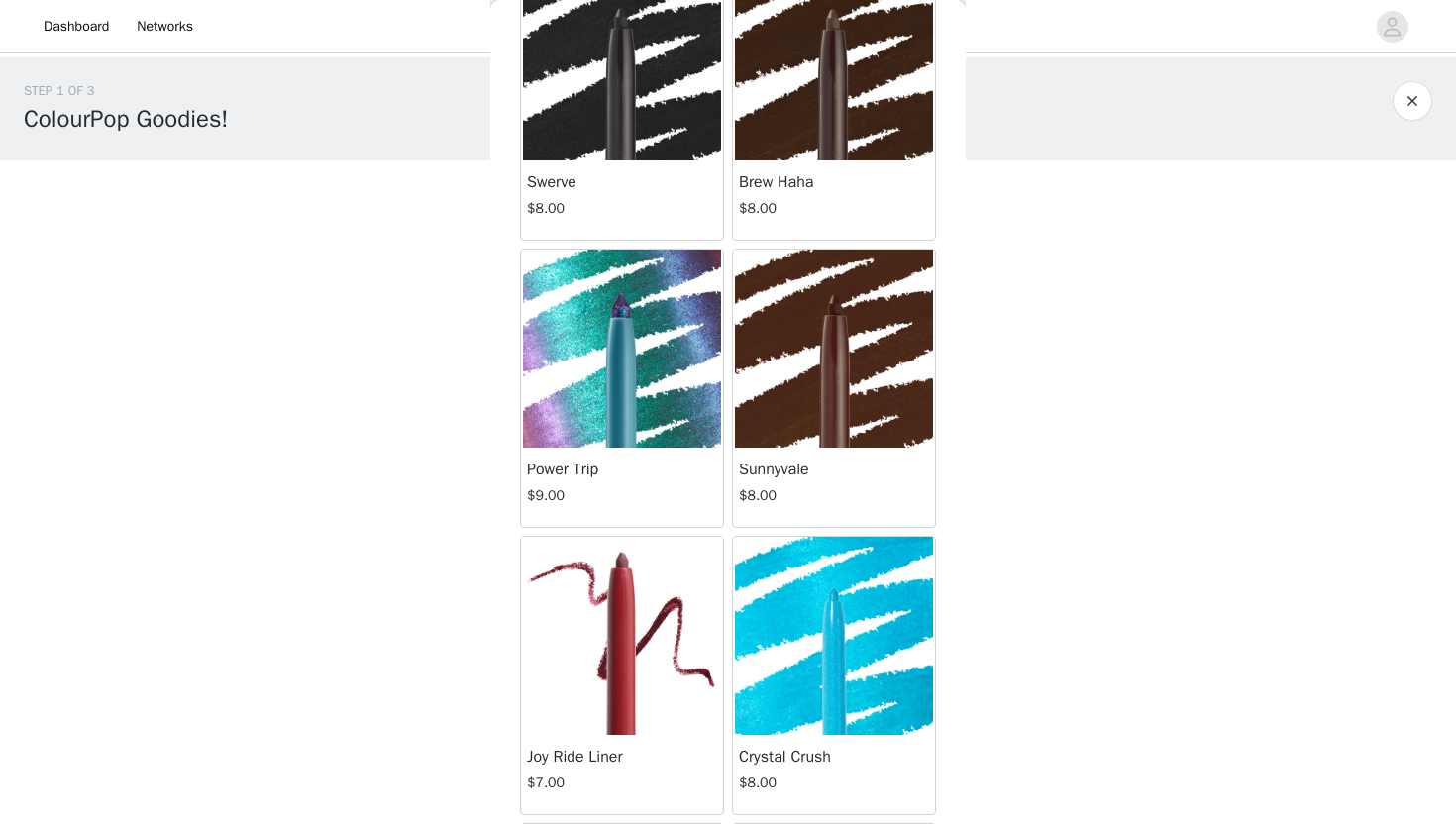 click at bounding box center [834, 349] 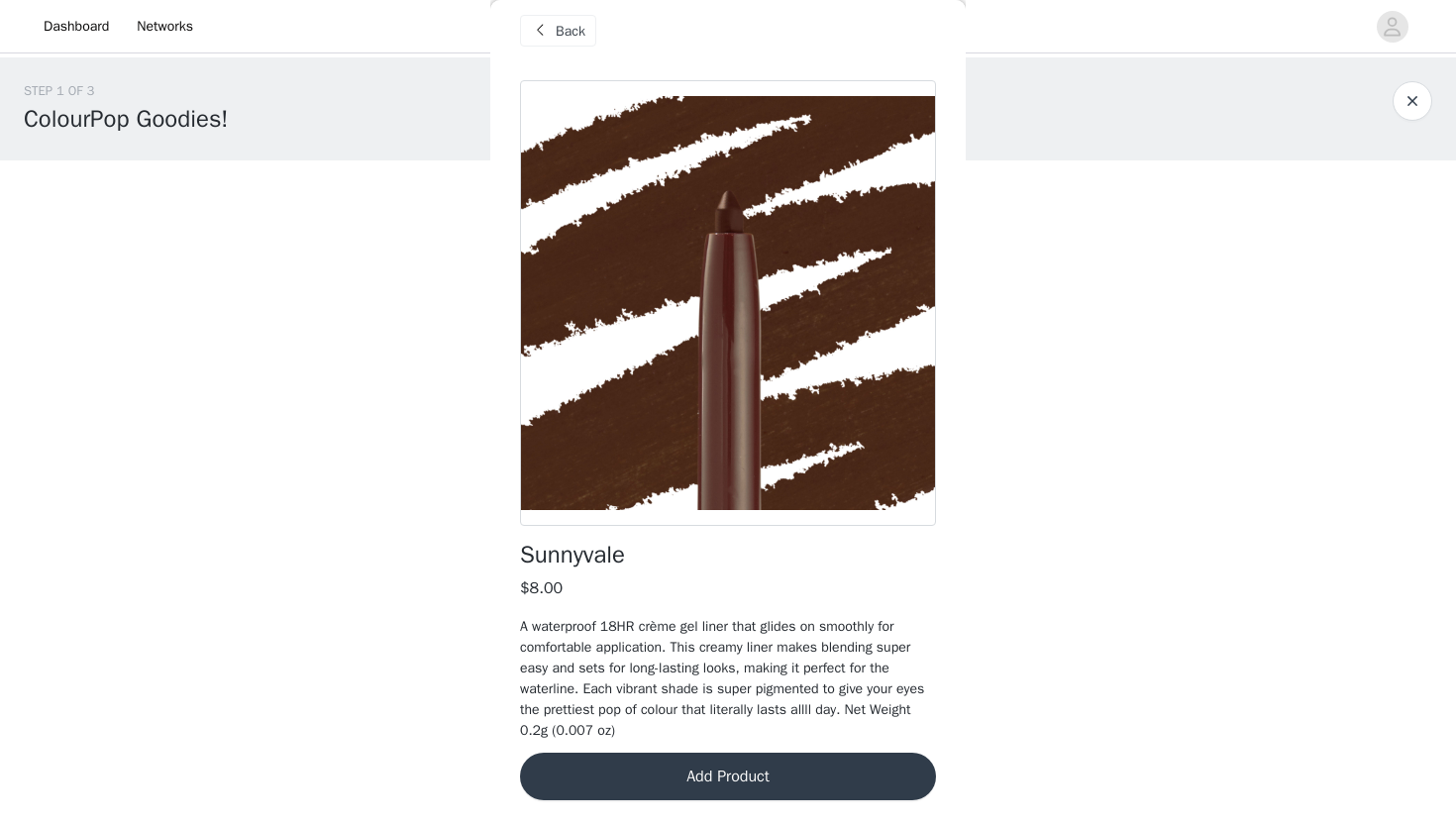 scroll, scrollTop: 19, scrollLeft: 0, axis: vertical 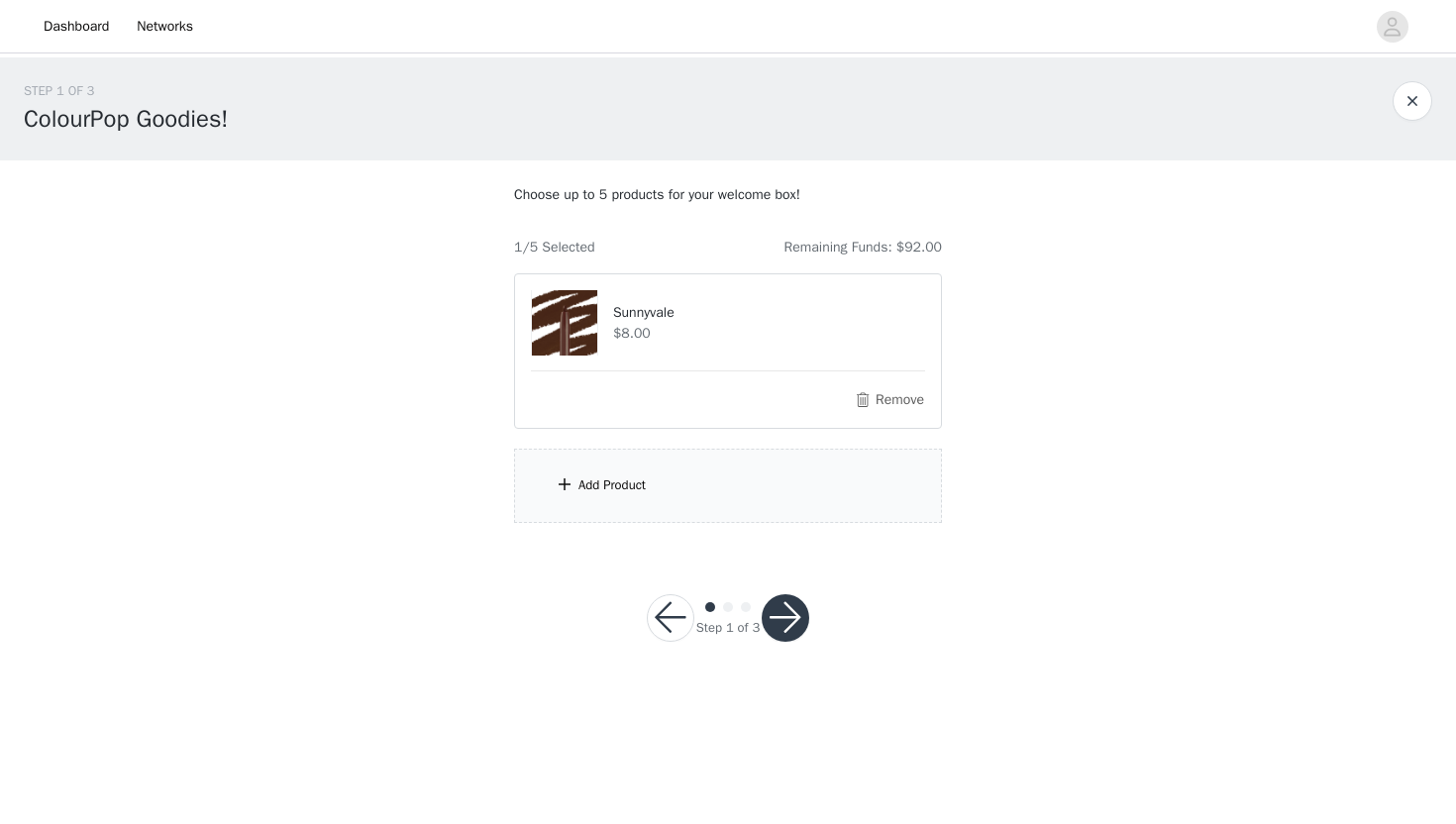 click on "Add Product" at bounding box center [728, 485] 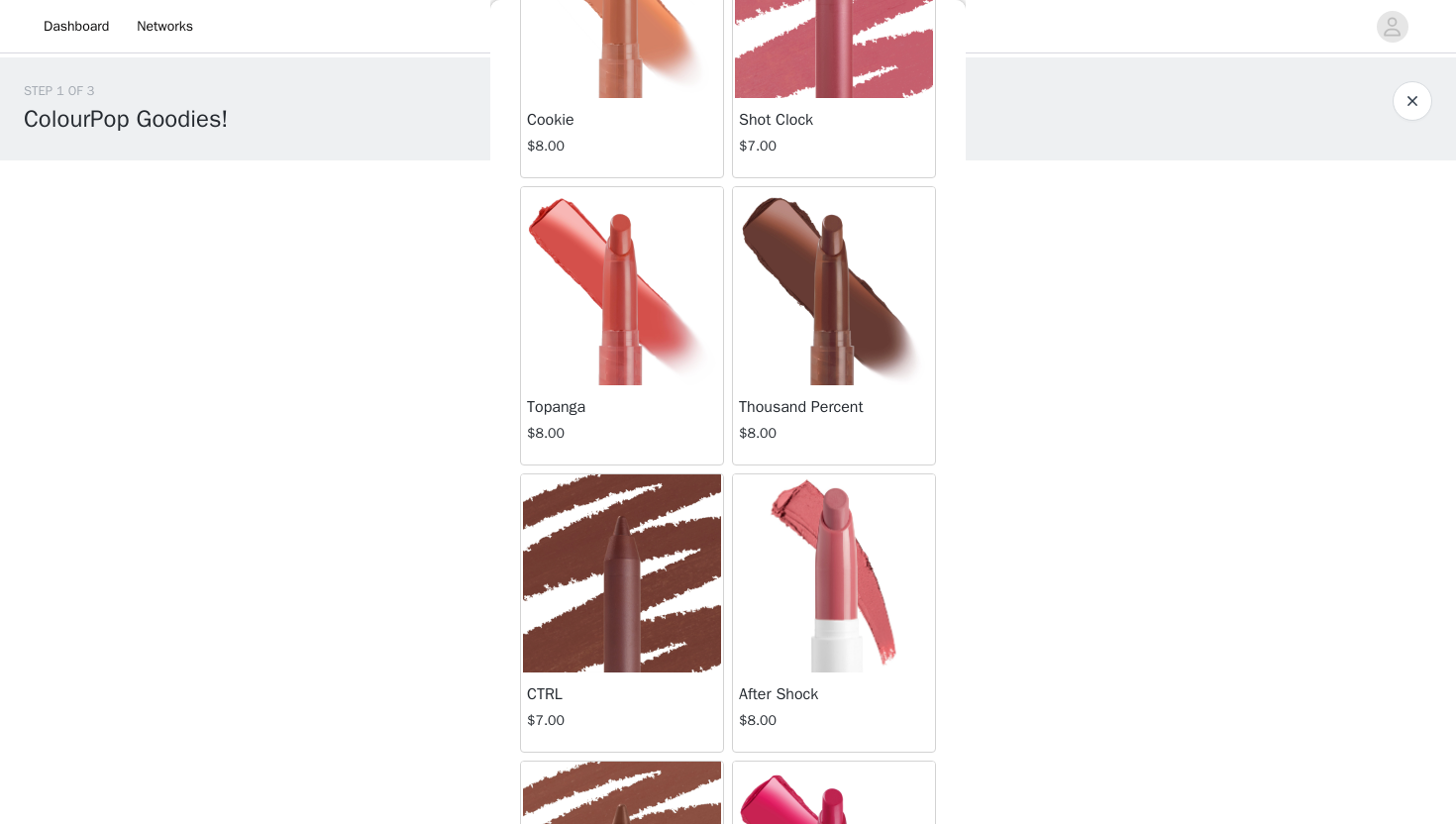 scroll, scrollTop: 16631, scrollLeft: 0, axis: vertical 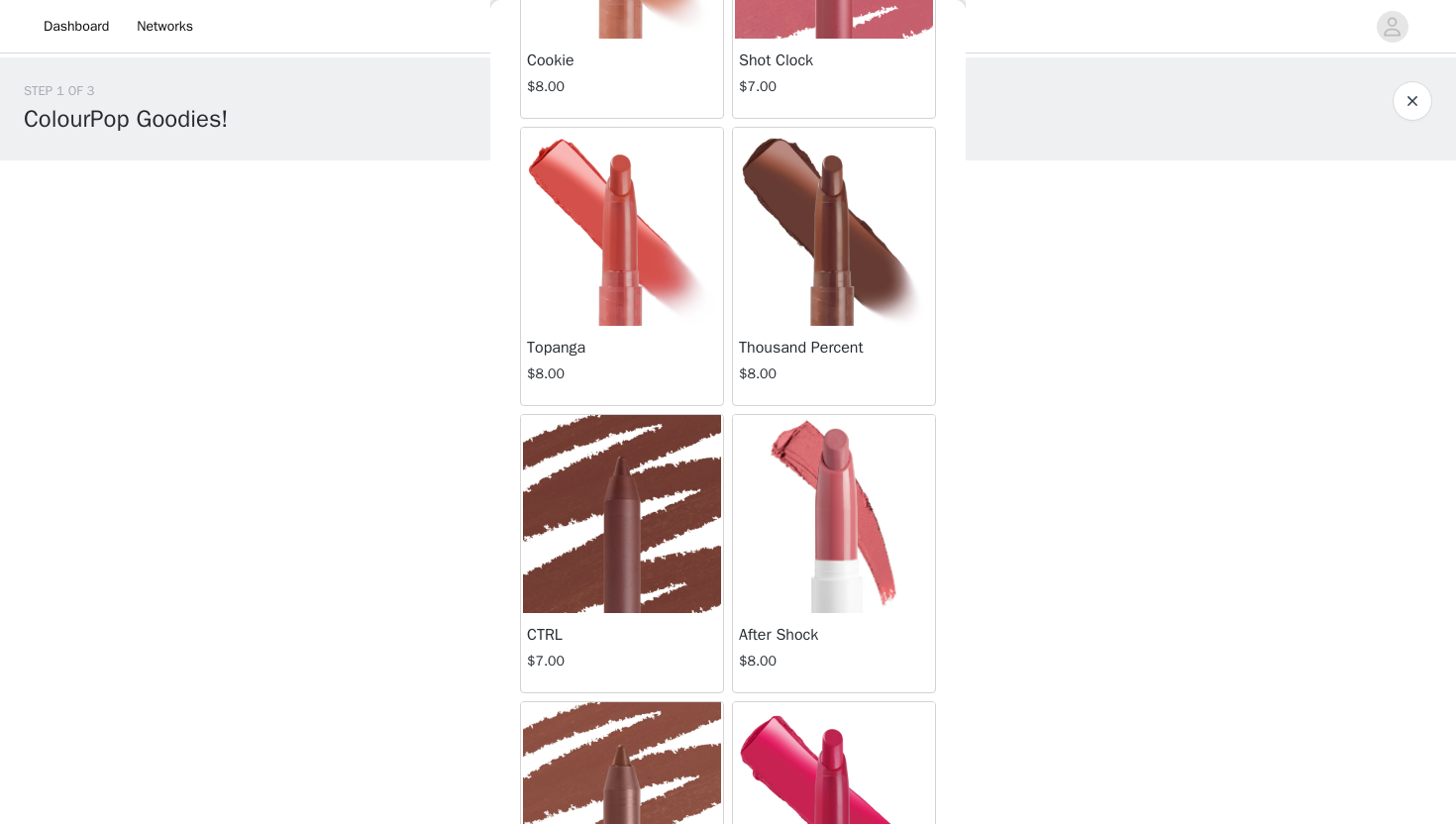 click at bounding box center [834, 227] 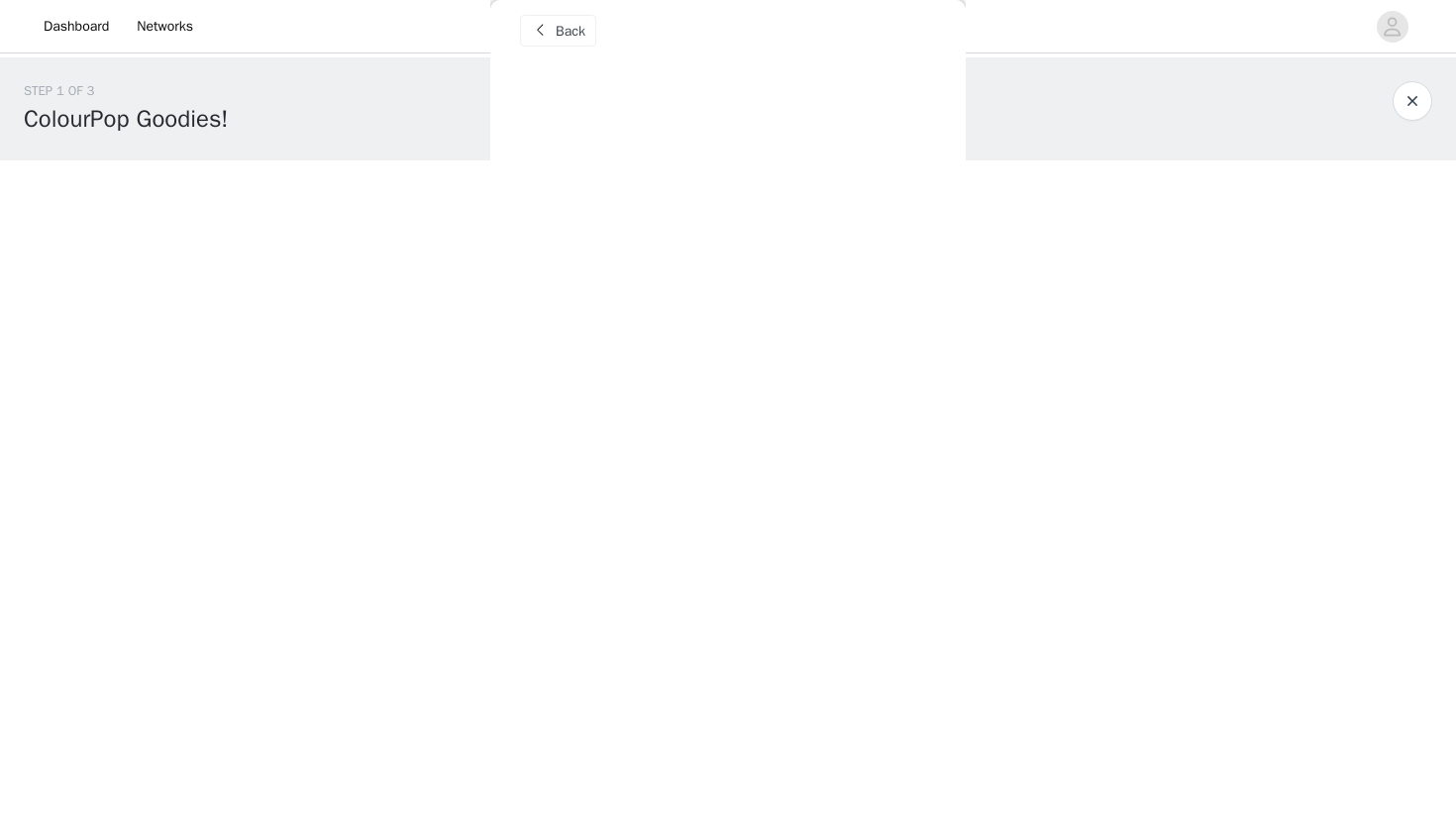 scroll, scrollTop: 19, scrollLeft: 0, axis: vertical 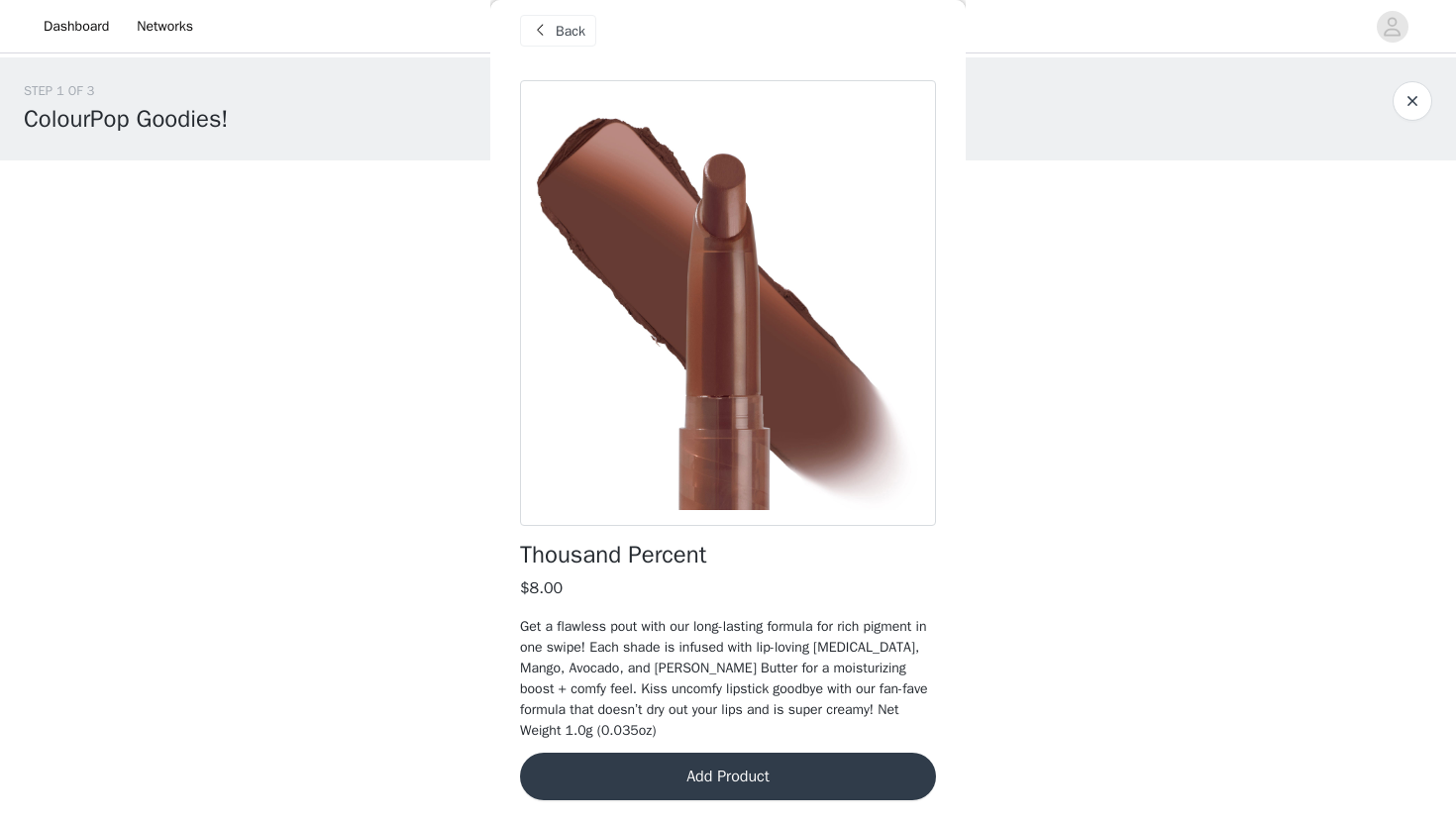 click on "Back" at bounding box center [571, 31] 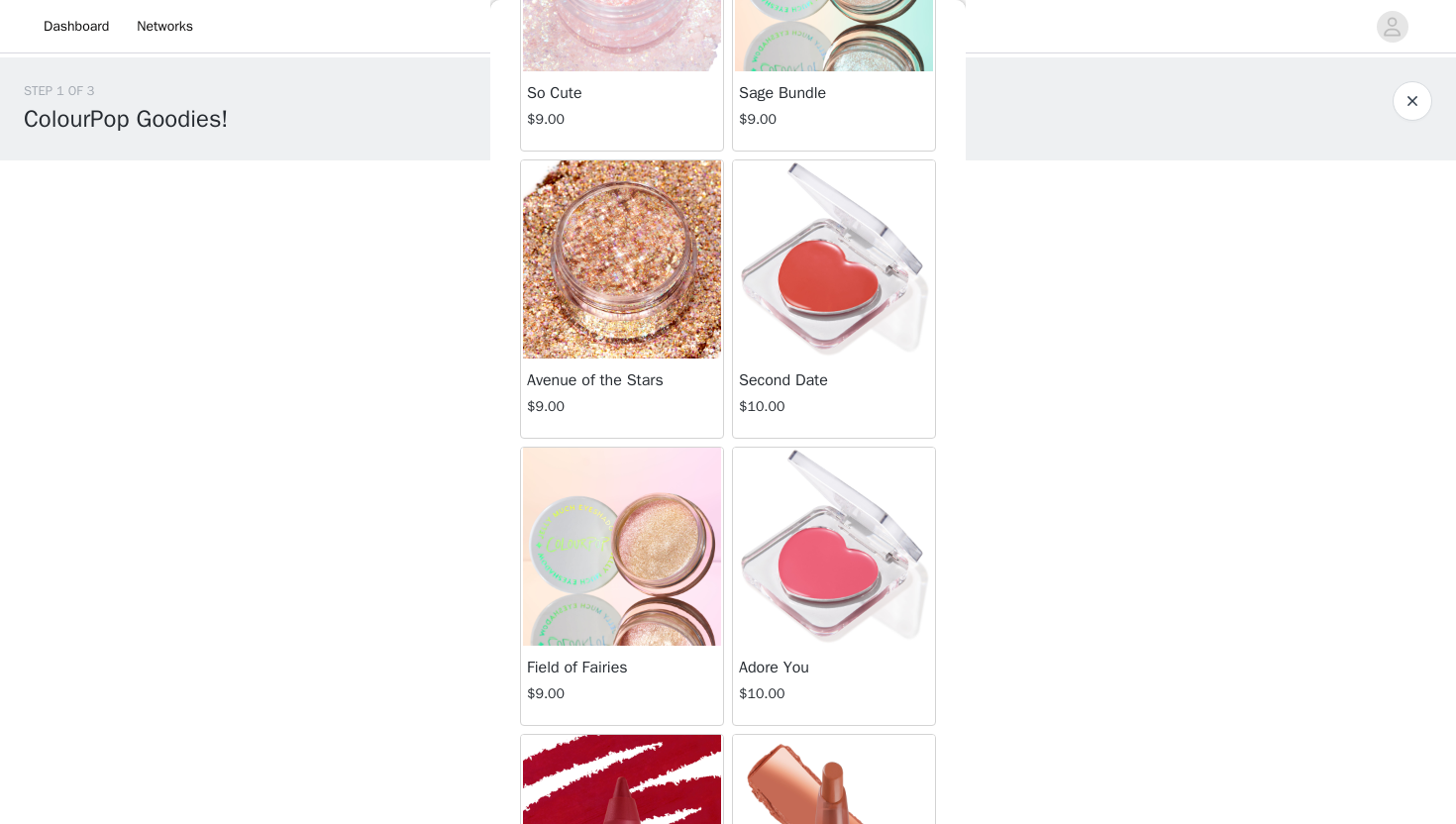 scroll, scrollTop: 12004, scrollLeft: 0, axis: vertical 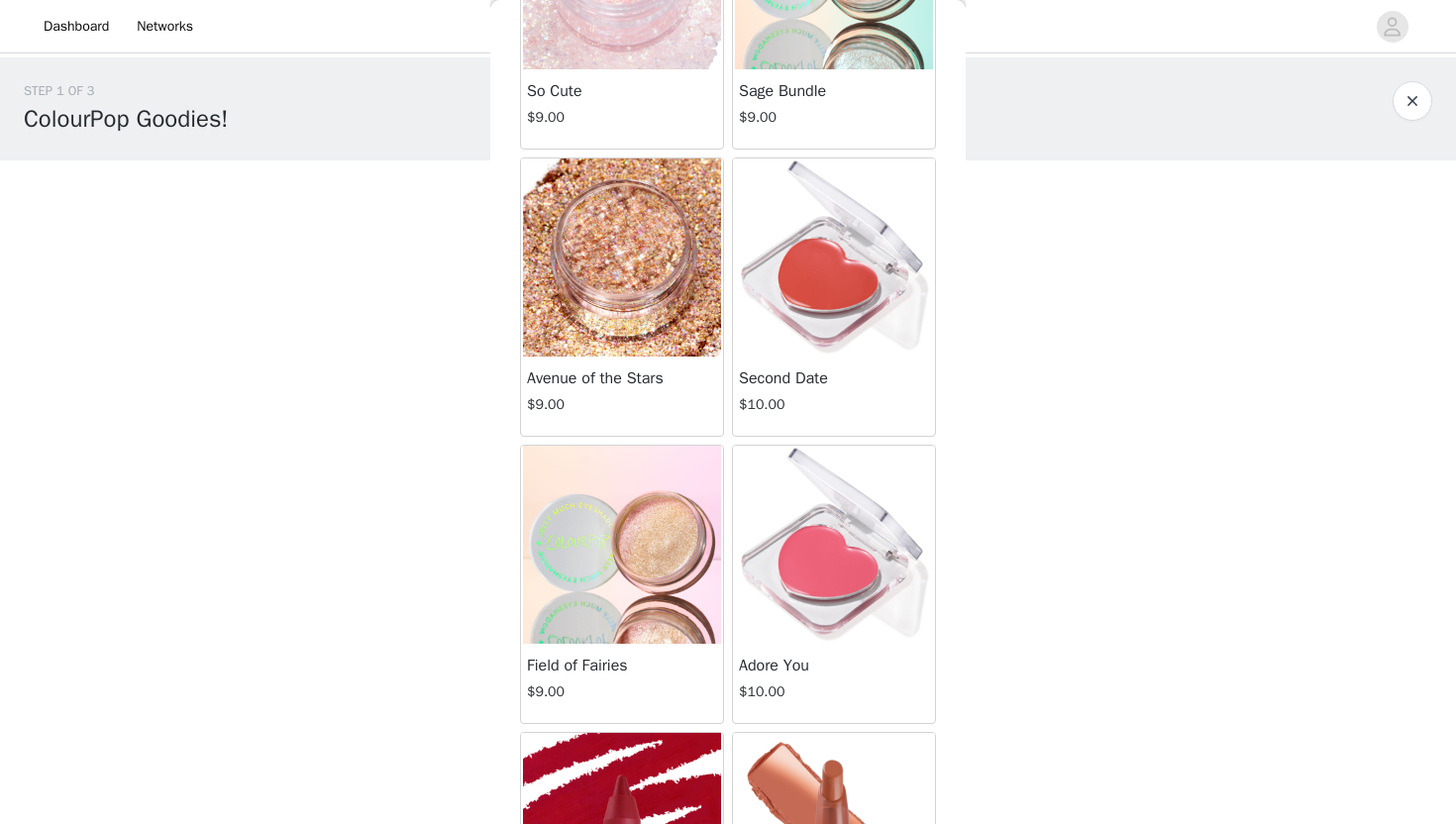 click at bounding box center [622, 545] 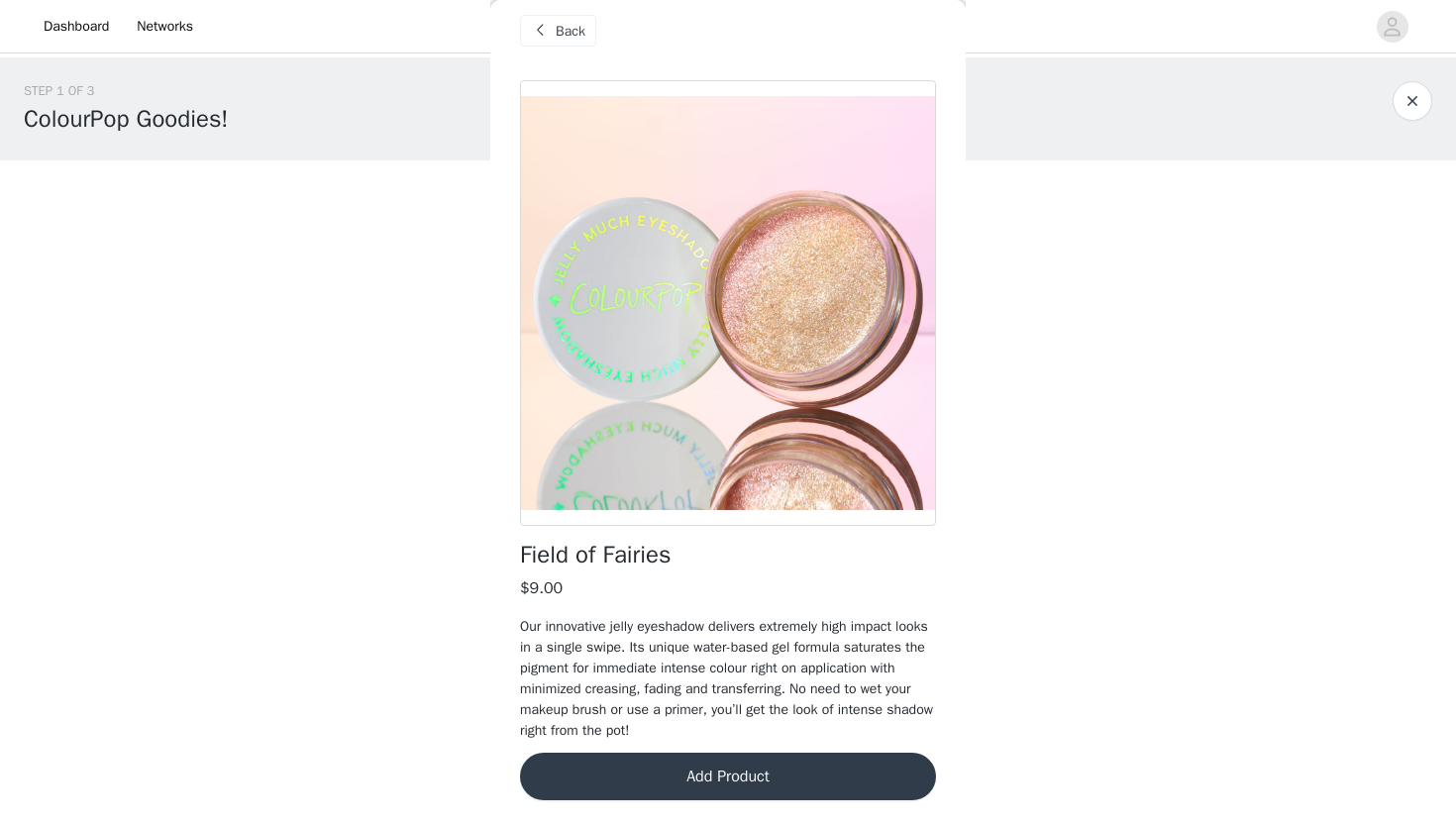 scroll, scrollTop: 0, scrollLeft: 0, axis: both 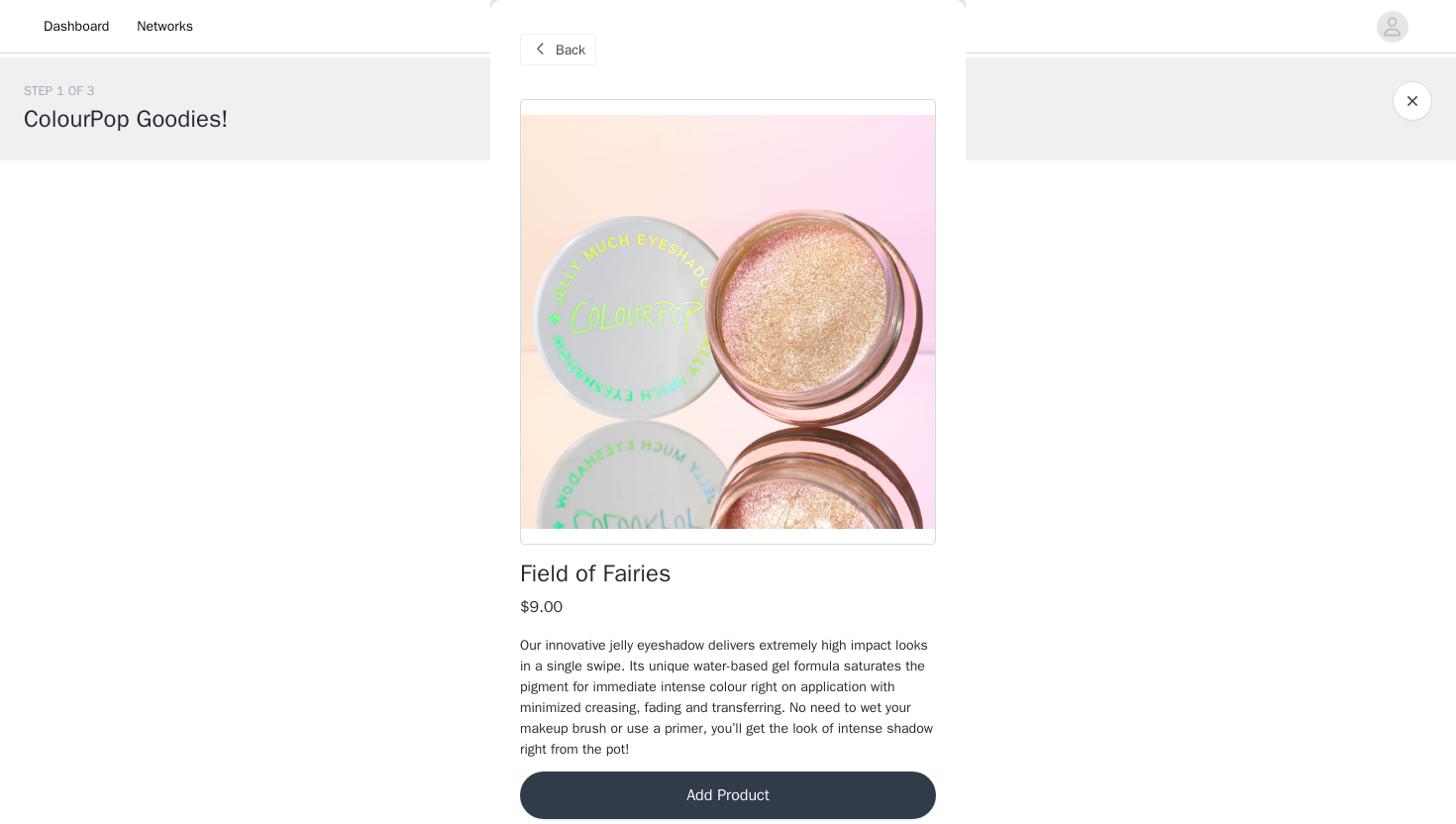 click on "Back" at bounding box center (571, 50) 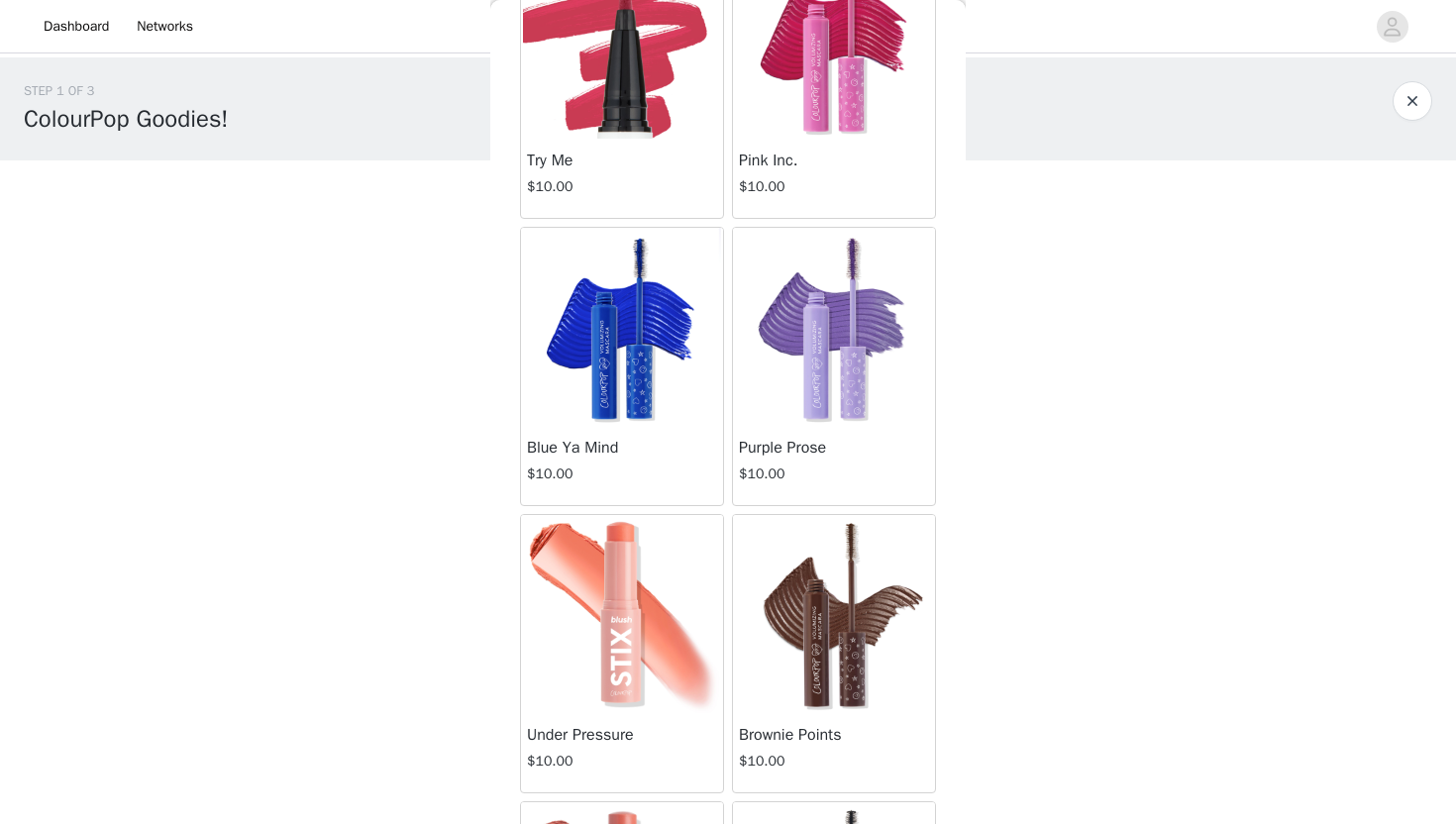 scroll, scrollTop: 0, scrollLeft: 0, axis: both 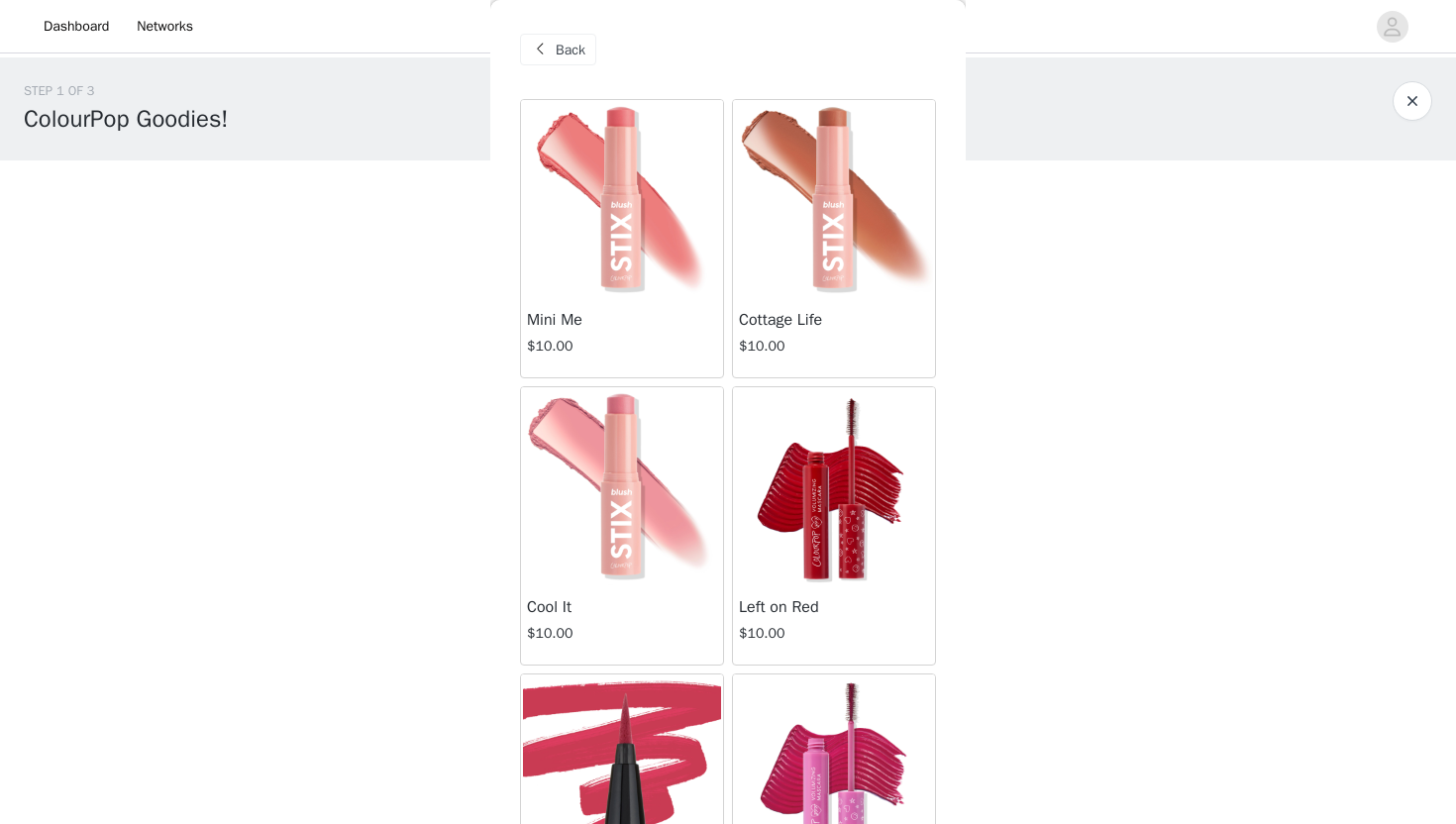click at bounding box center (622, 199) 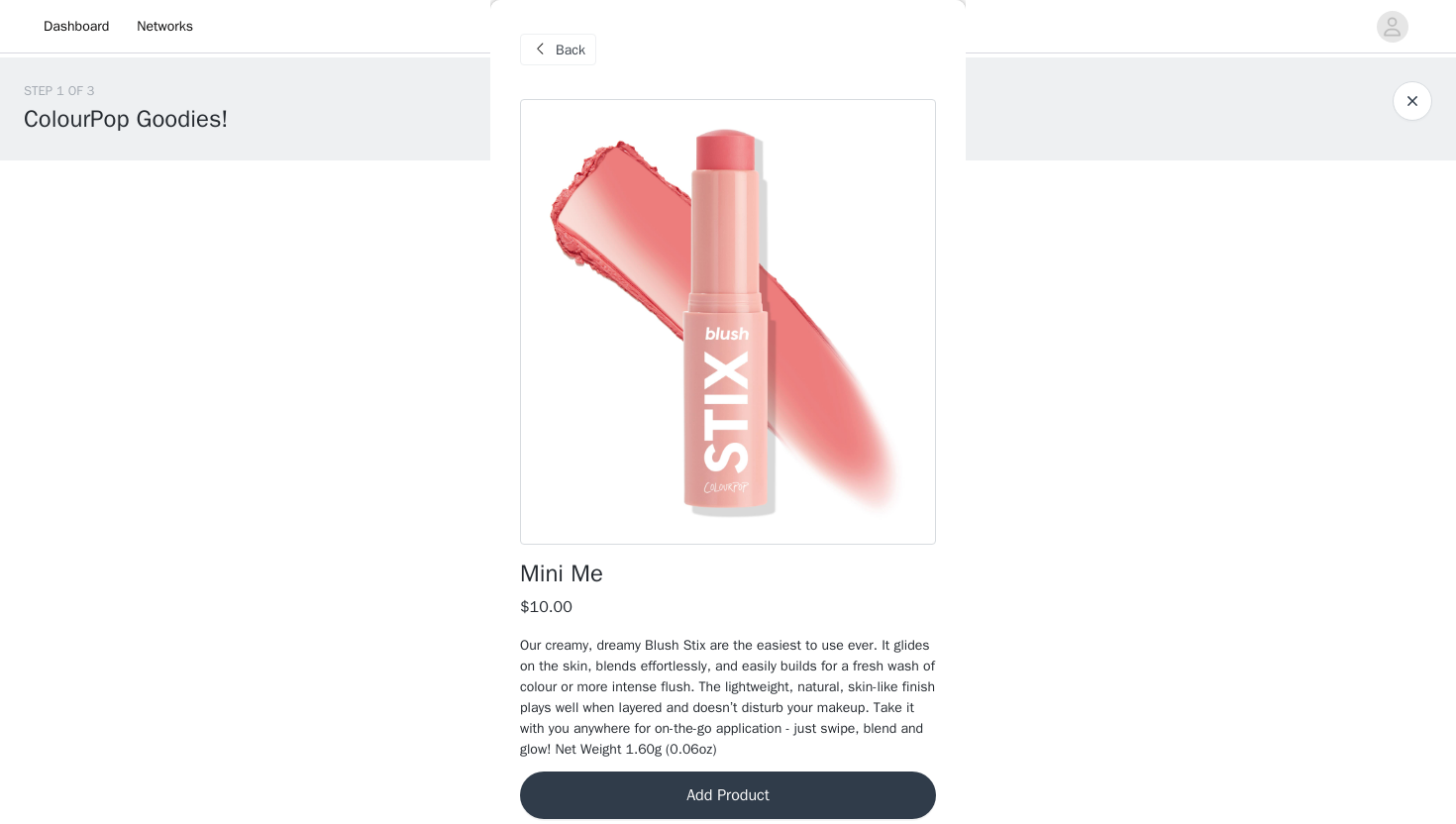 scroll, scrollTop: 40, scrollLeft: 0, axis: vertical 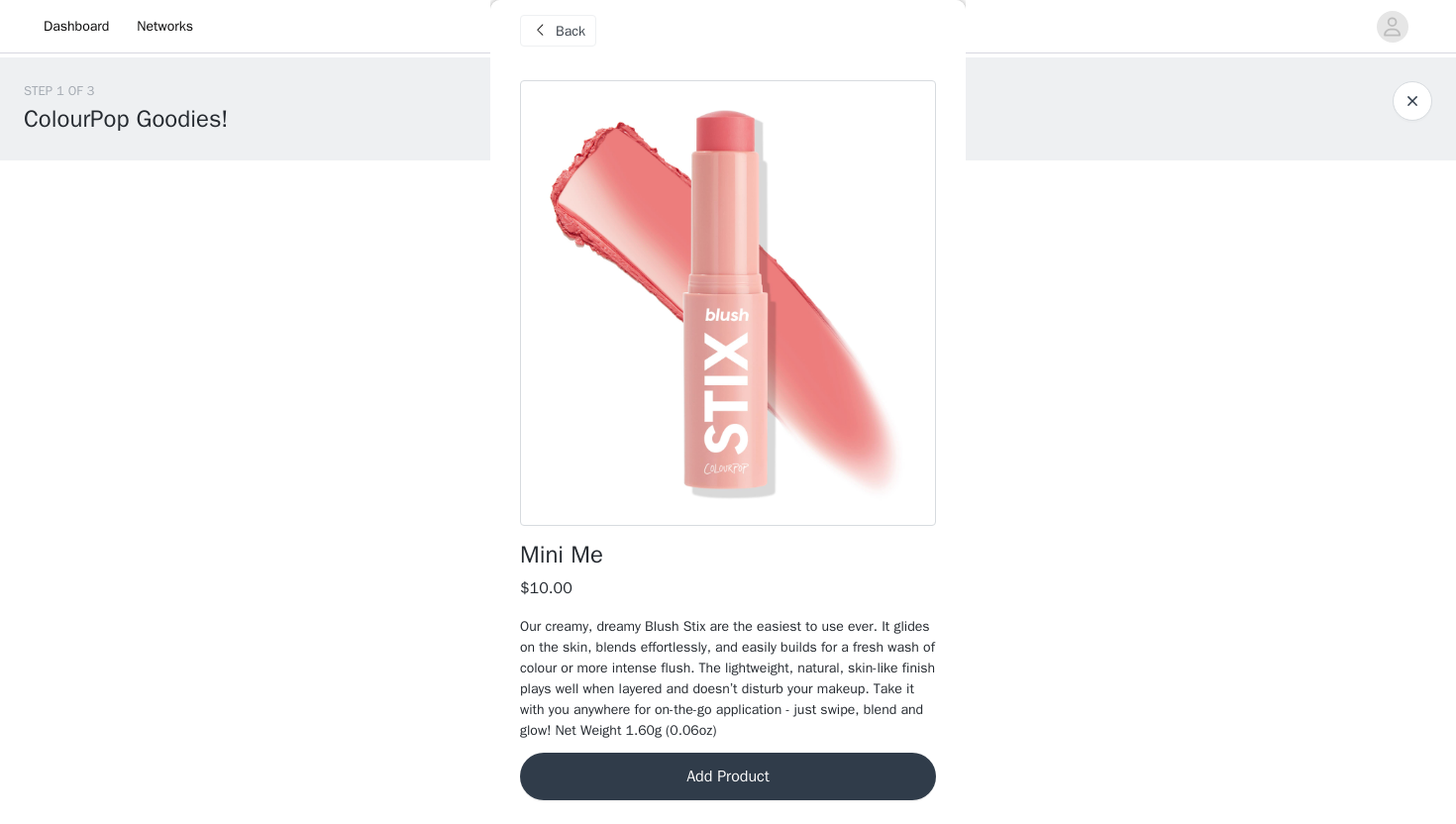 click on "Back" at bounding box center (571, 31) 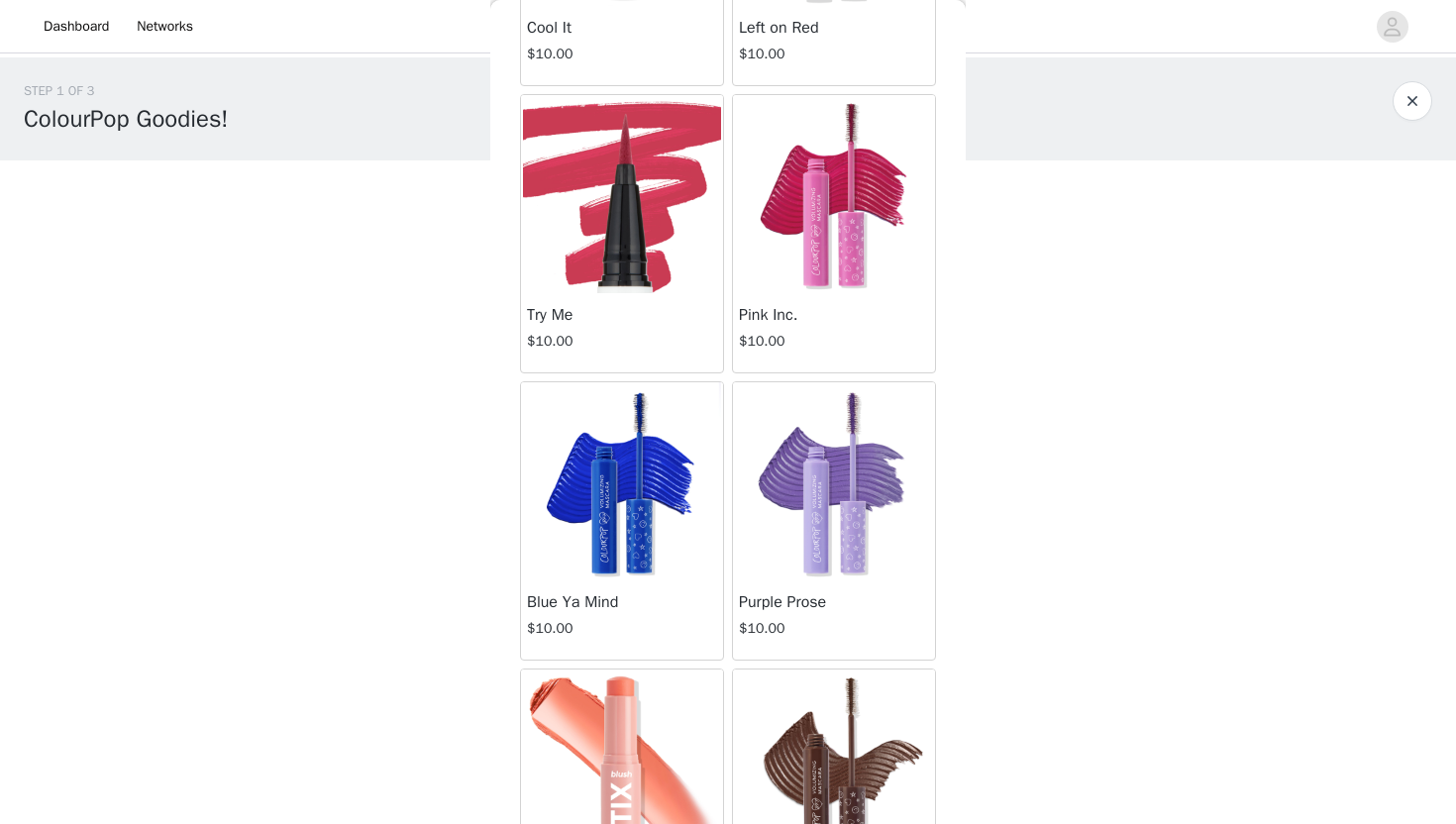 scroll, scrollTop: 586, scrollLeft: 0, axis: vertical 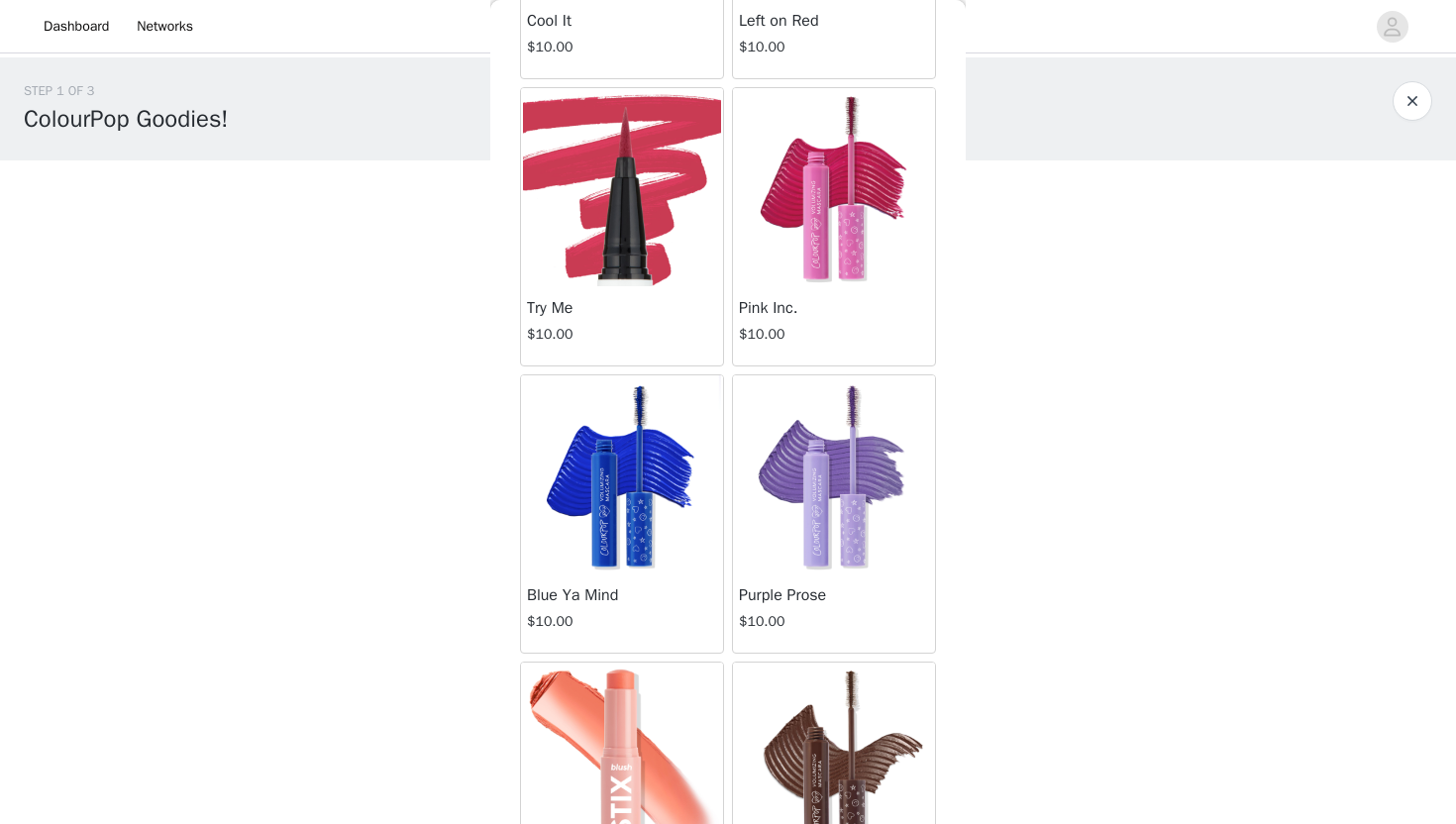 click at bounding box center (622, 187) 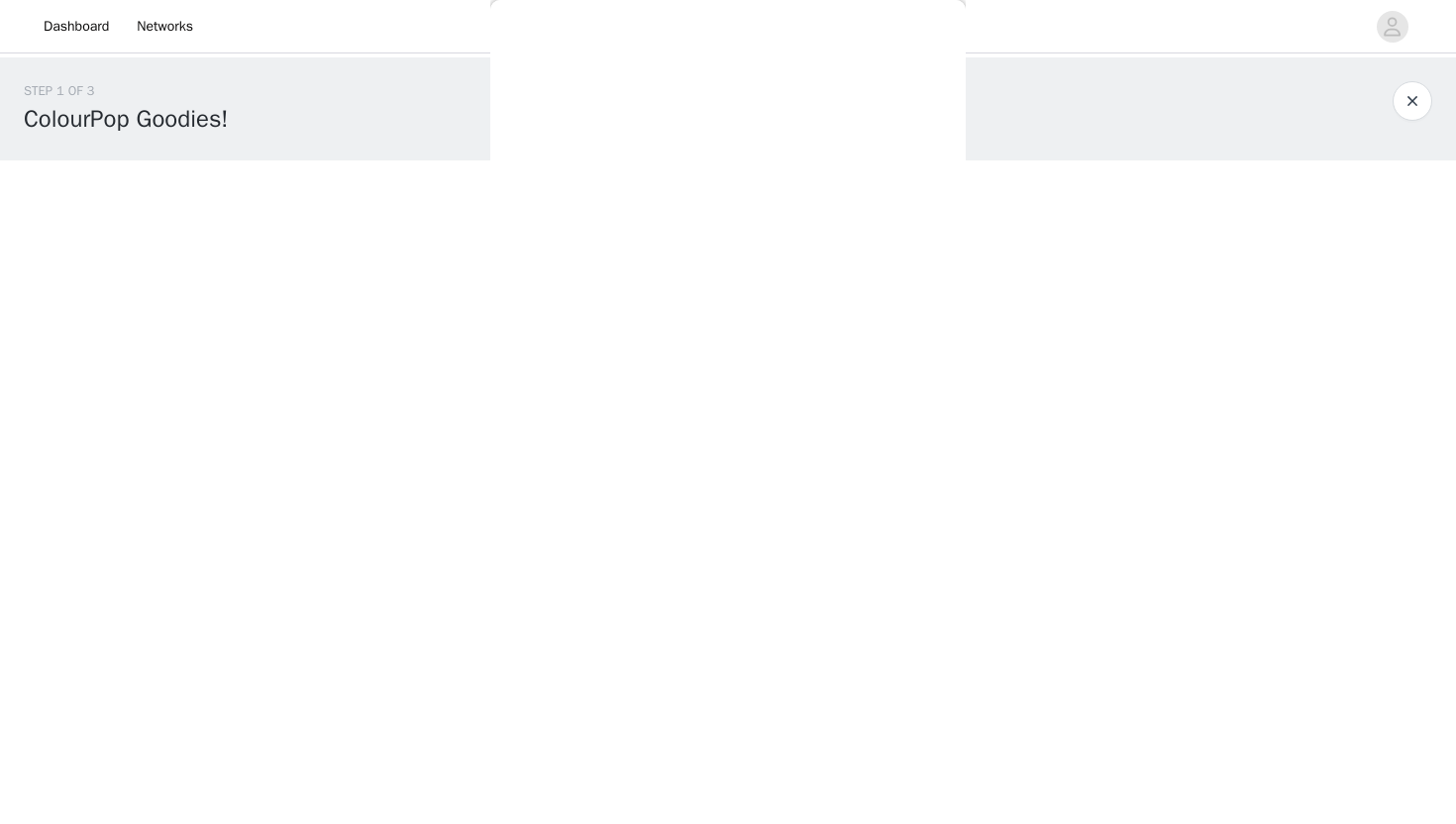 scroll, scrollTop: 19, scrollLeft: 0, axis: vertical 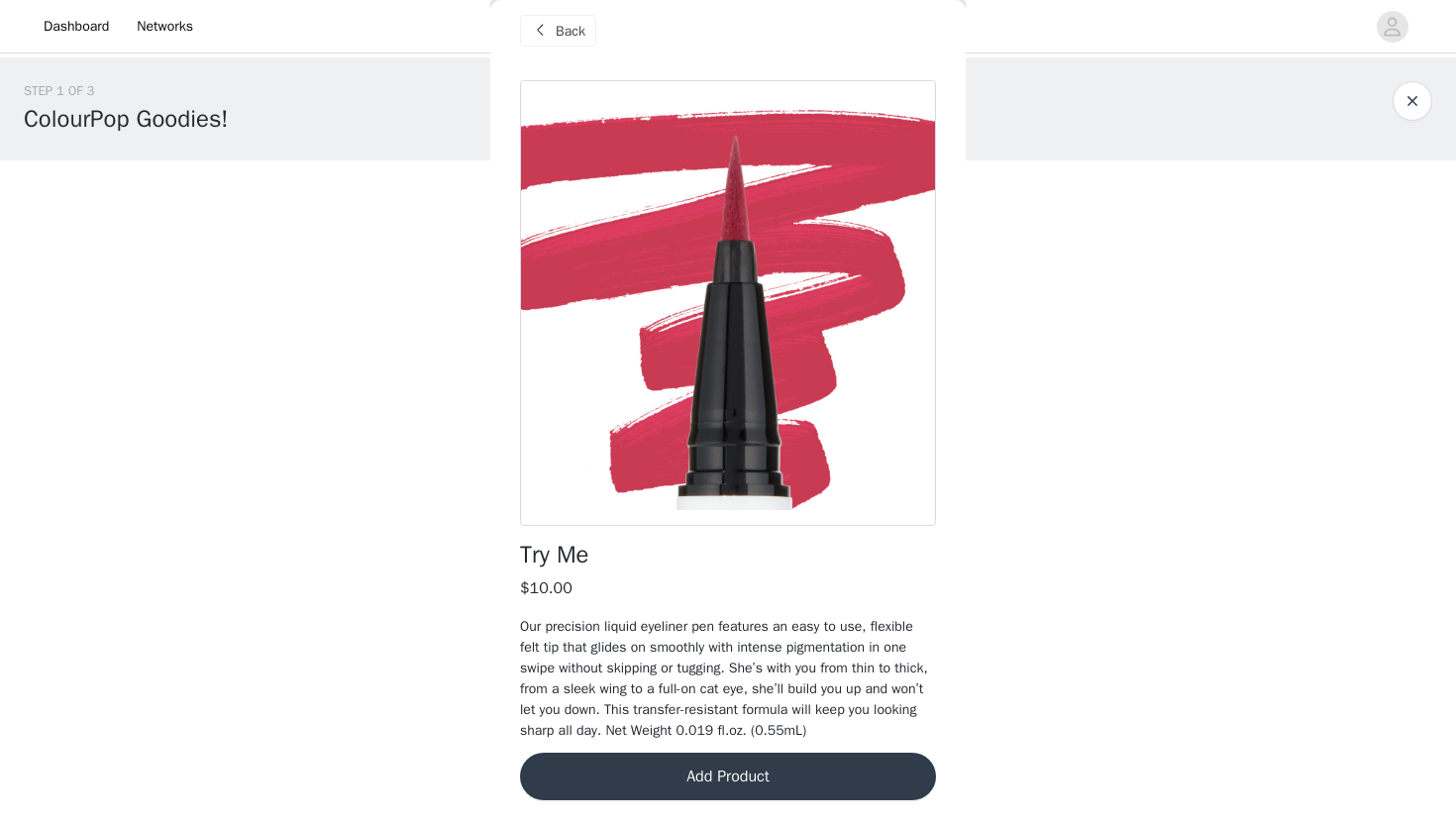 click at bounding box center (540, 31) 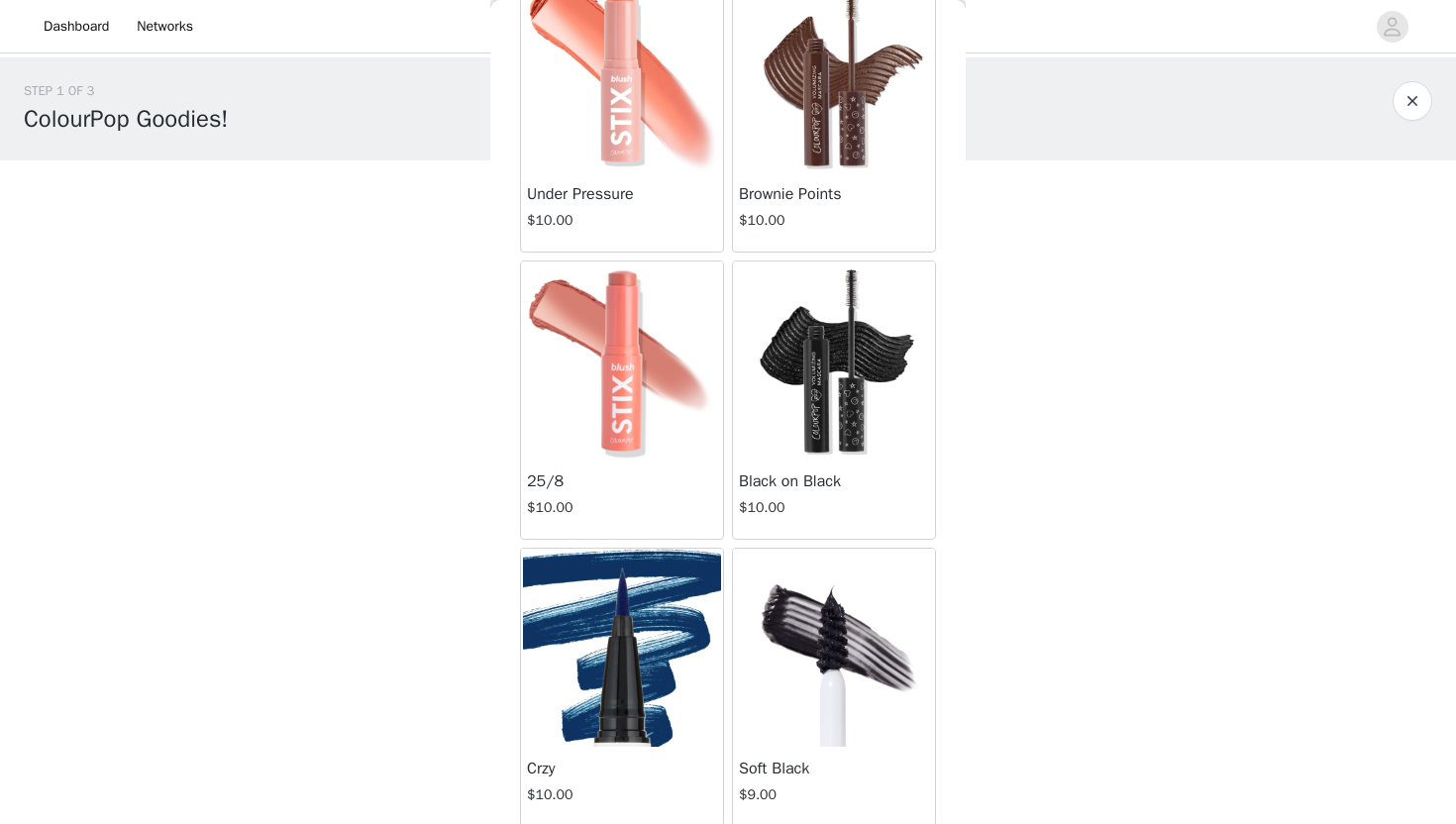 scroll, scrollTop: 1745, scrollLeft: 0, axis: vertical 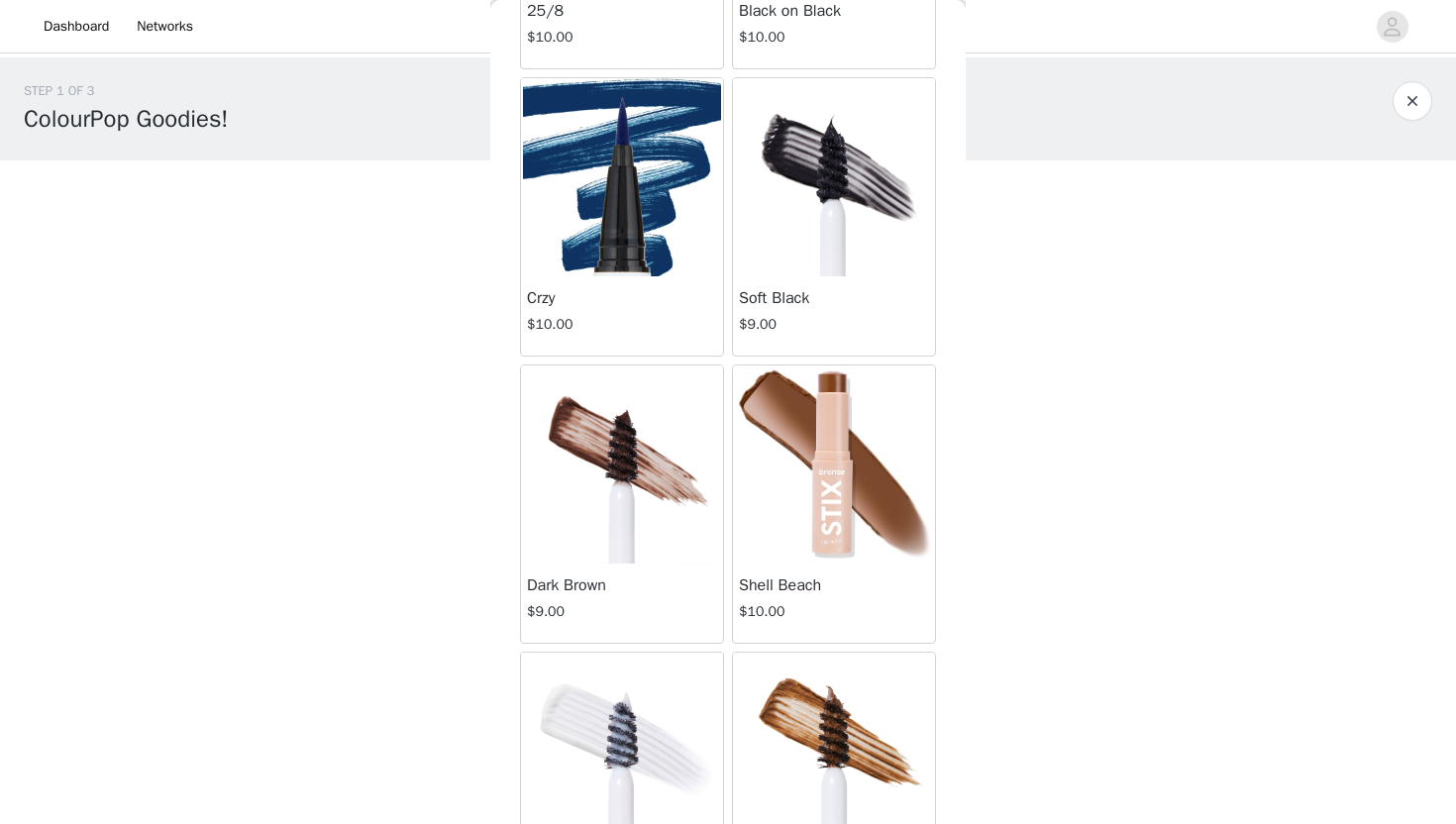 click at bounding box center (622, 464) 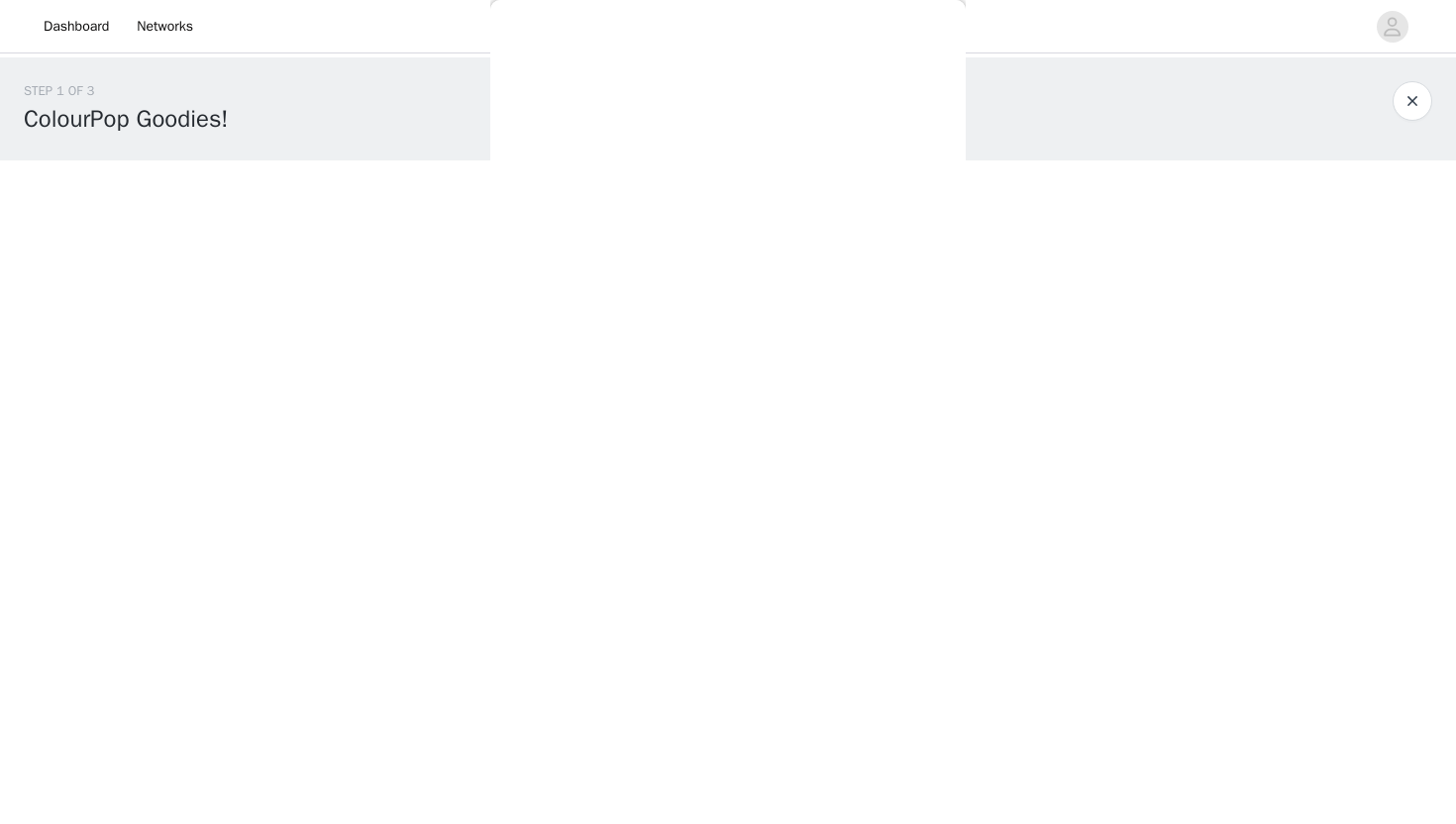 scroll, scrollTop: 19, scrollLeft: 0, axis: vertical 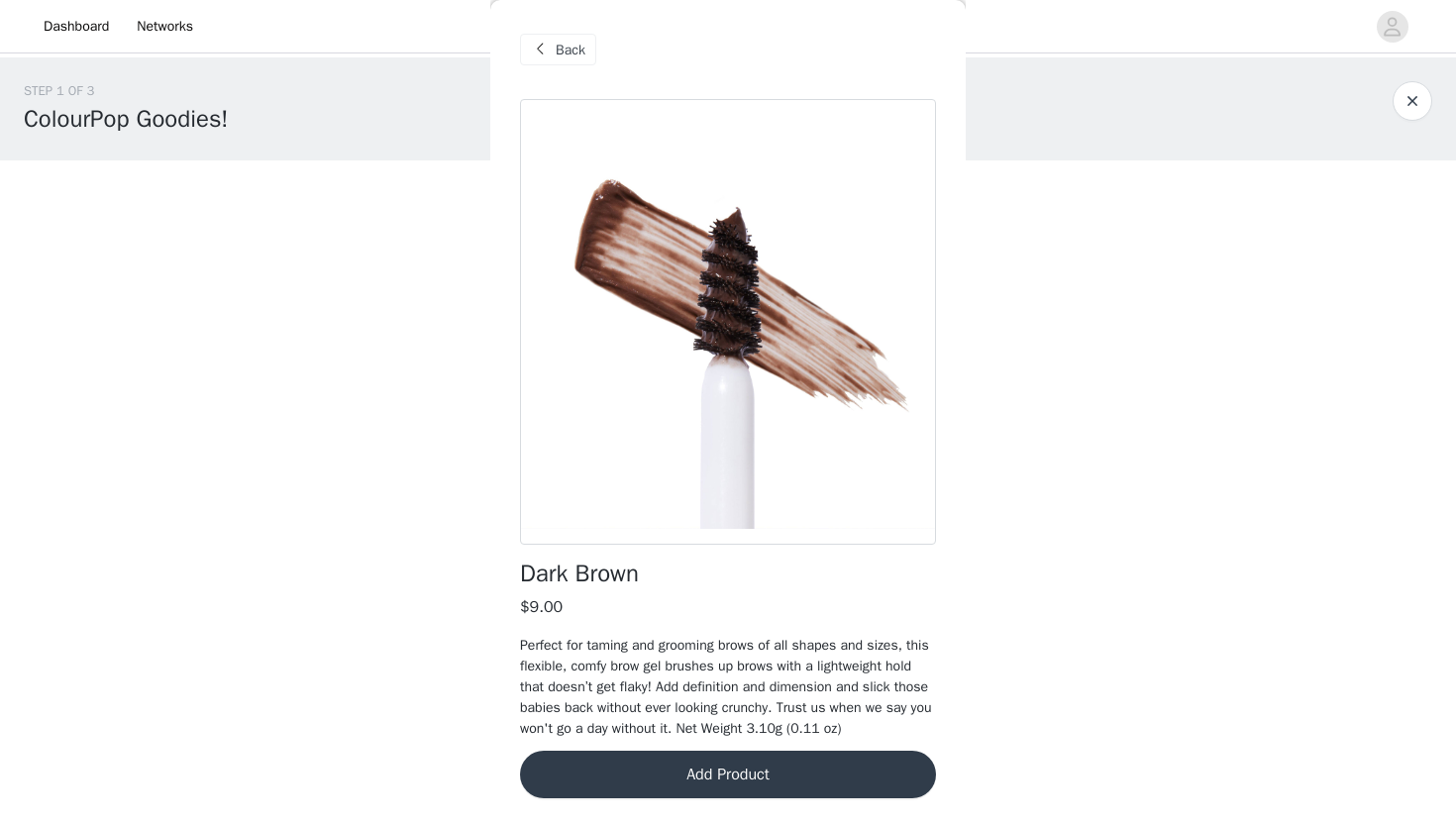 click on "Add Product" at bounding box center [728, 774] 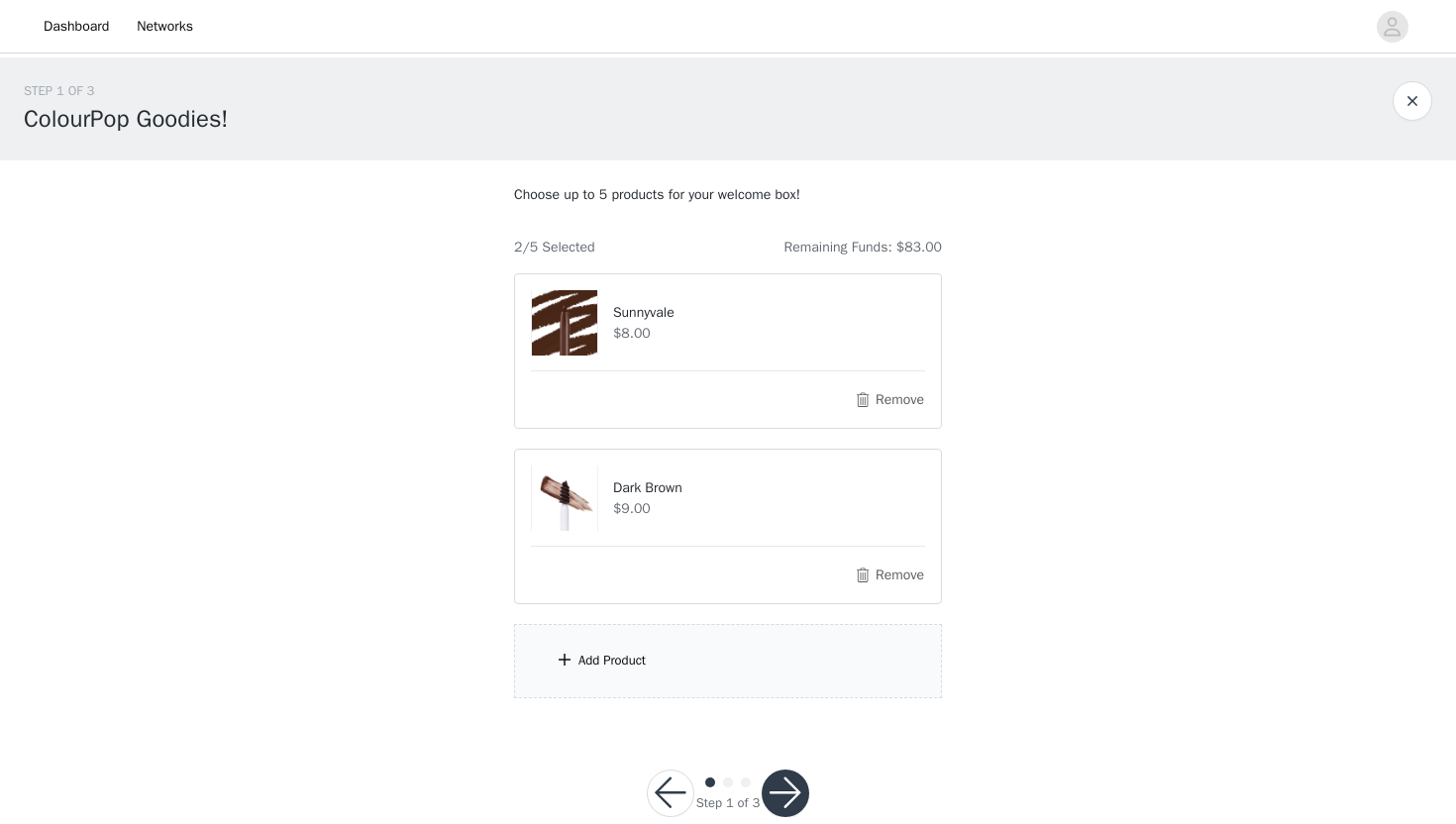 click on "Add Product" at bounding box center [728, 661] 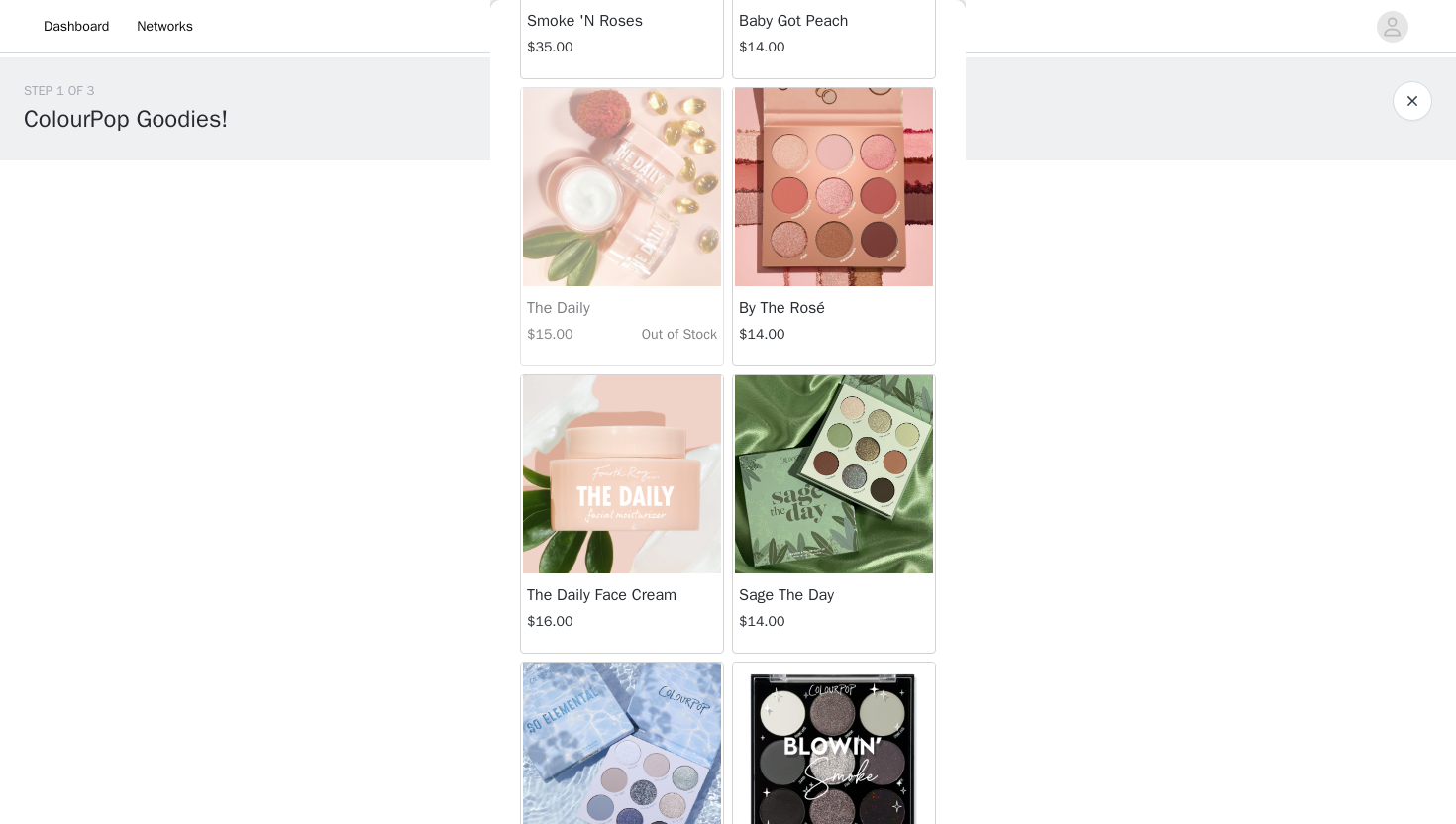 scroll, scrollTop: 7208, scrollLeft: 0, axis: vertical 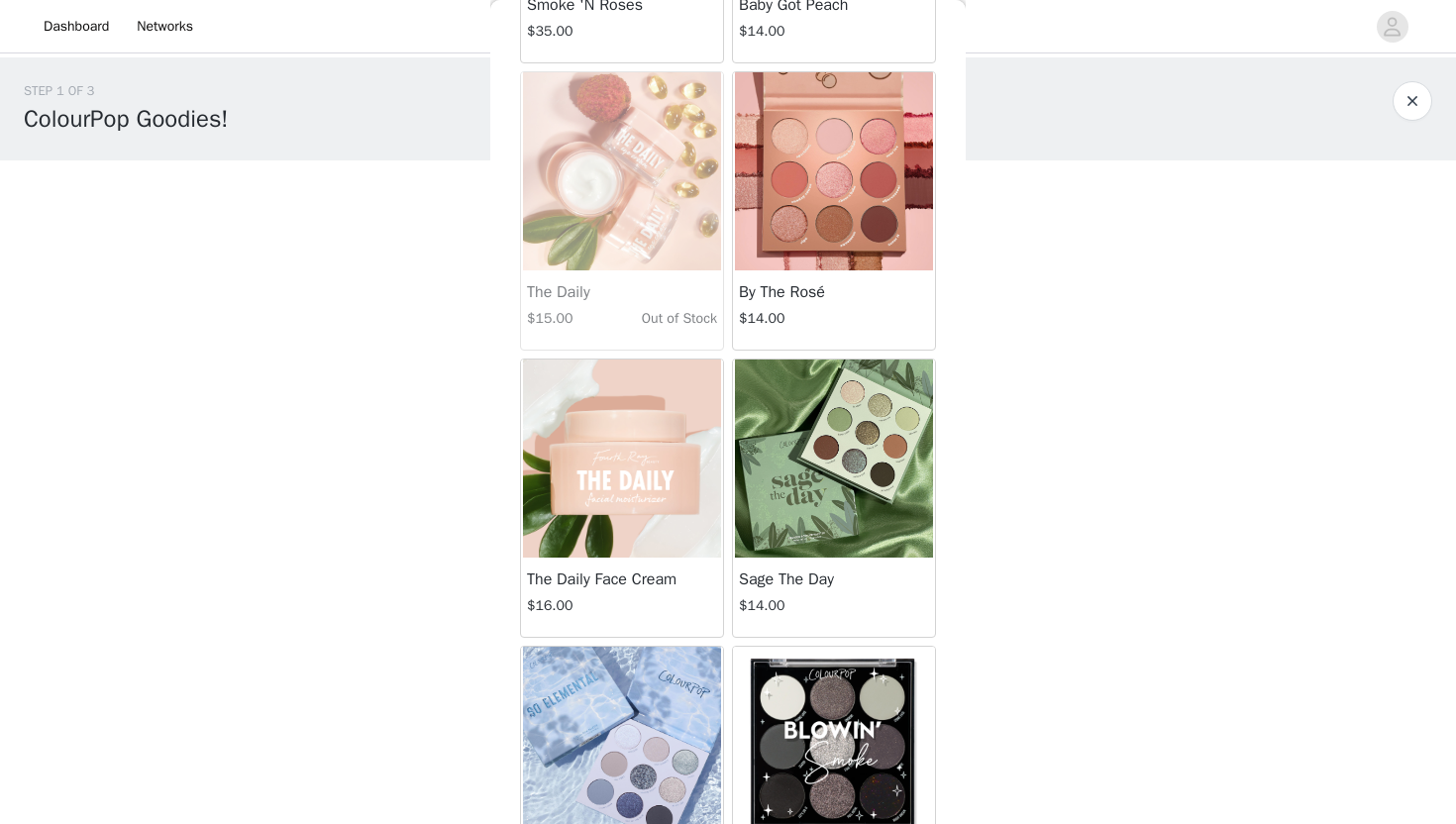 click on "By The Rosé" at bounding box center [834, 292] 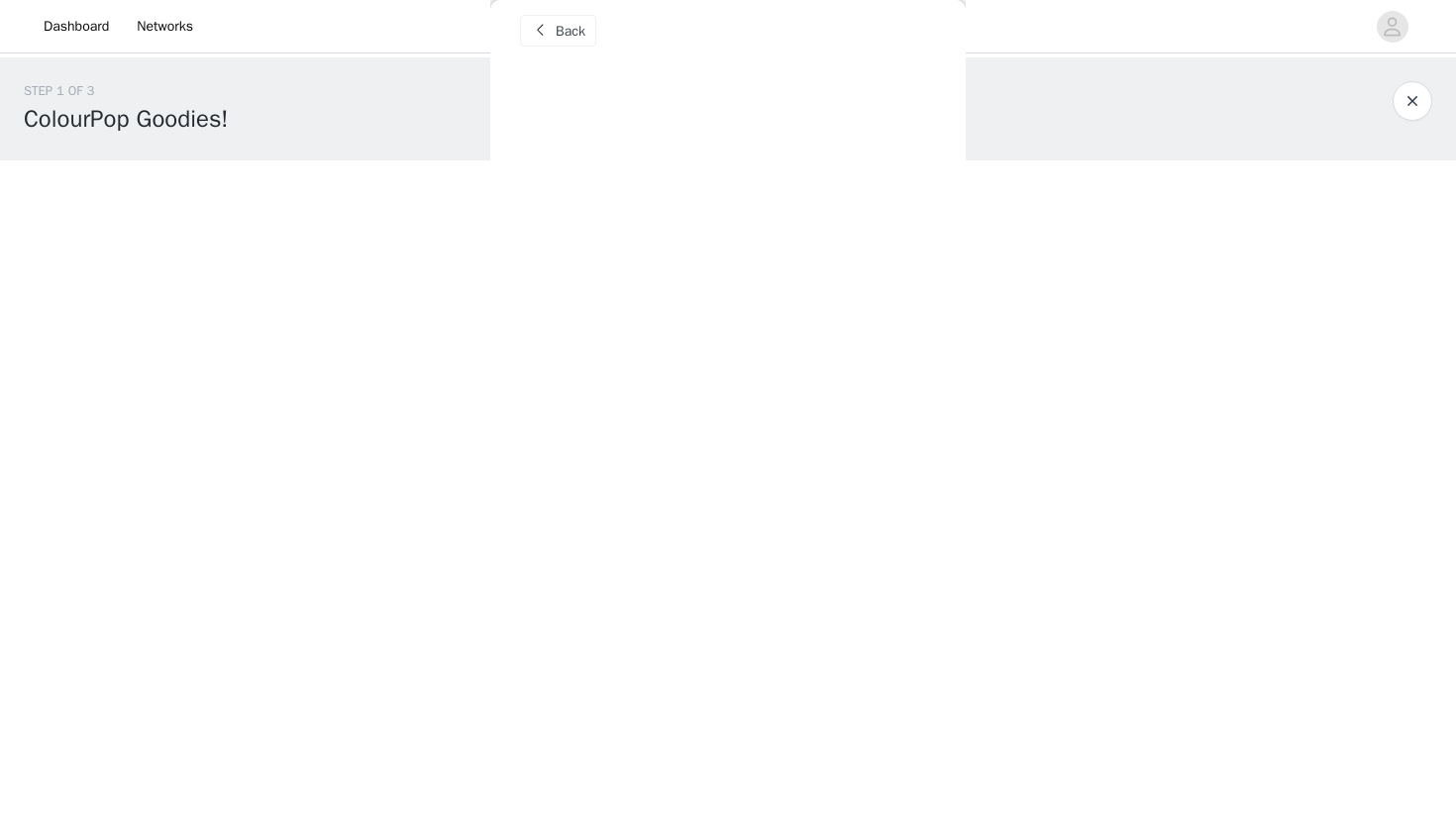 scroll, scrollTop: 19, scrollLeft: 0, axis: vertical 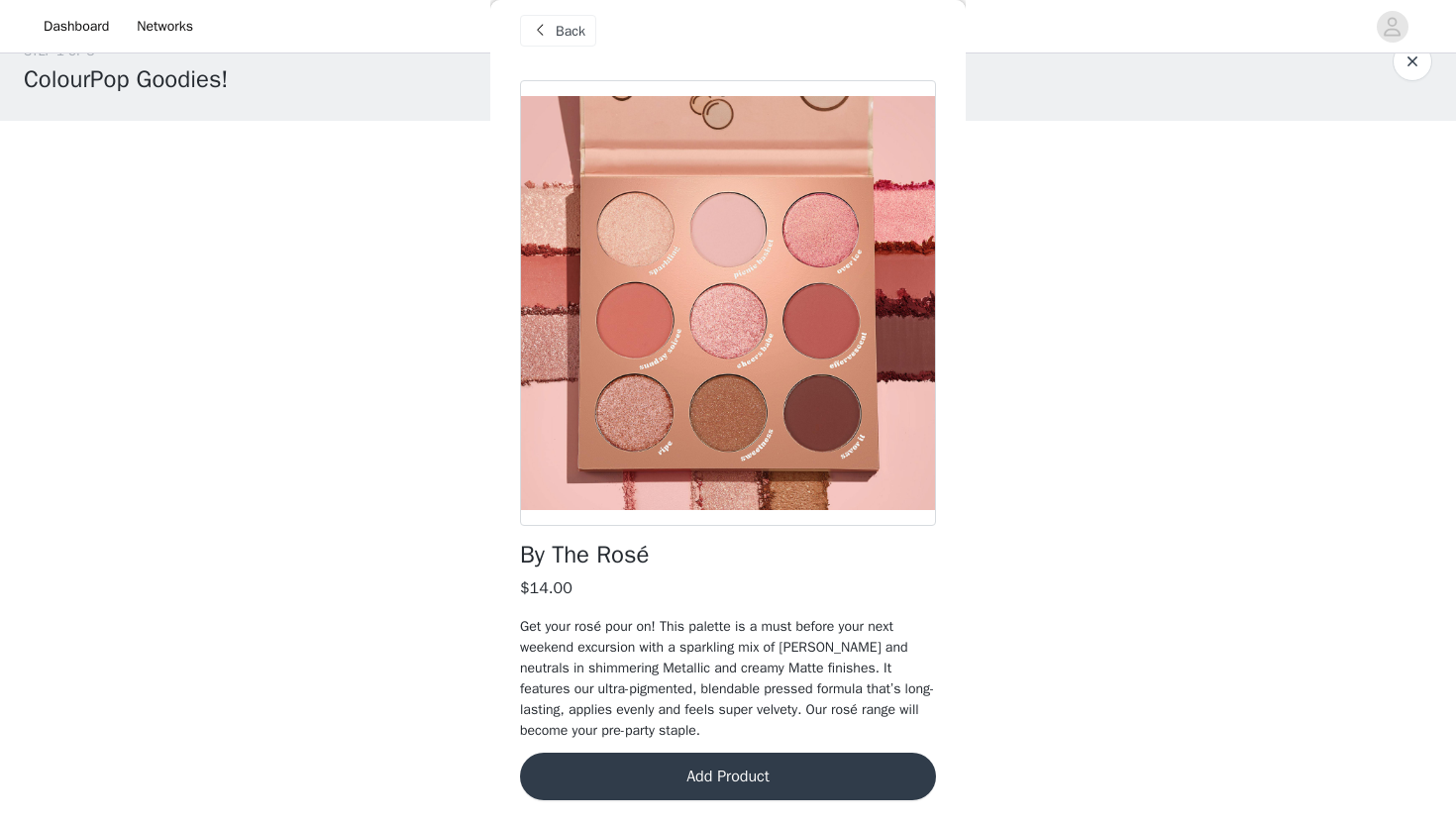 click on "Add Product" at bounding box center (728, 776) 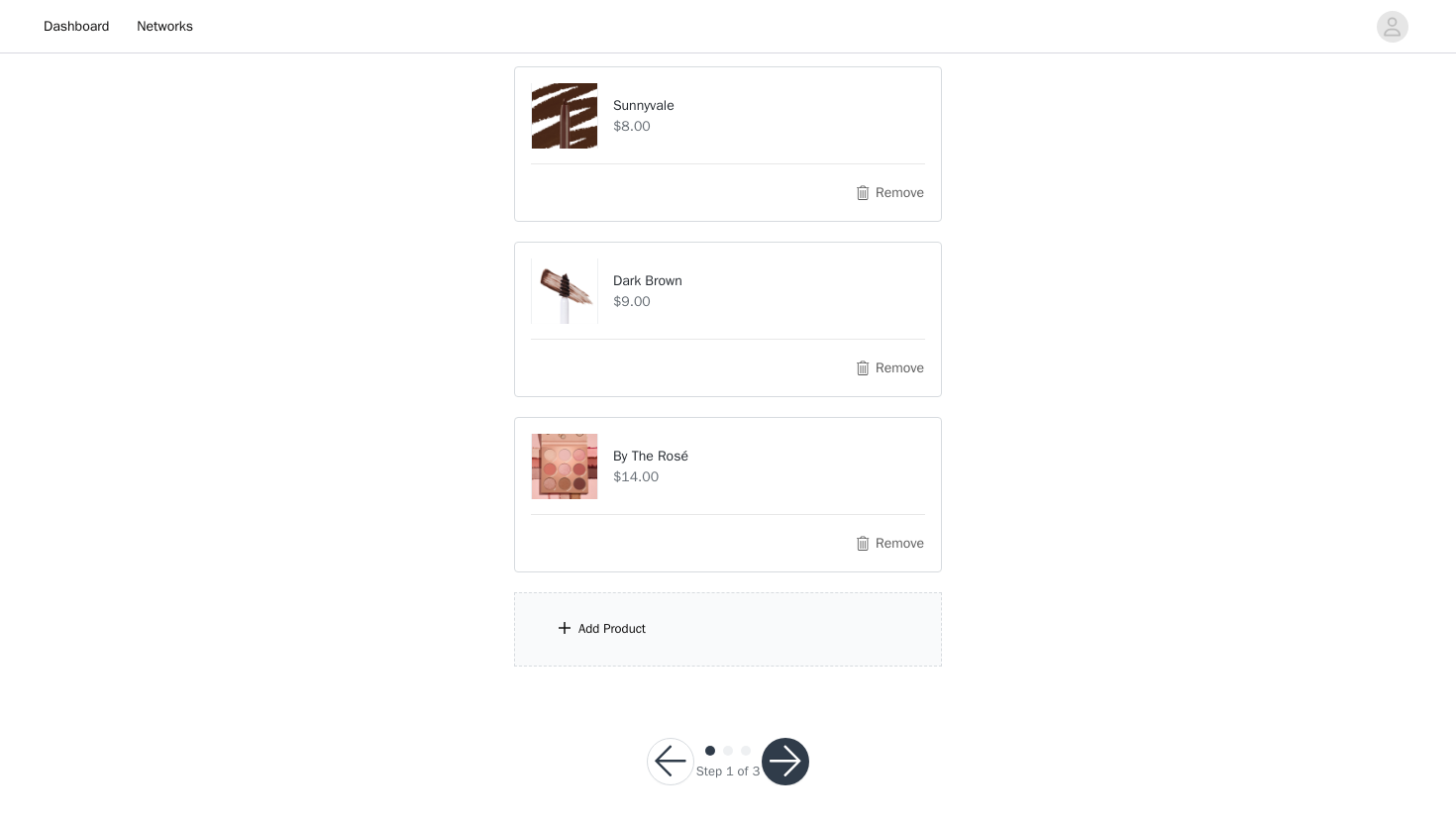 scroll, scrollTop: 215, scrollLeft: 0, axis: vertical 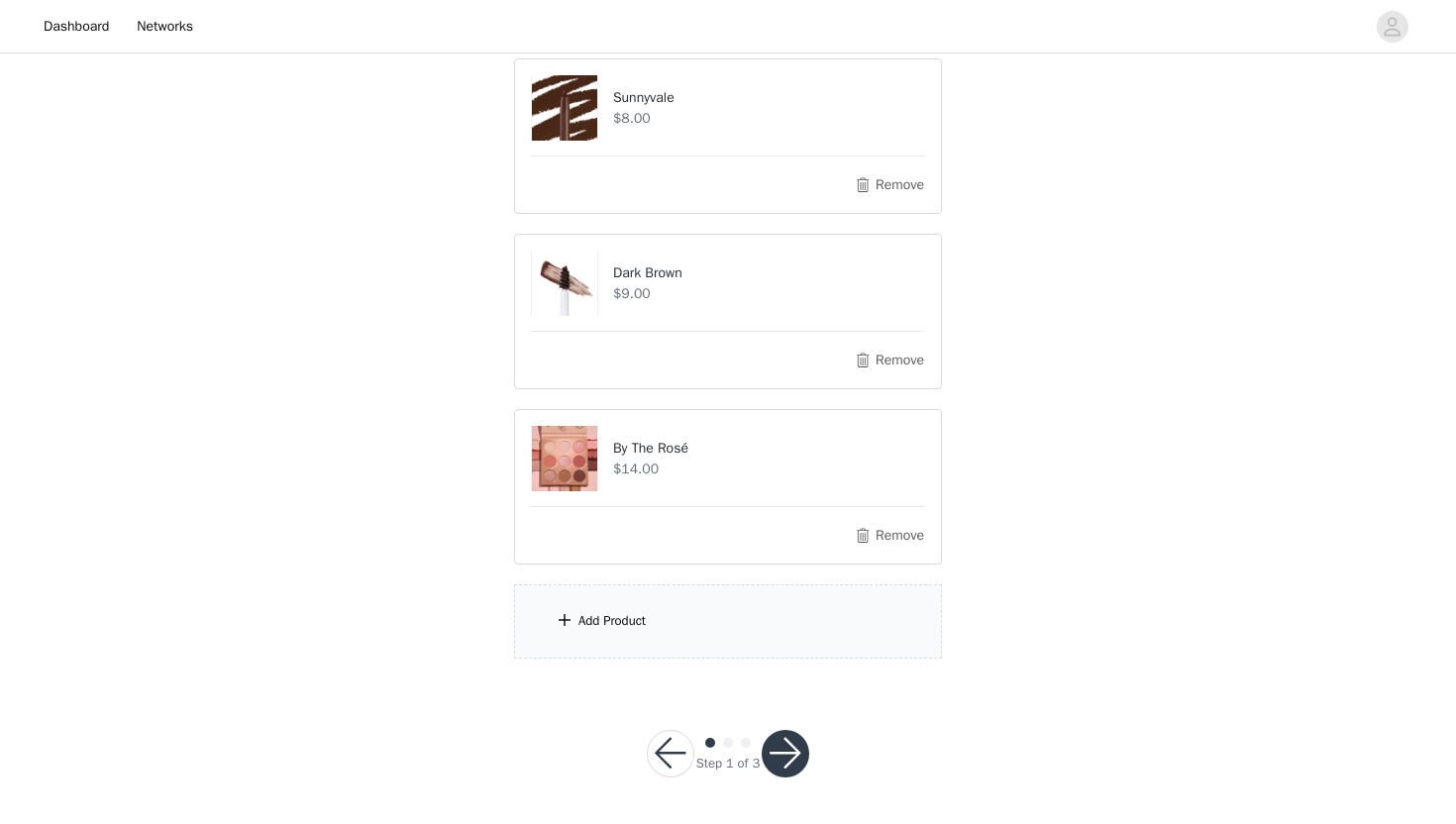 click on "Add Product" at bounding box center (728, 621) 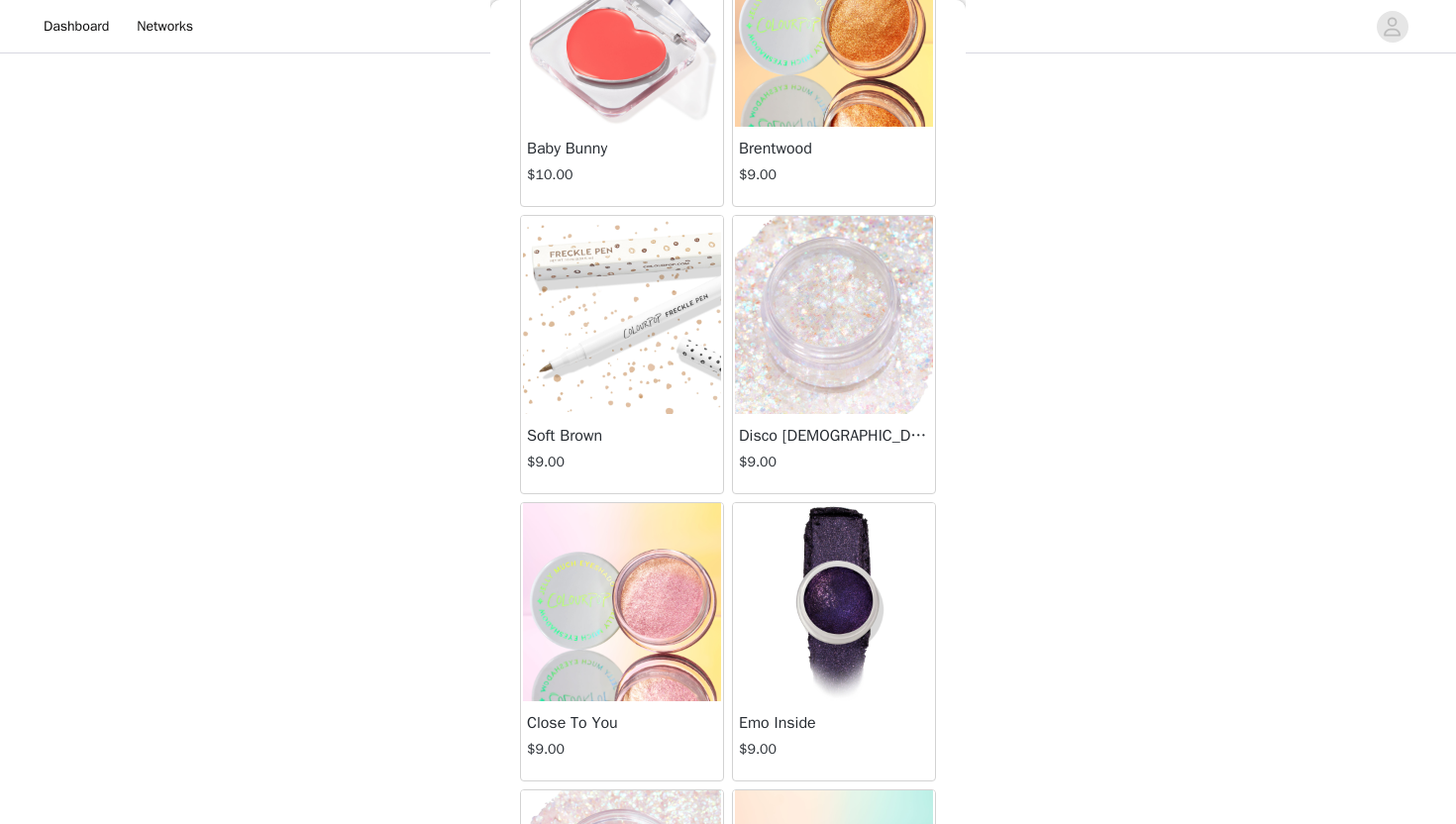 scroll, scrollTop: 11119, scrollLeft: 0, axis: vertical 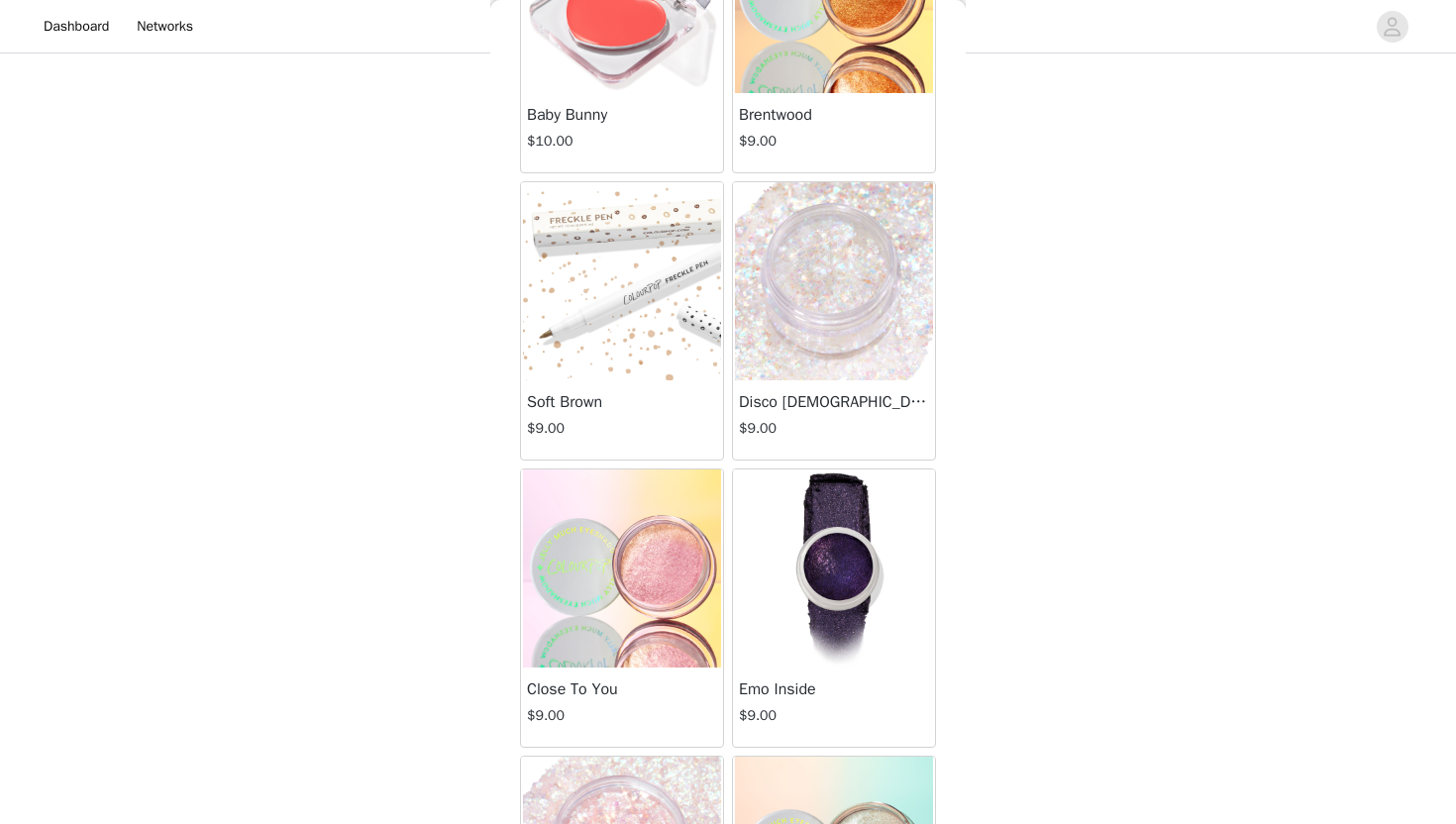 click on "Soft Brown" at bounding box center [622, 402] 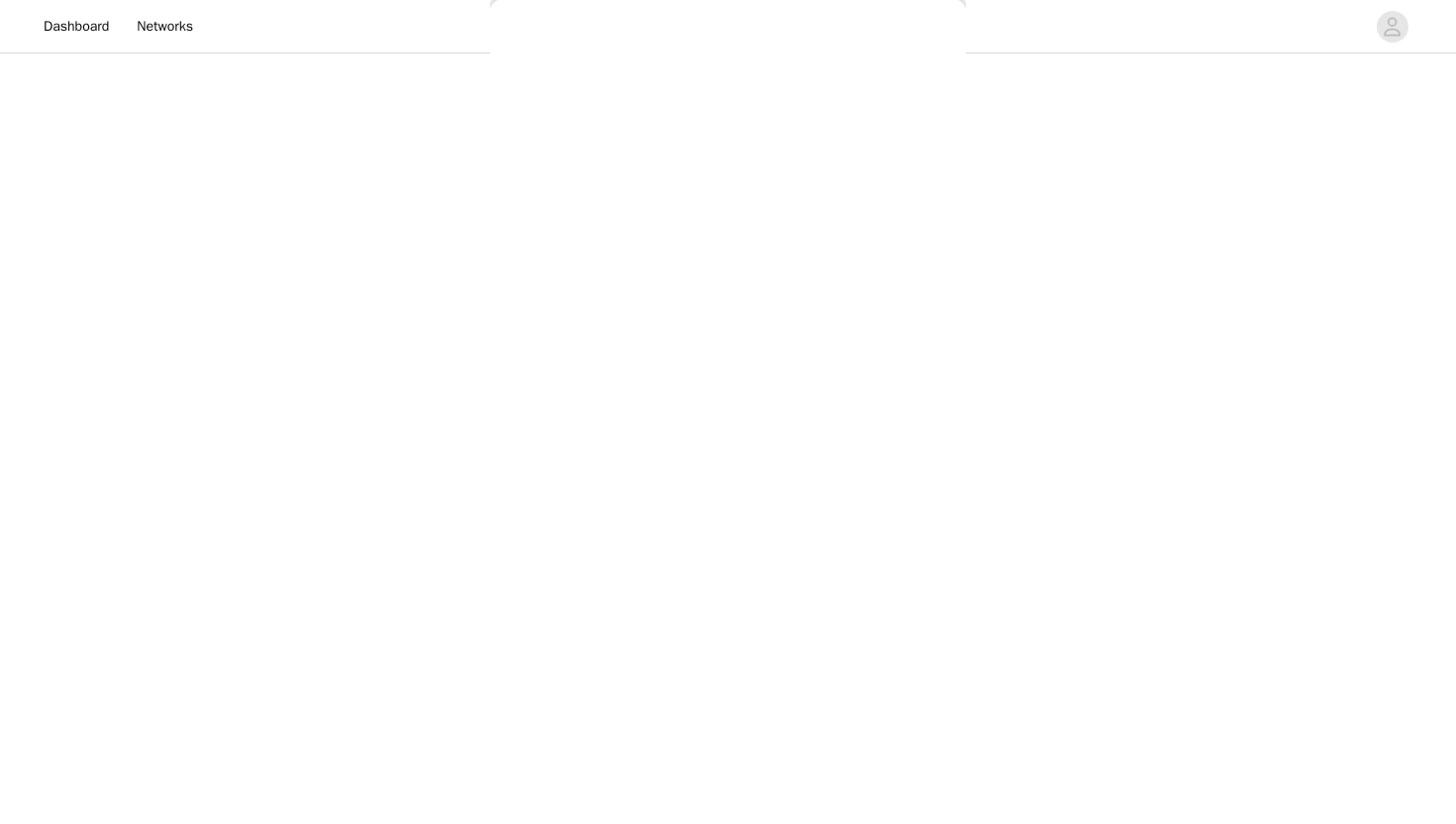 scroll, scrollTop: 19, scrollLeft: 0, axis: vertical 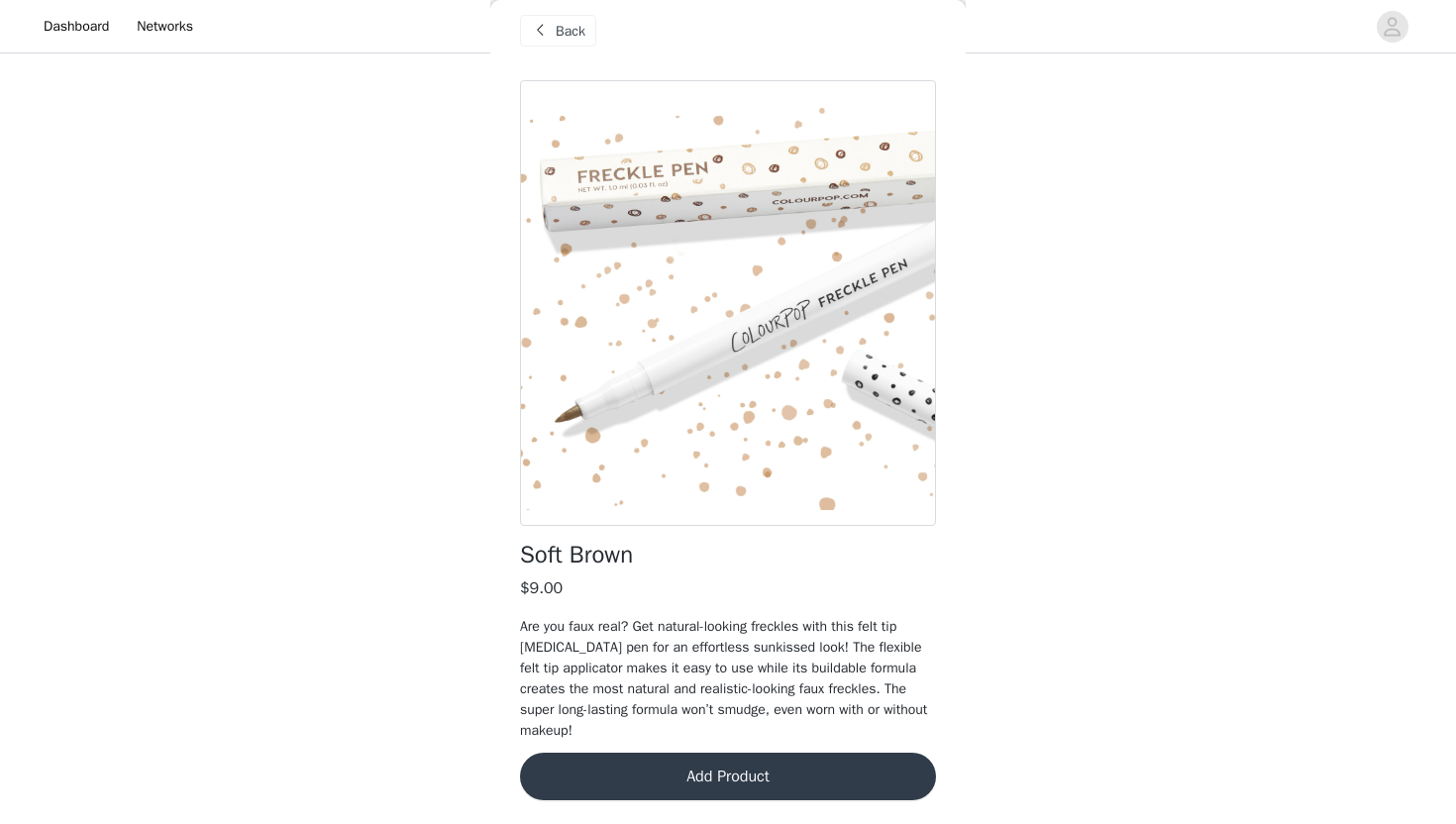 click on "Add Product" at bounding box center [728, 776] 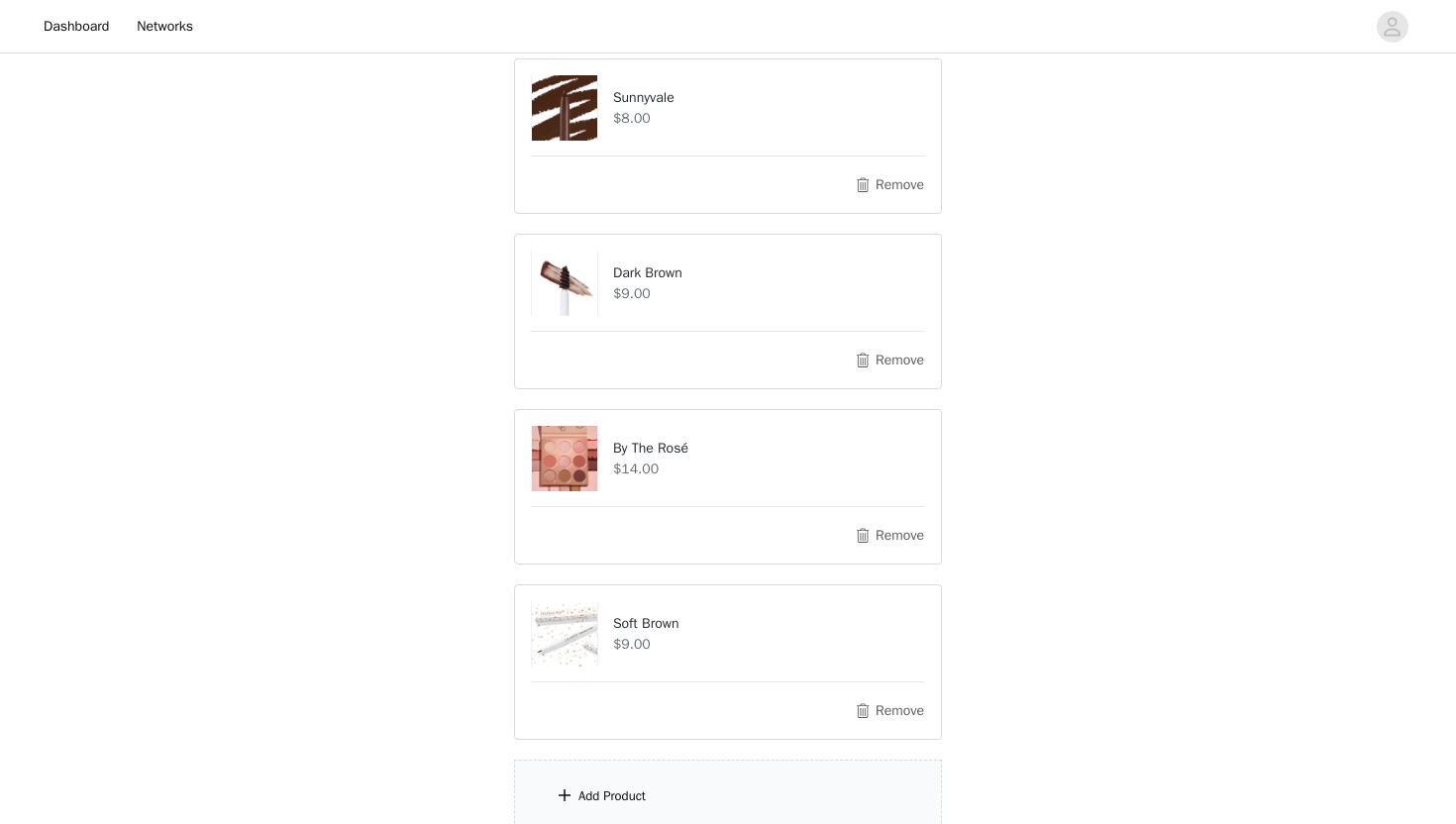 scroll, scrollTop: 390, scrollLeft: 0, axis: vertical 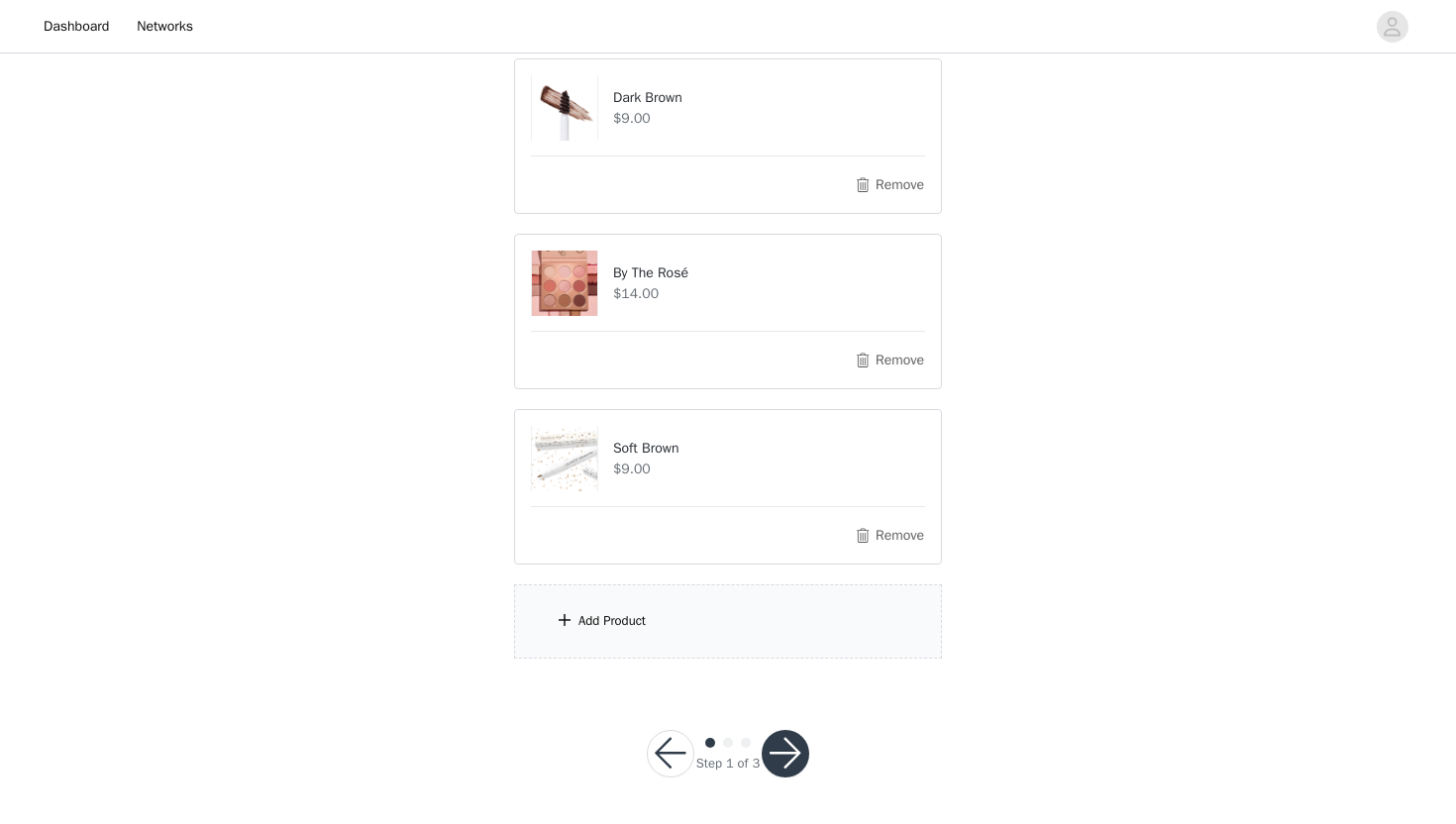 click on "Add Product" at bounding box center (728, 621) 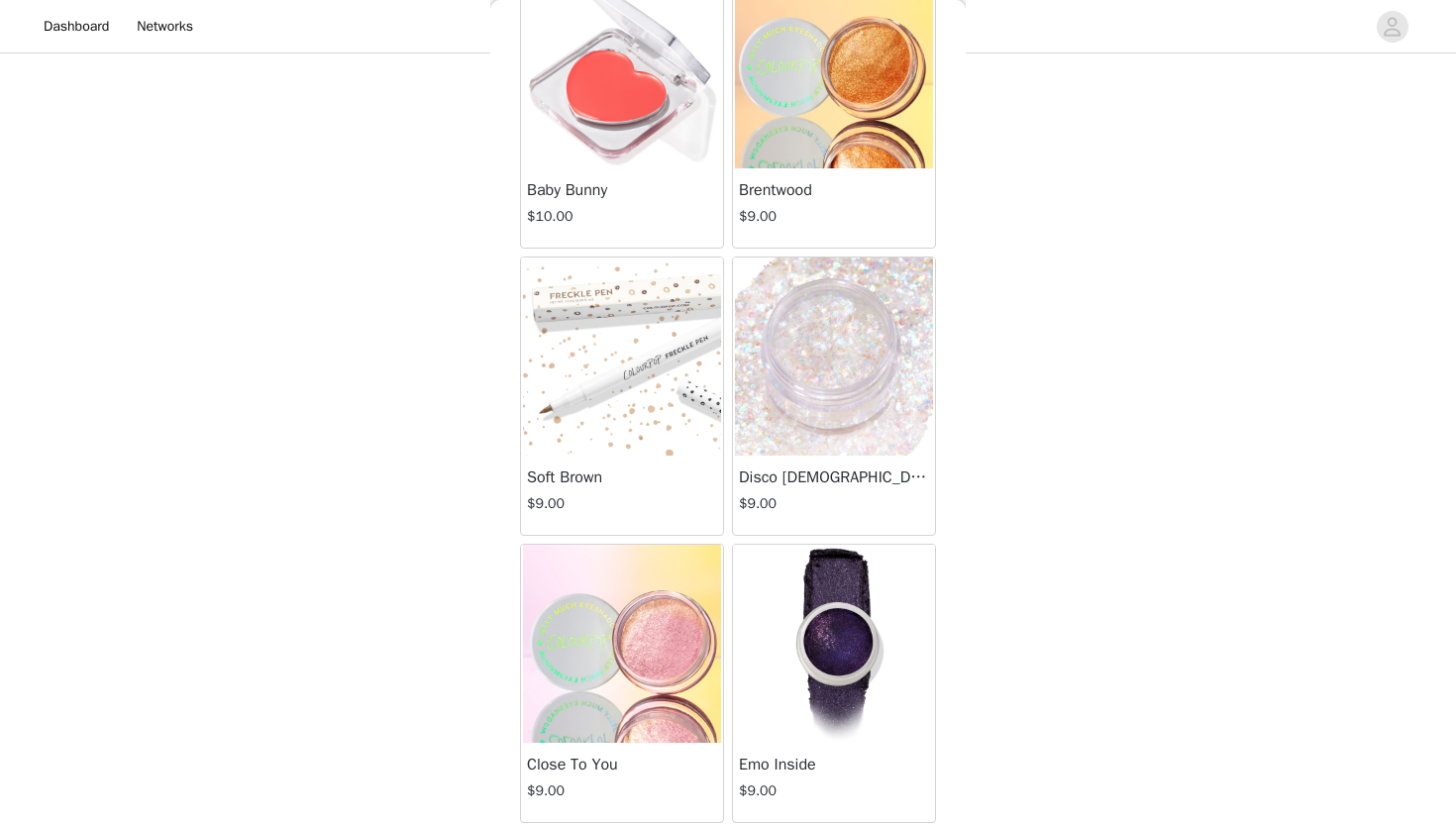 scroll, scrollTop: 11154, scrollLeft: 0, axis: vertical 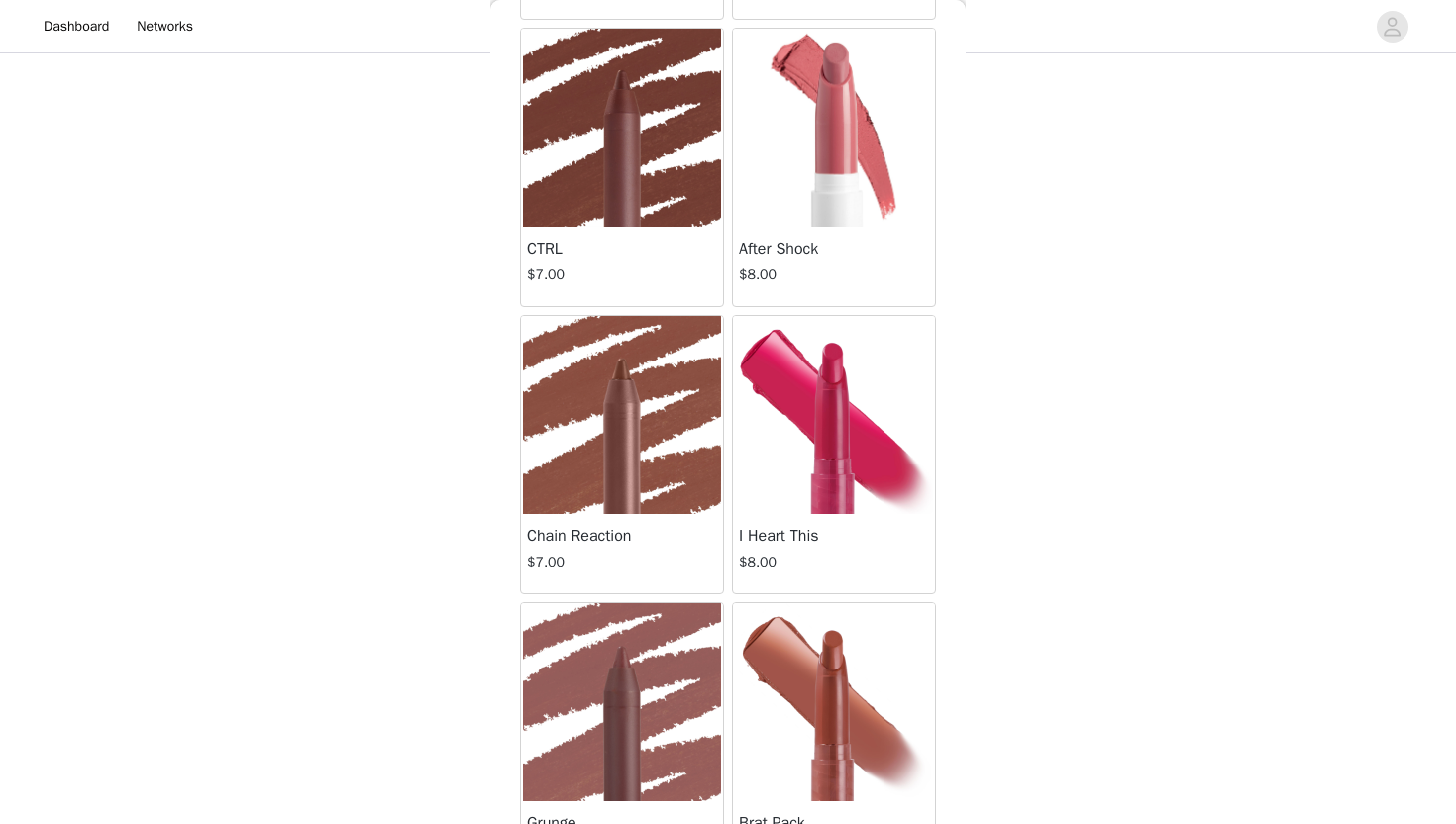 click at bounding box center [622, 415] 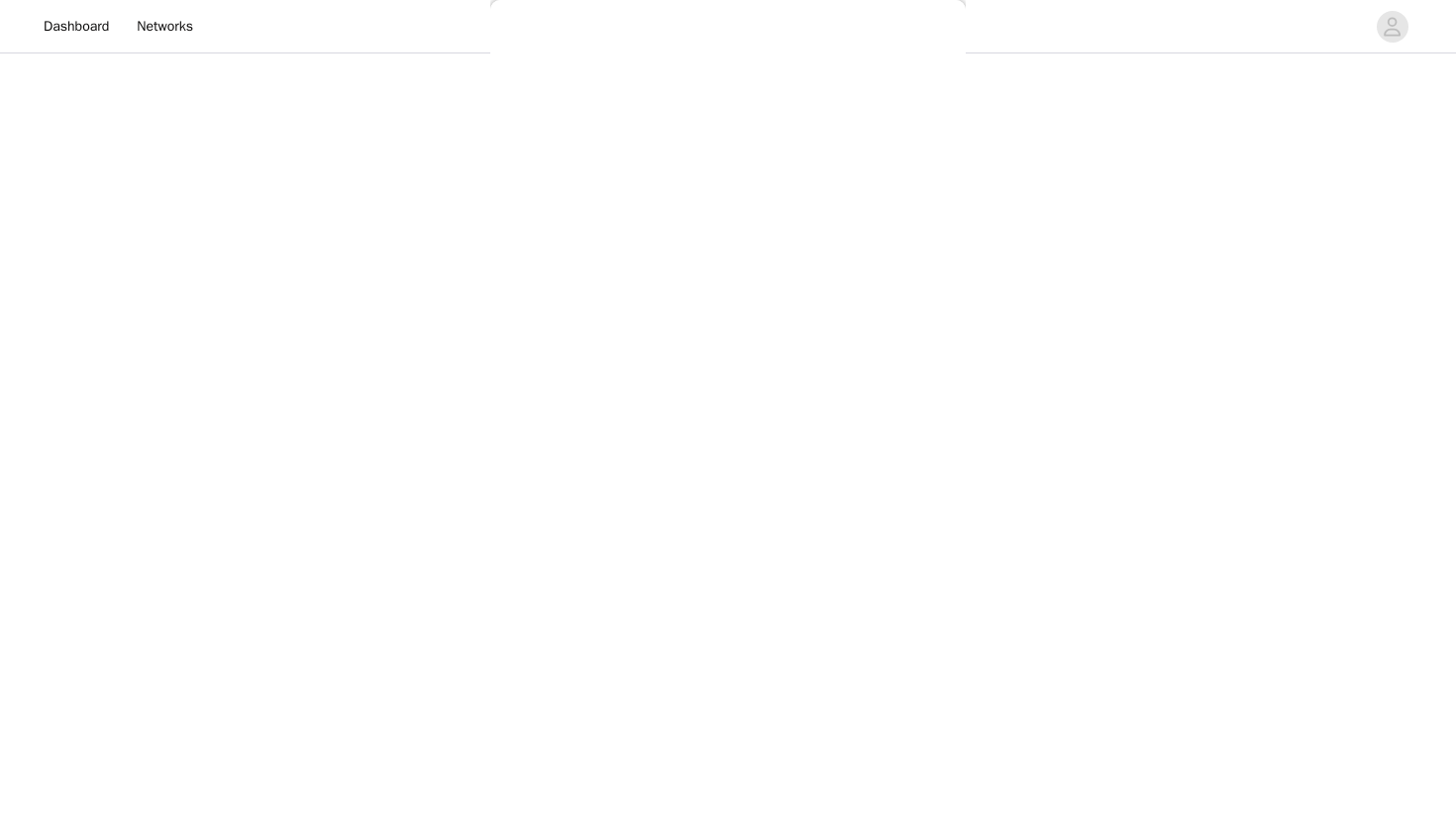 scroll, scrollTop: 40, scrollLeft: 0, axis: vertical 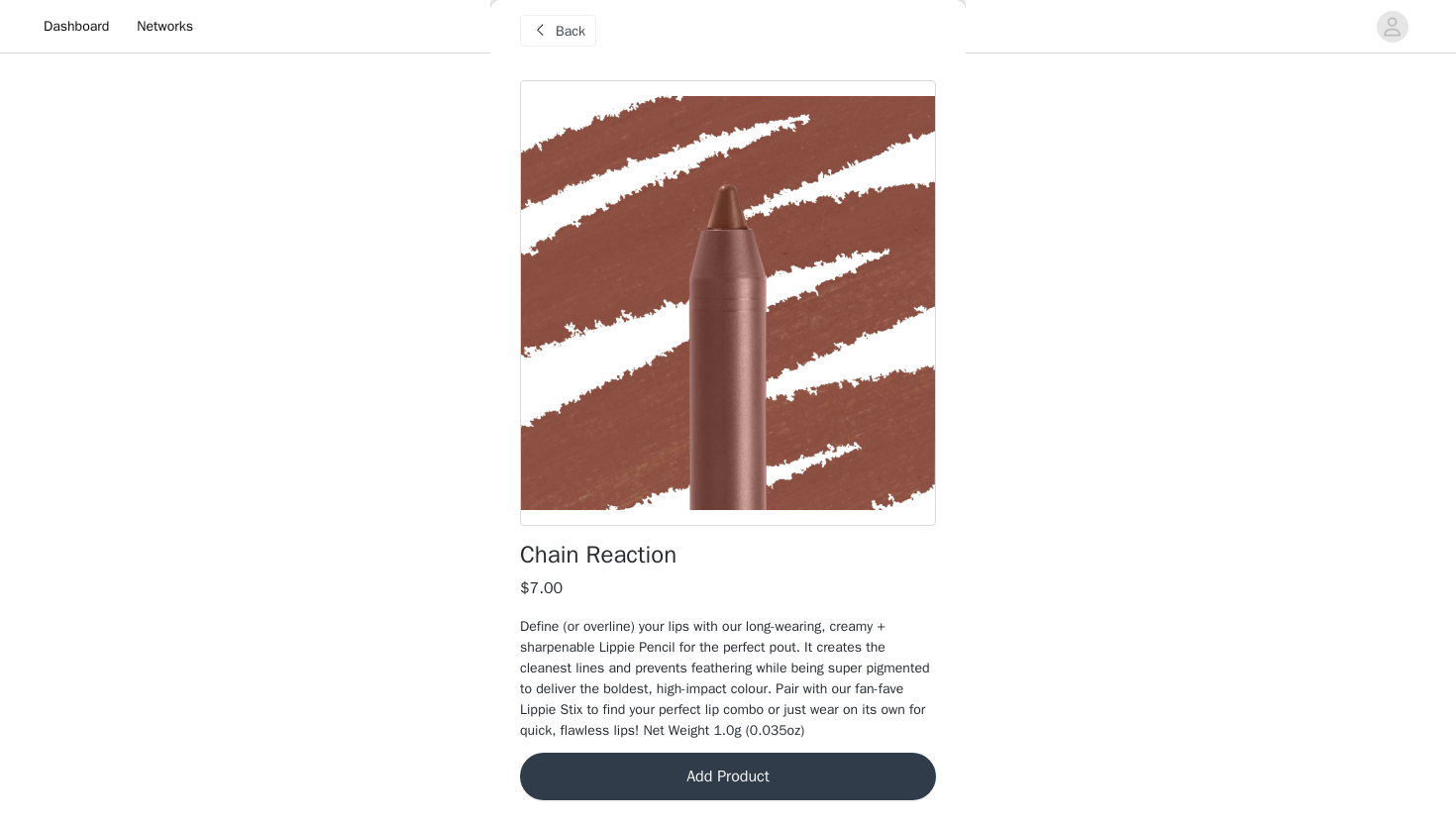 click on "Add Product" at bounding box center (728, 776) 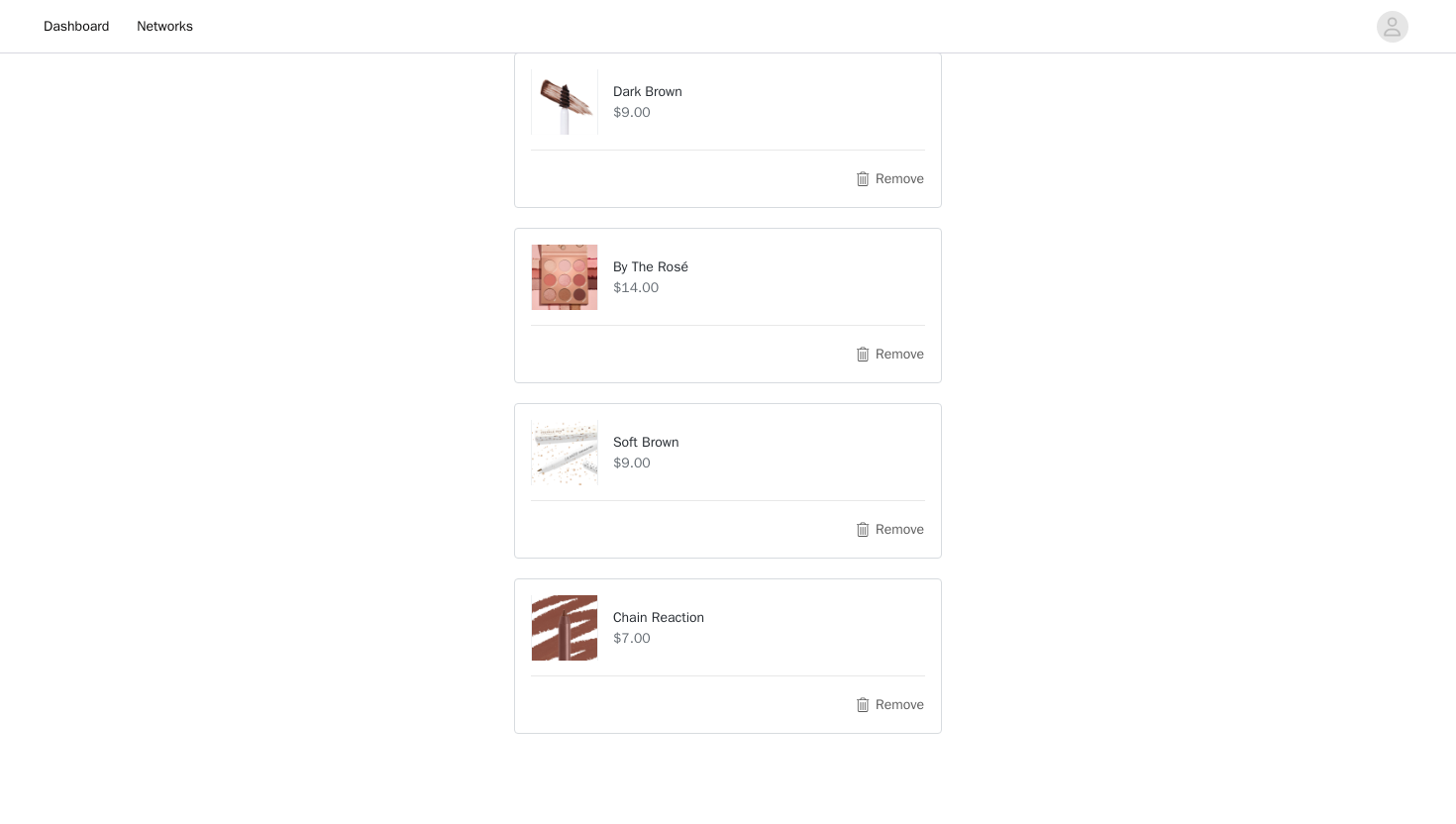 scroll, scrollTop: 438, scrollLeft: 0, axis: vertical 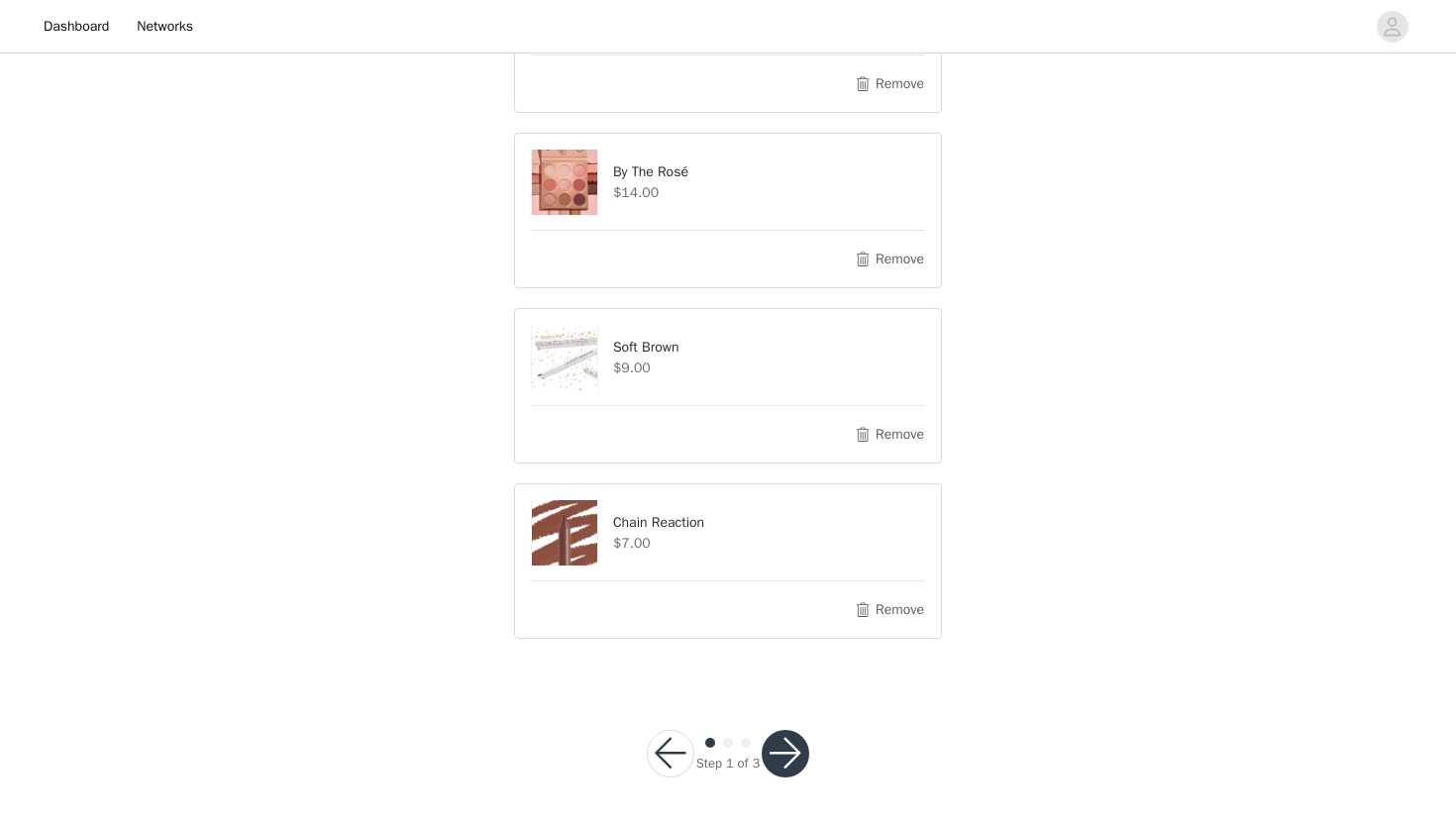 click at bounding box center [785, 754] 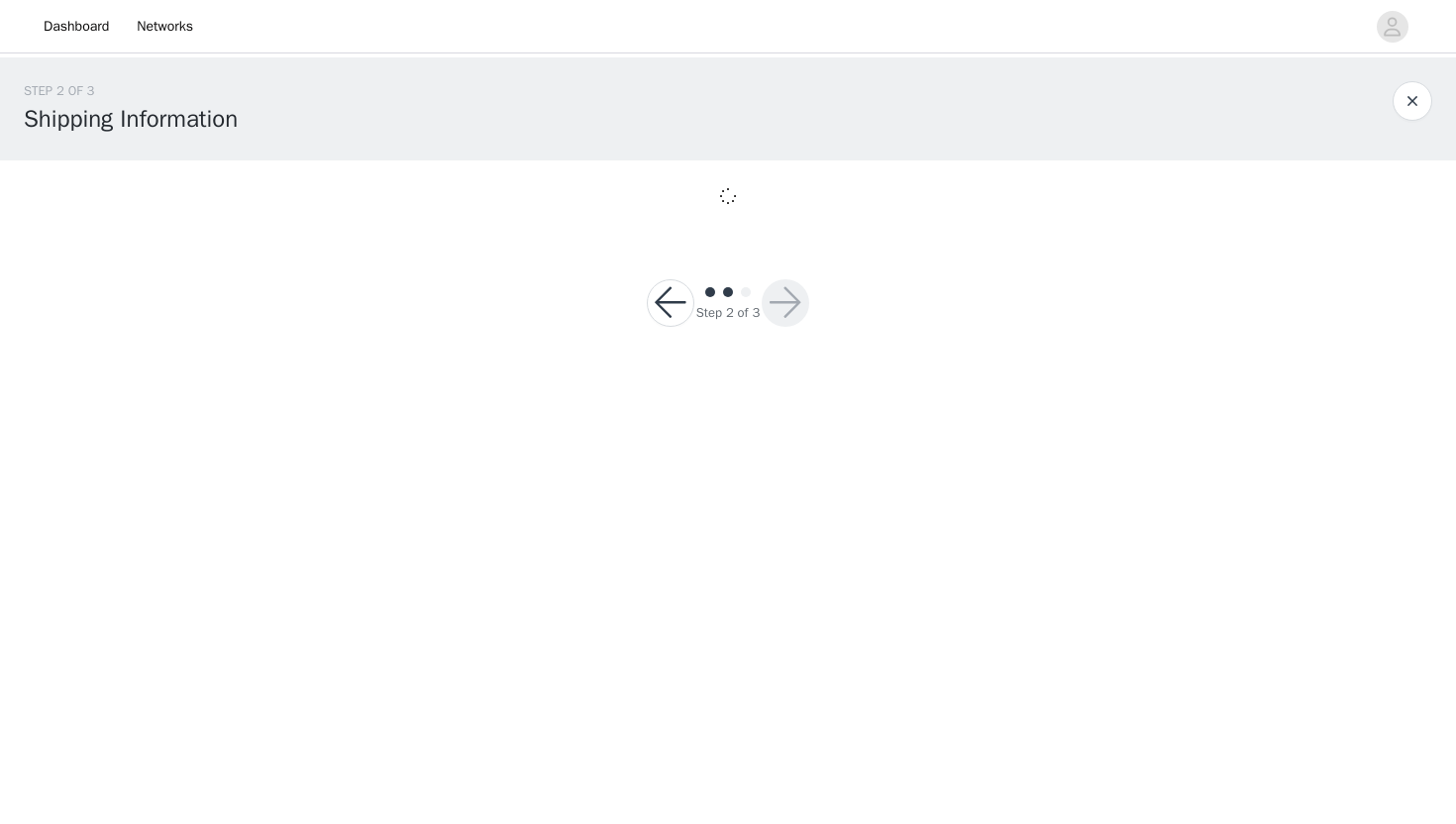scroll, scrollTop: 0, scrollLeft: 0, axis: both 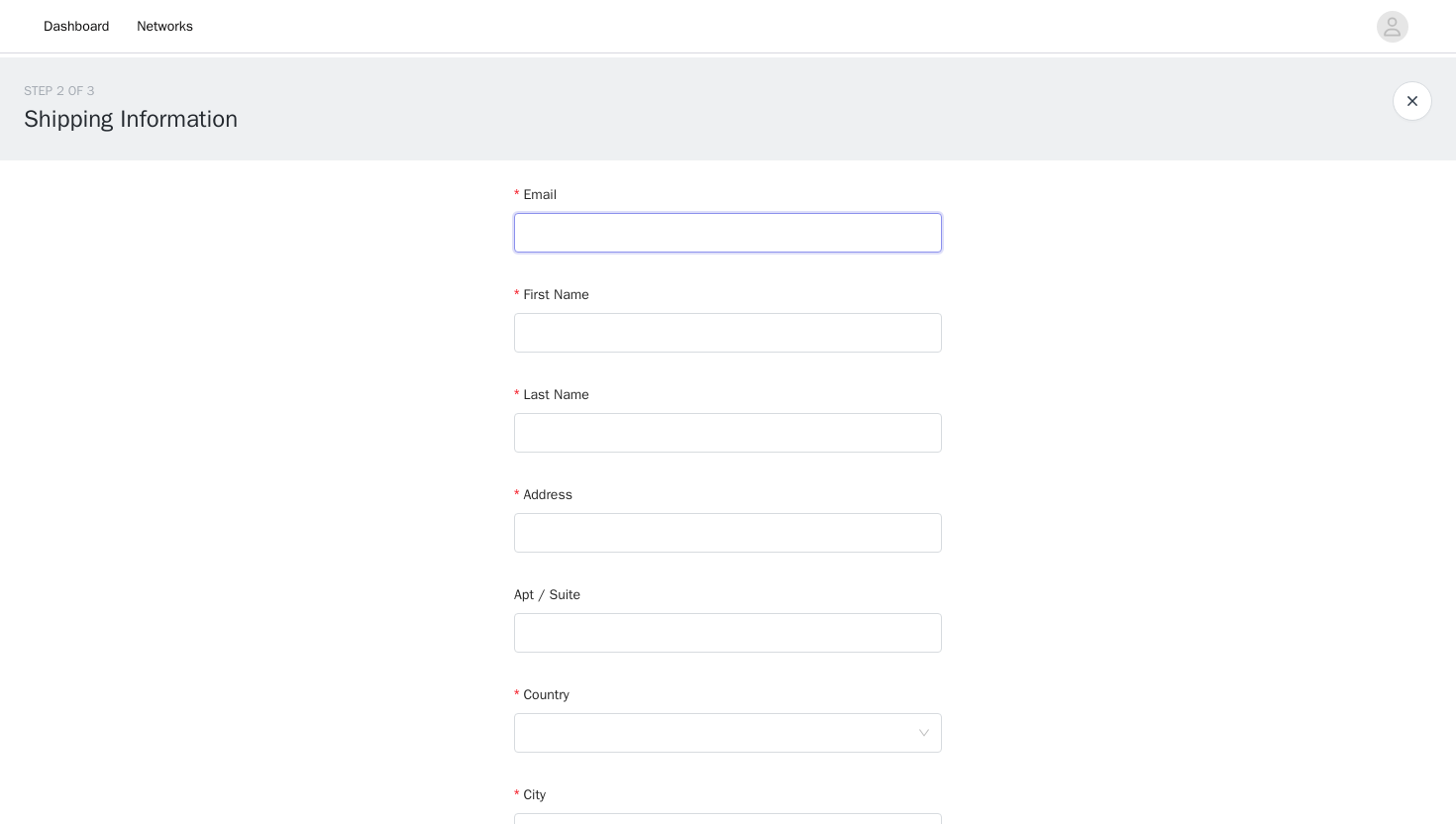 click at bounding box center [728, 233] 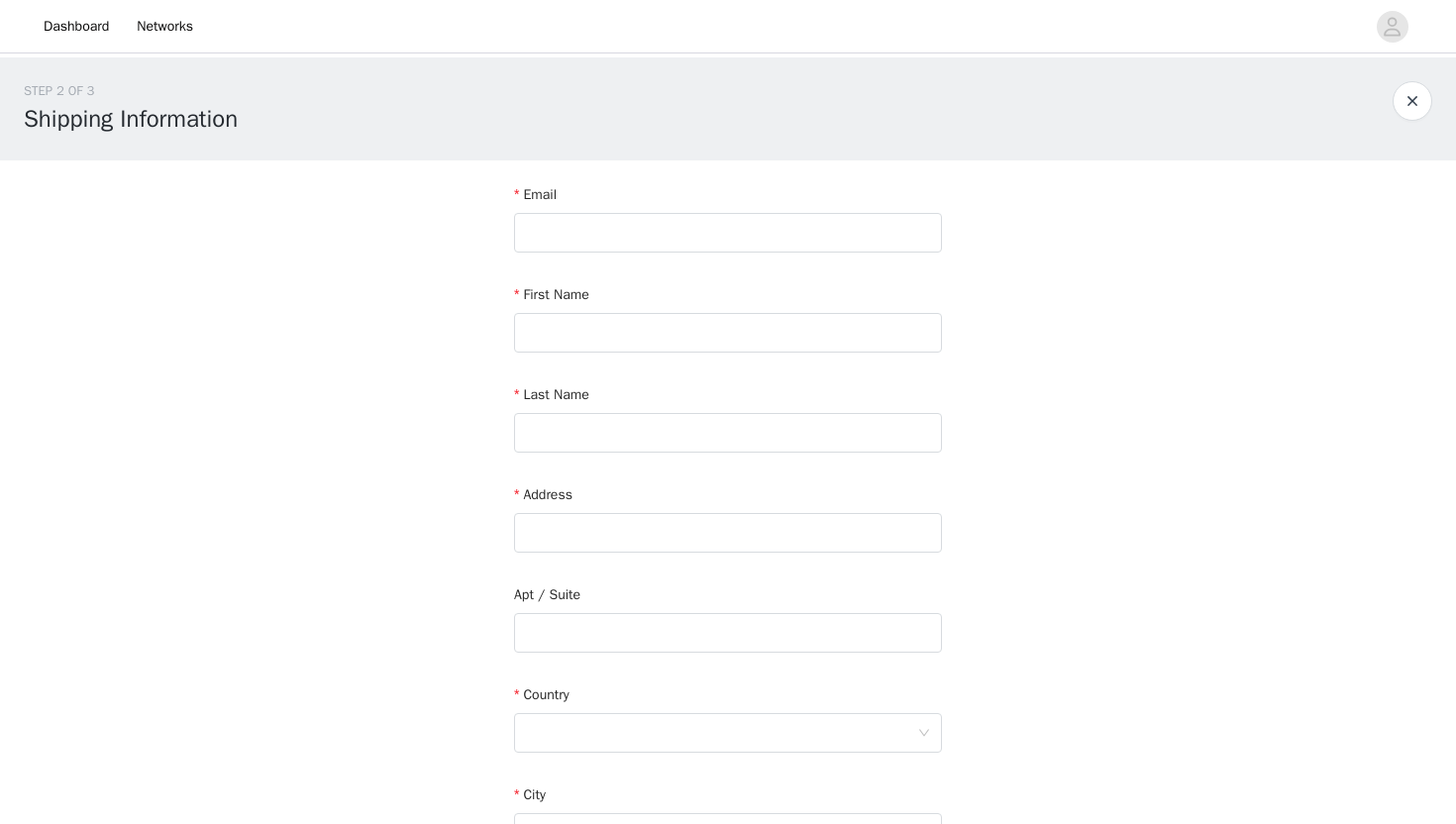 click on "Email" at bounding box center [728, 198] 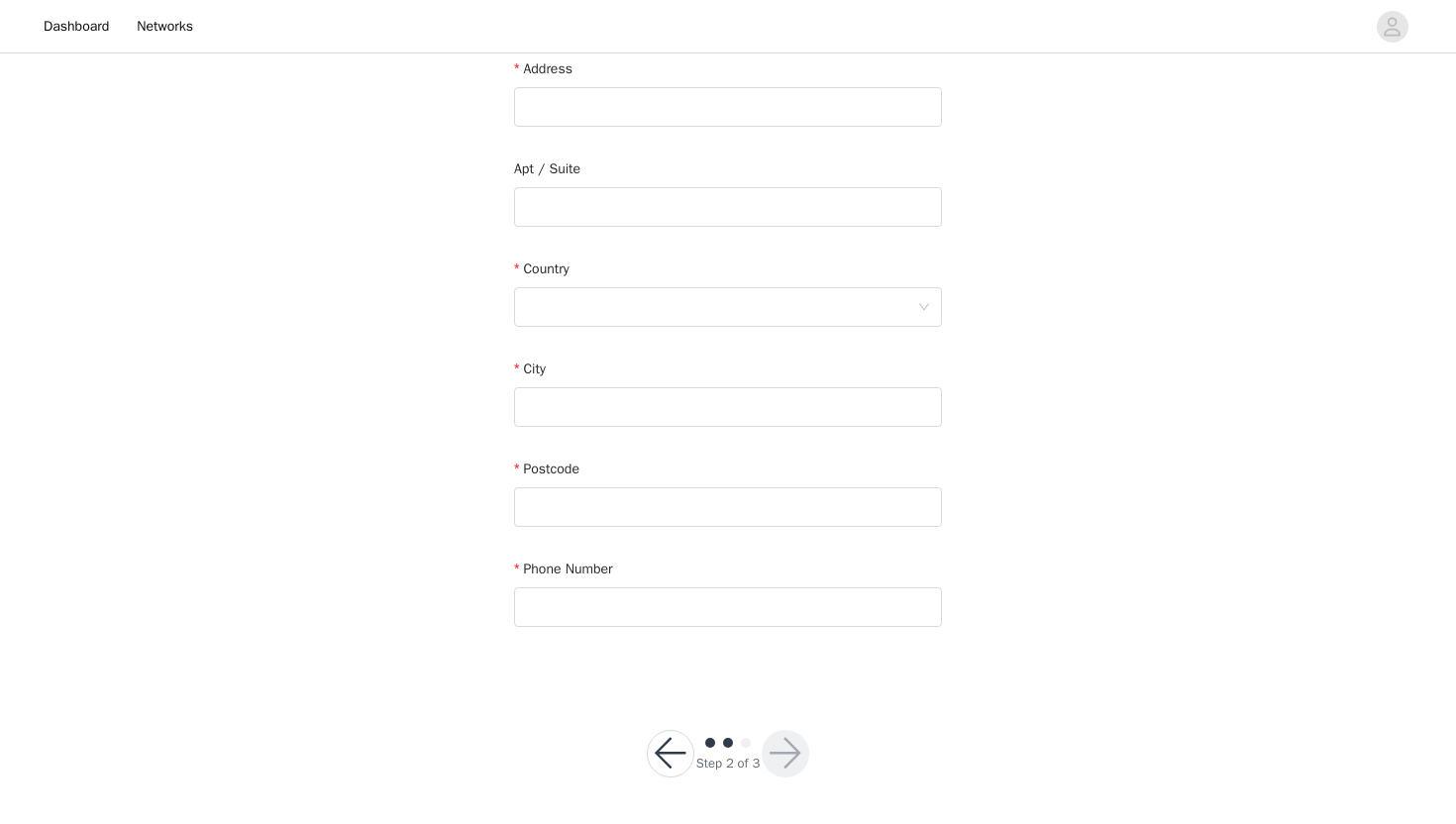 click at bounding box center (671, 754) 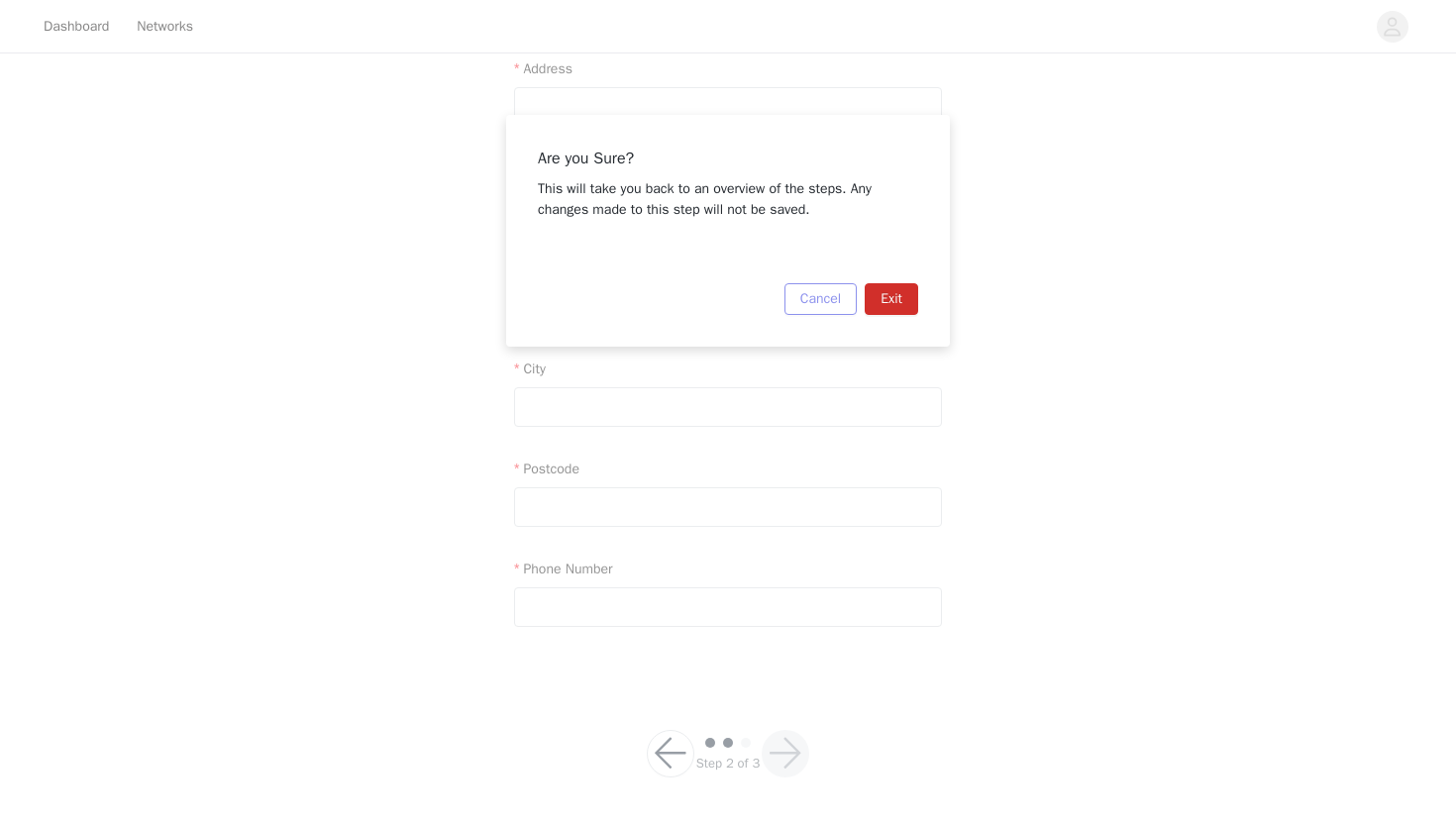 click on "Cancel" at bounding box center [820, 299] 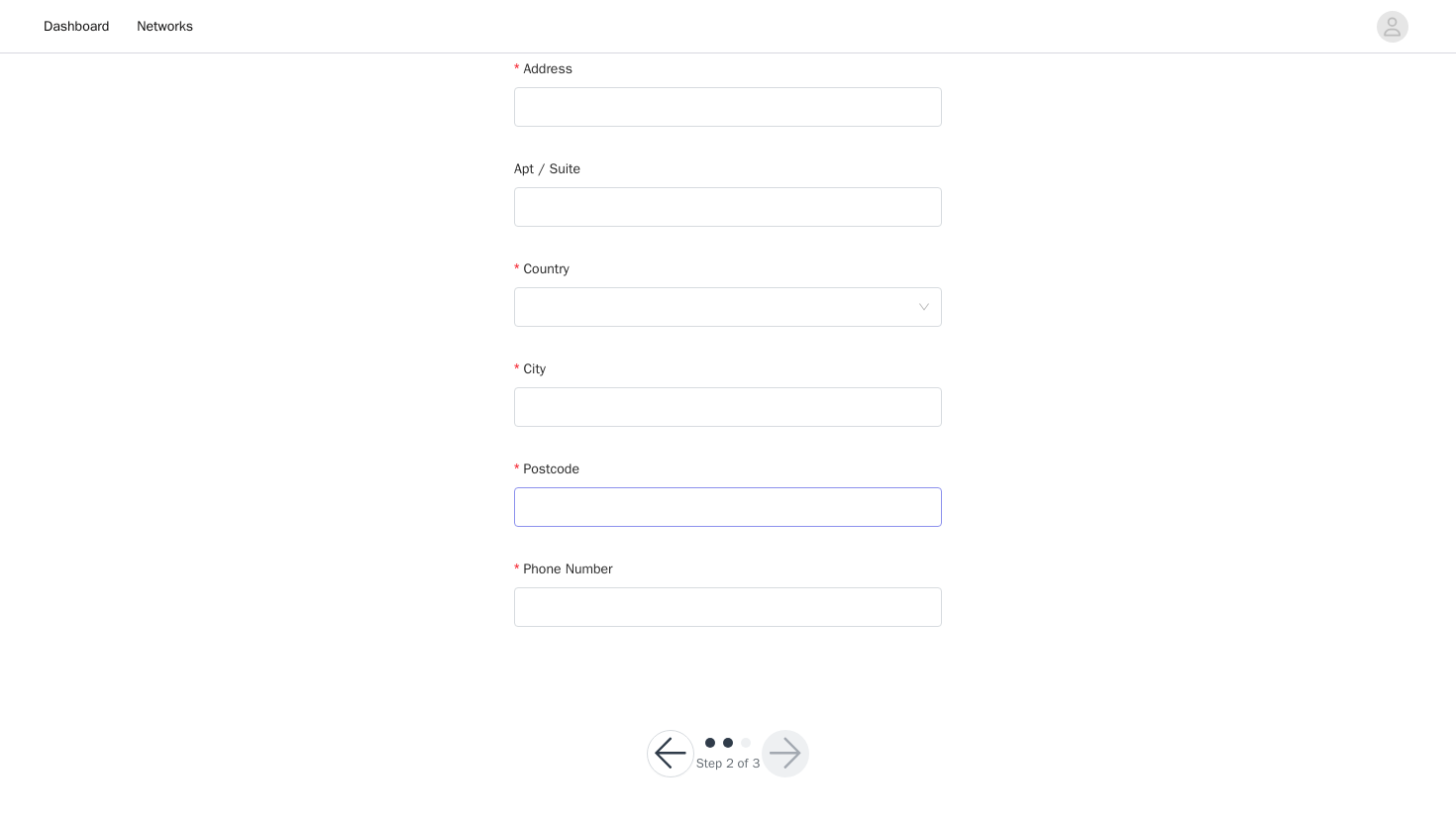 scroll, scrollTop: 0, scrollLeft: 0, axis: both 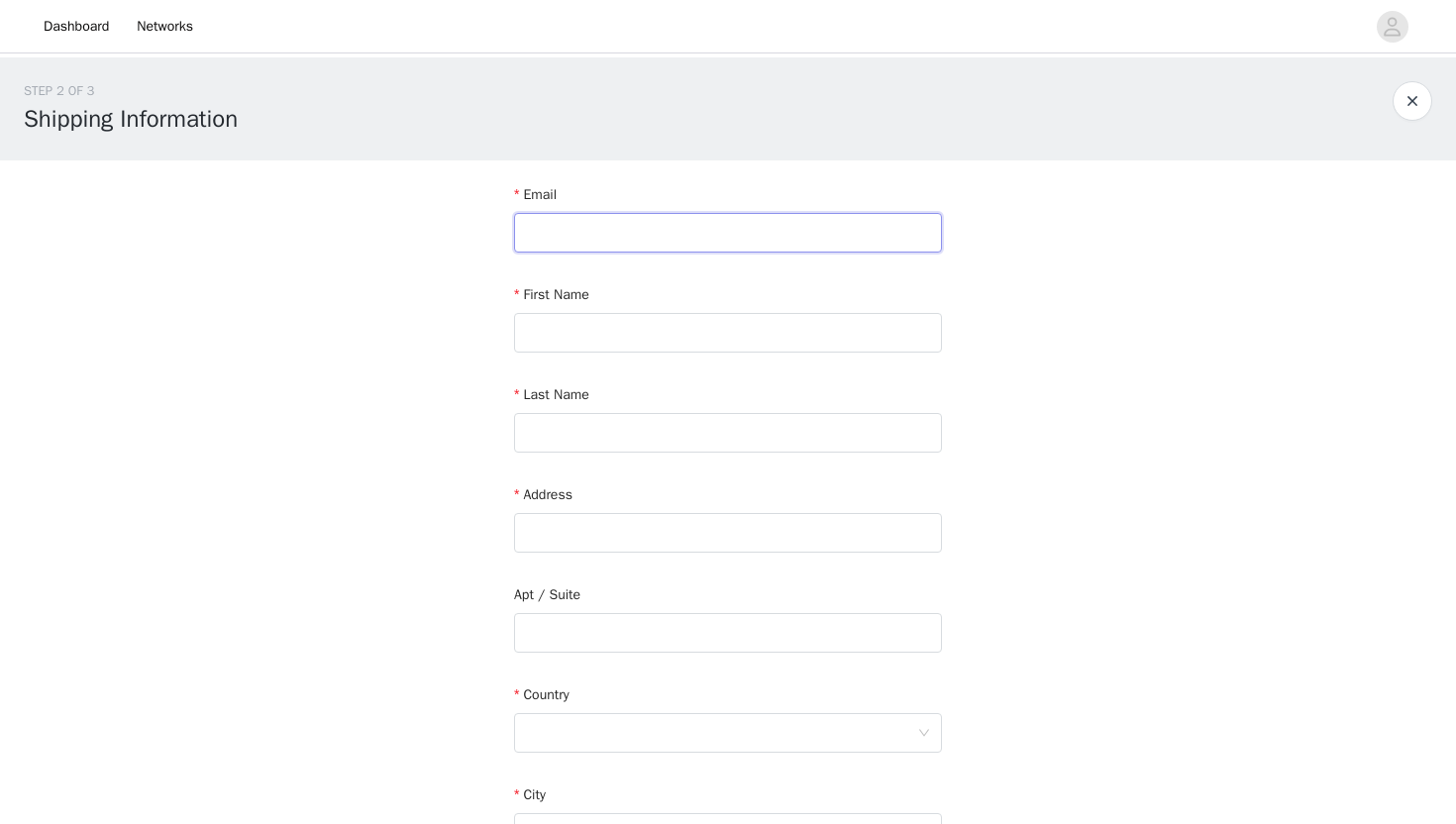 click at bounding box center [728, 233] 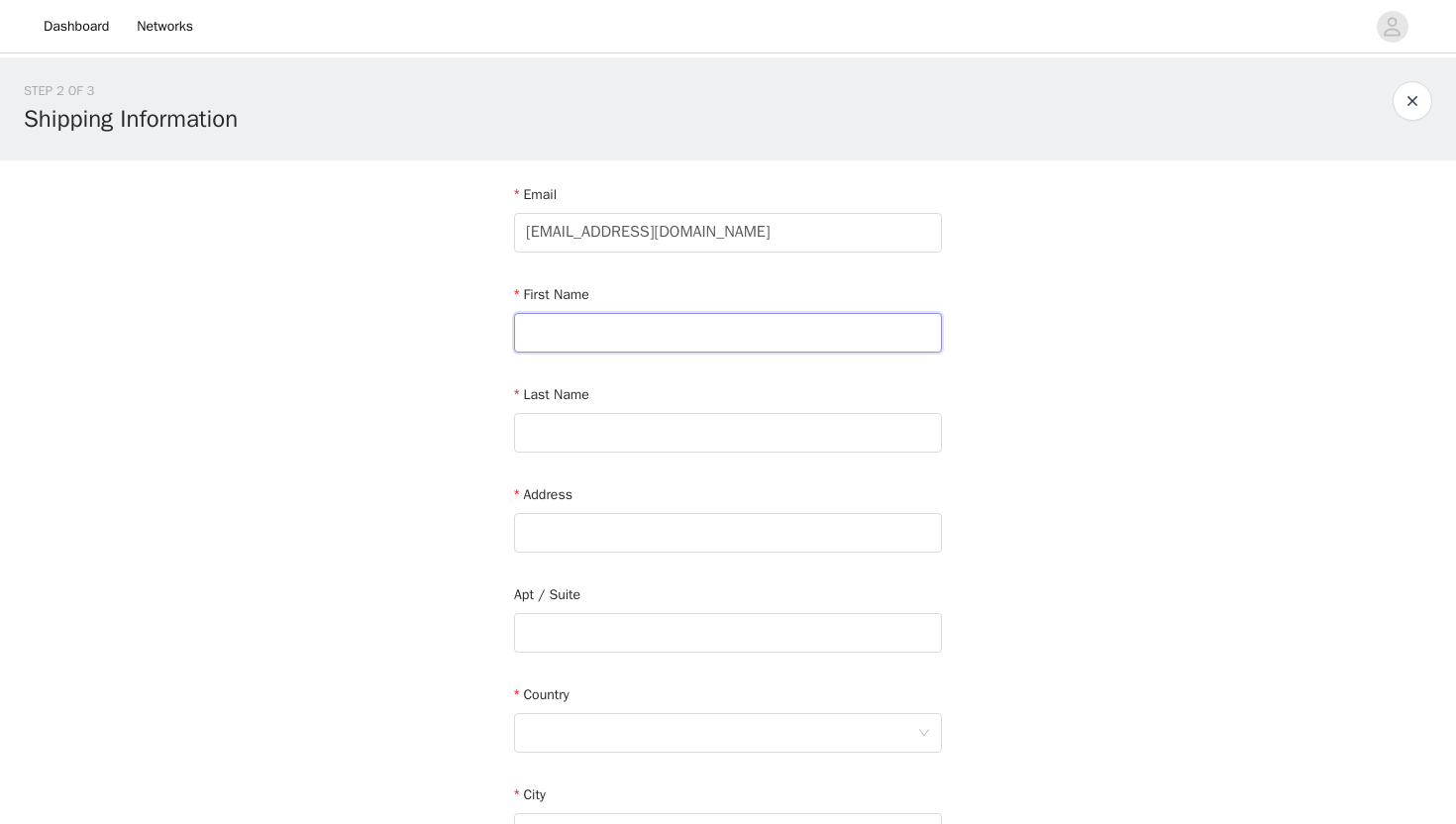 type on "[GEOGRAPHIC_DATA]" 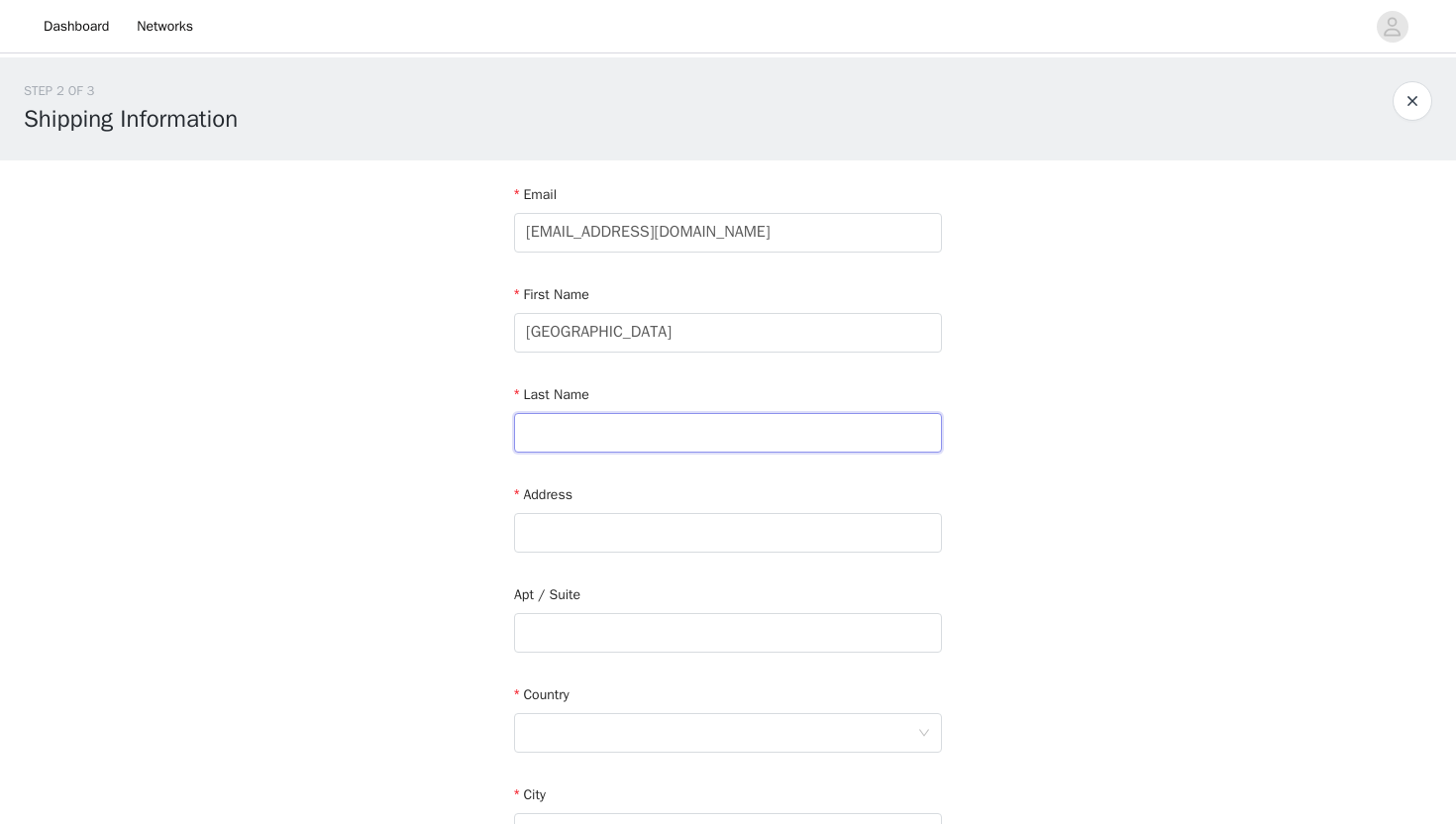 type on "Deriggs" 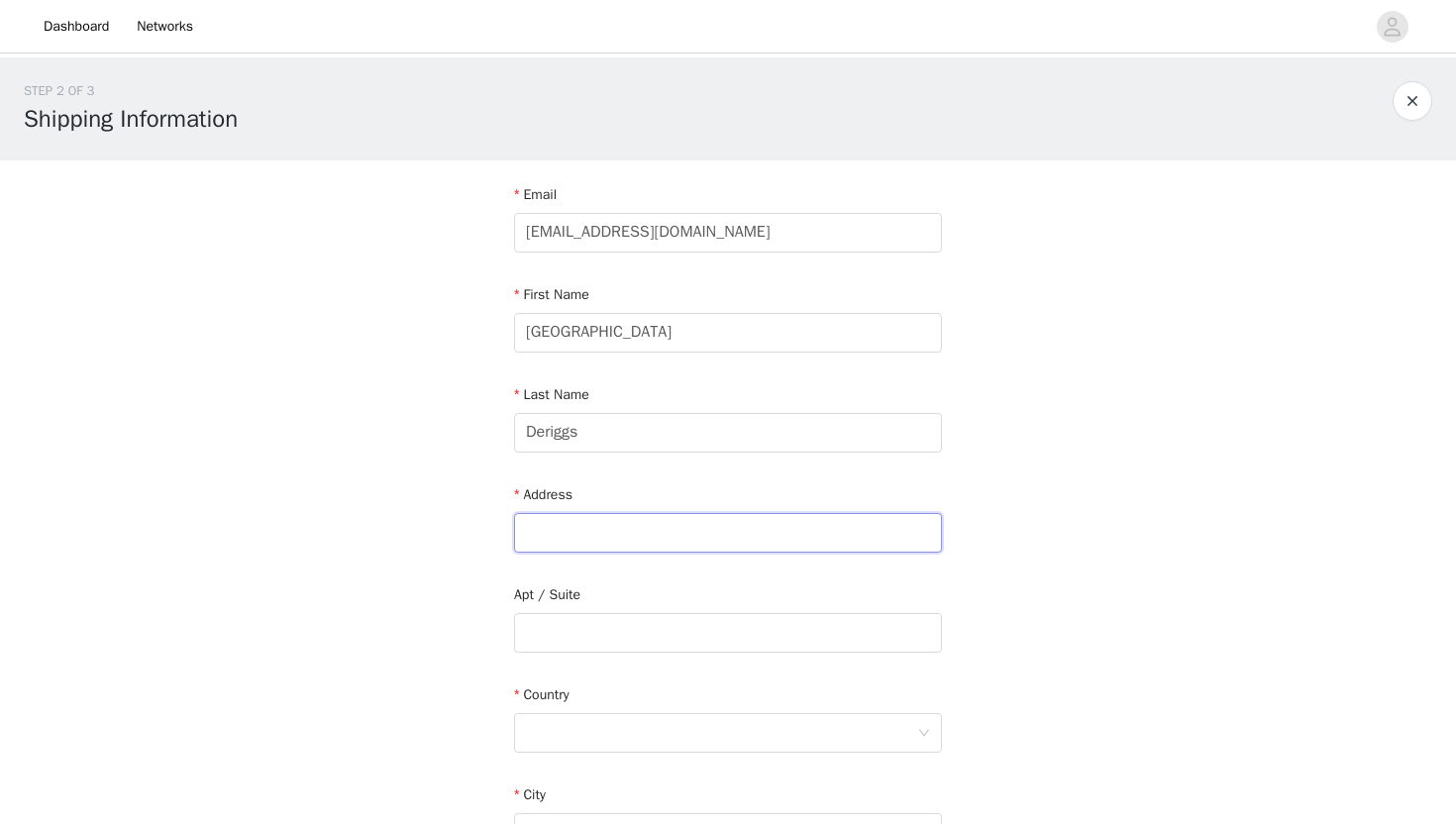 type on "[STREET_ADDRESS][US_STATE]" 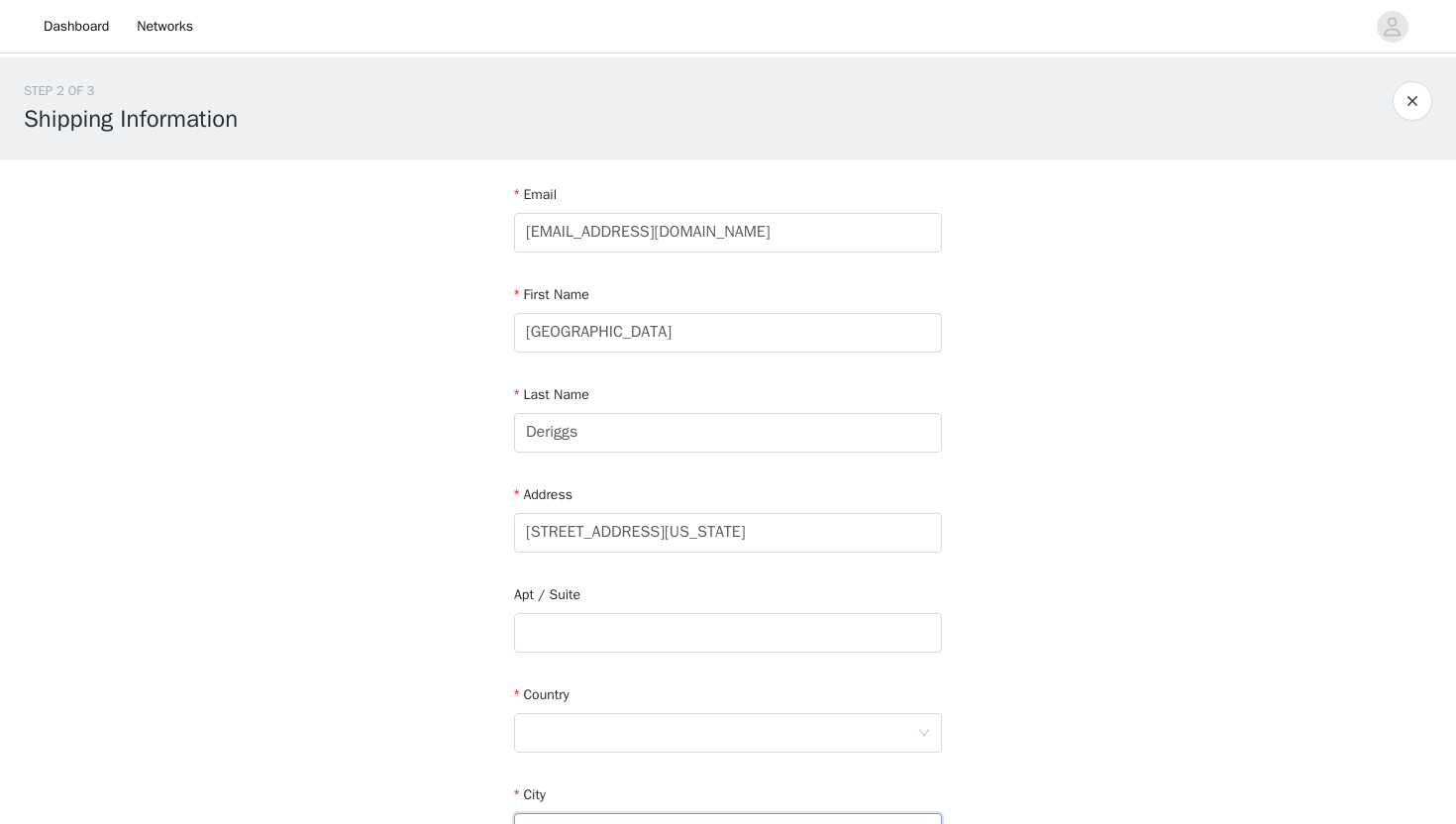 type on "[GEOGRAPHIC_DATA]" 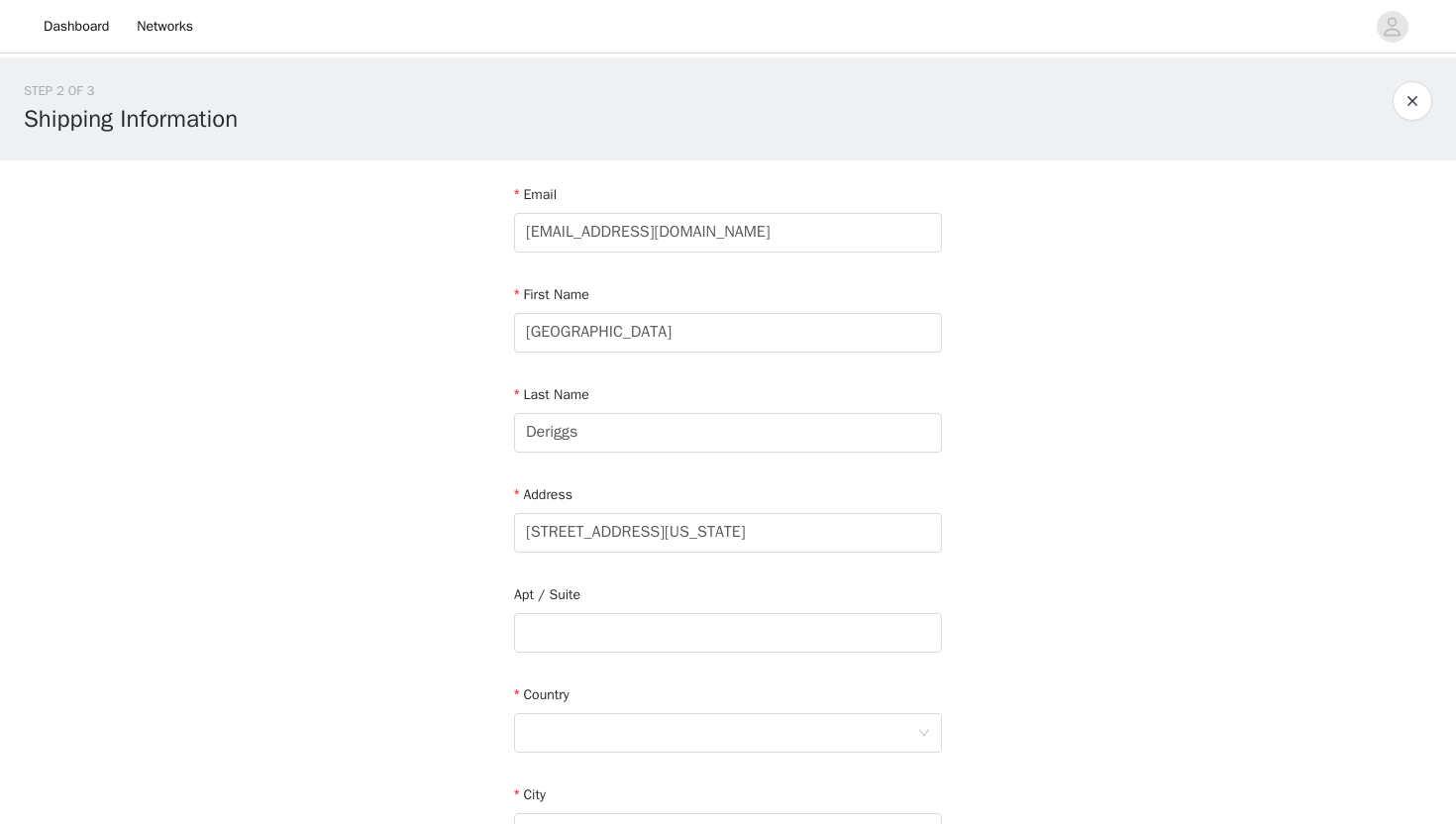 type on "11205" 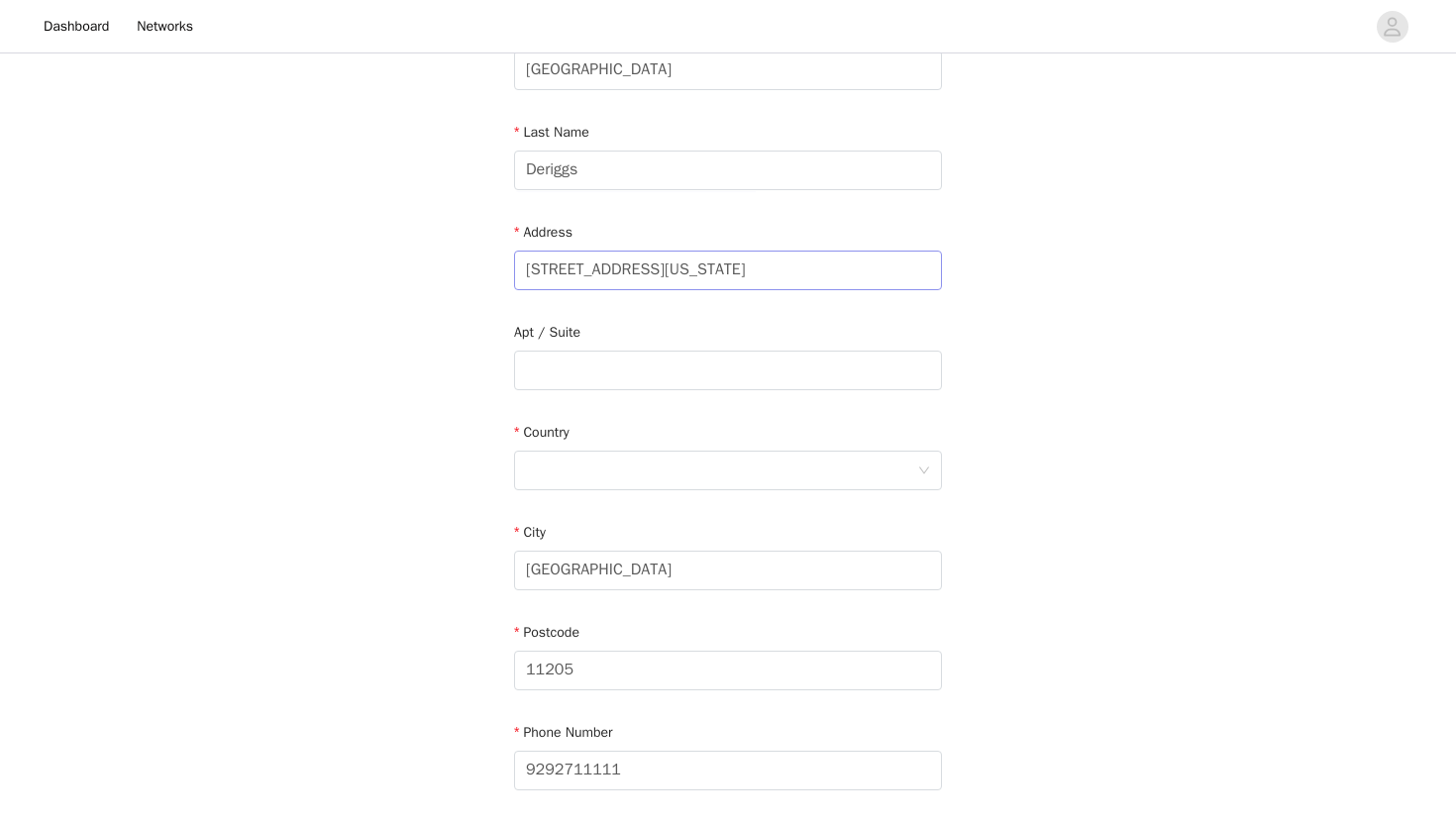 scroll, scrollTop: 319, scrollLeft: 0, axis: vertical 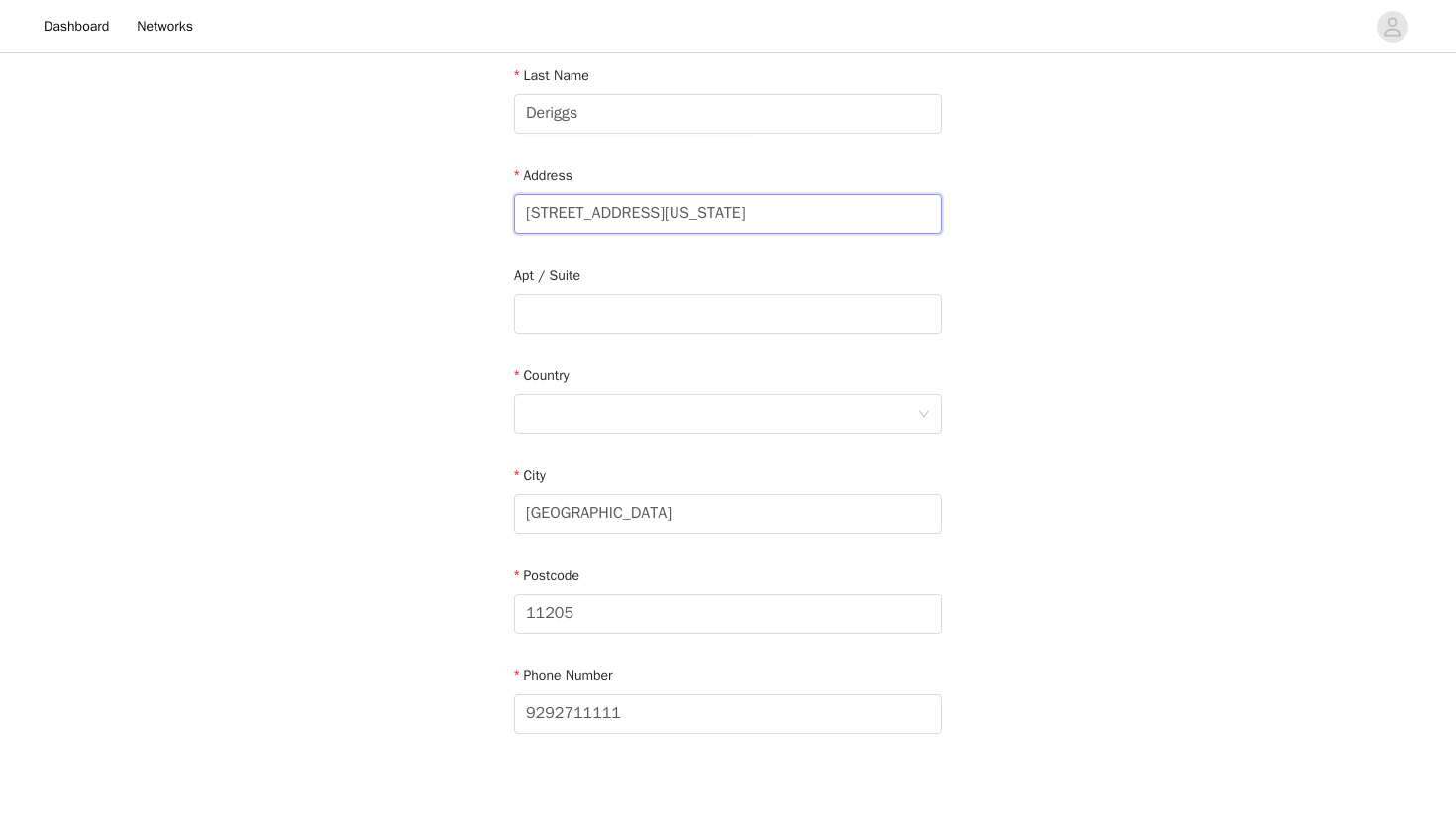 drag, startPoint x: 735, startPoint y: 219, endPoint x: 380, endPoint y: 174, distance: 357.84075 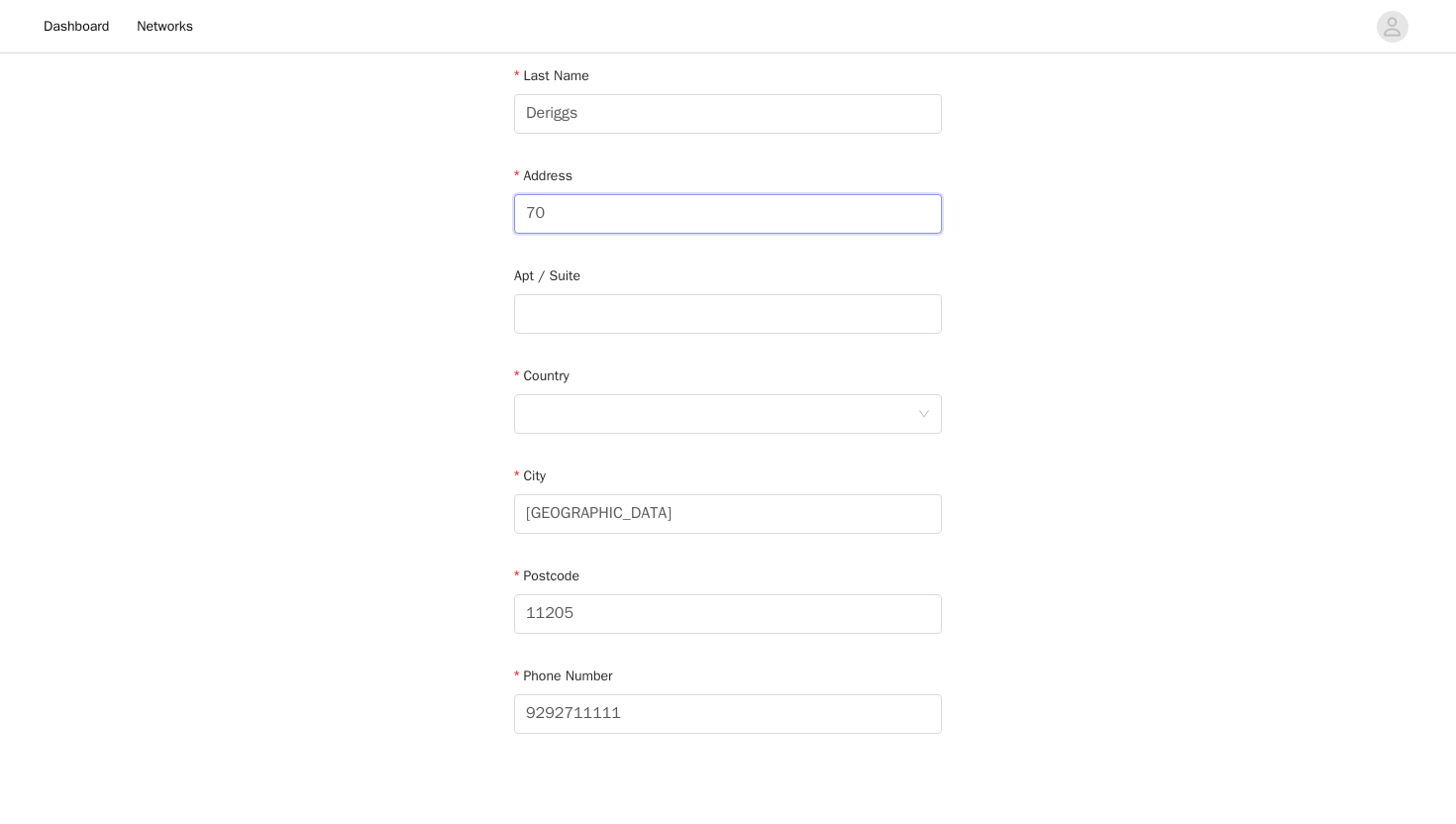 type on "[STREET_ADDRESS]" 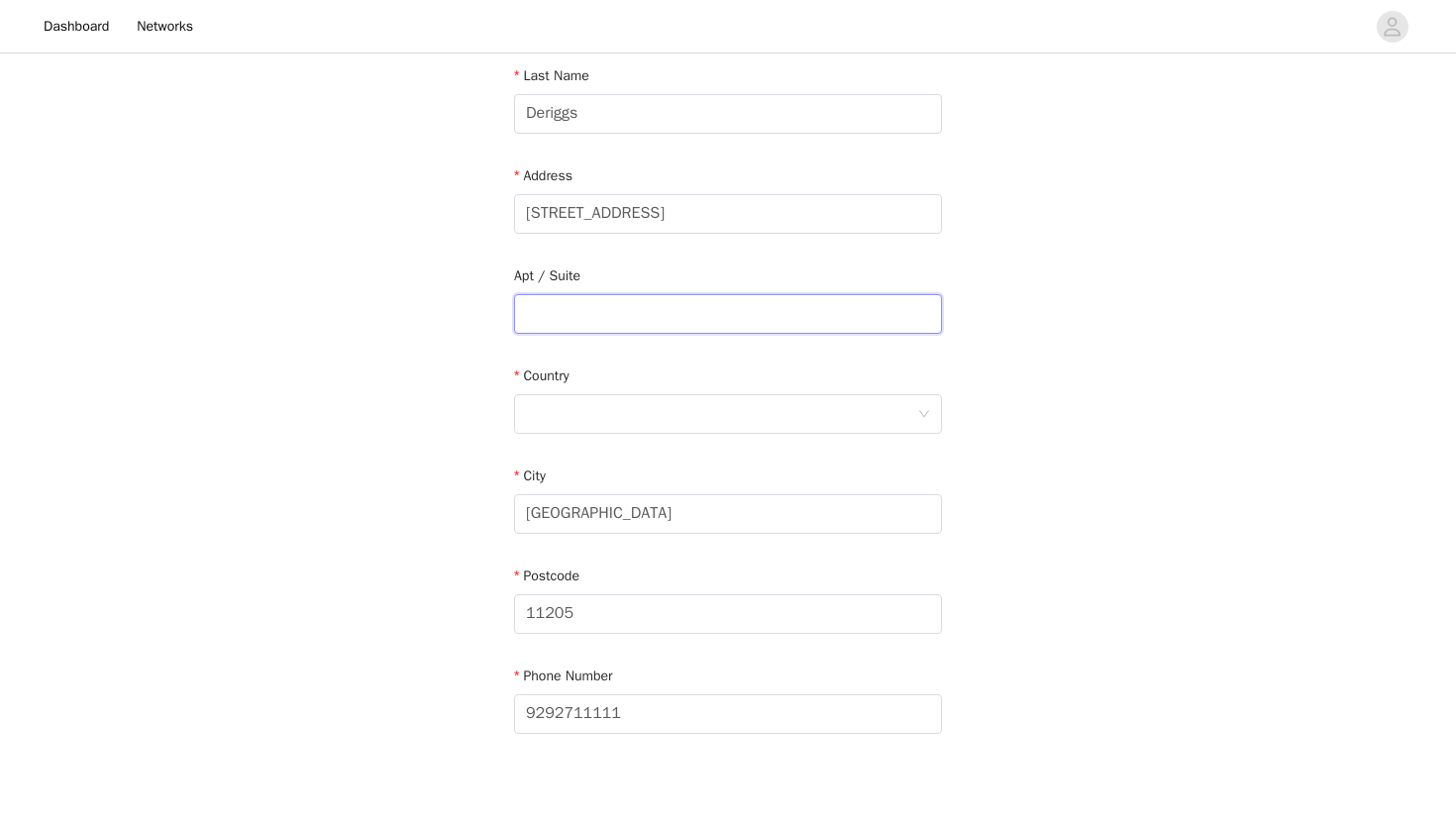 type on "Apt 25" 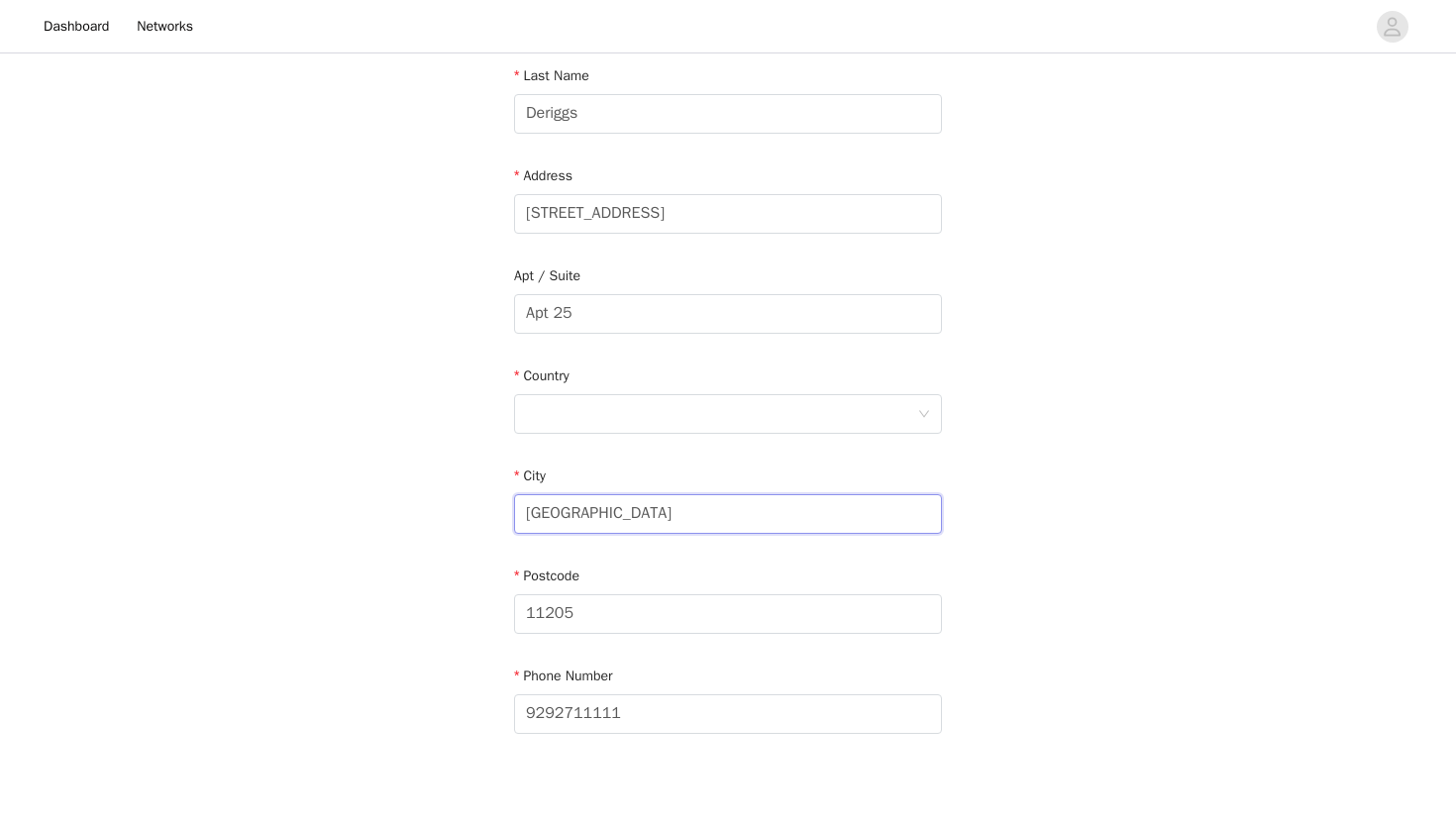 click on "[GEOGRAPHIC_DATA]" at bounding box center [728, 514] 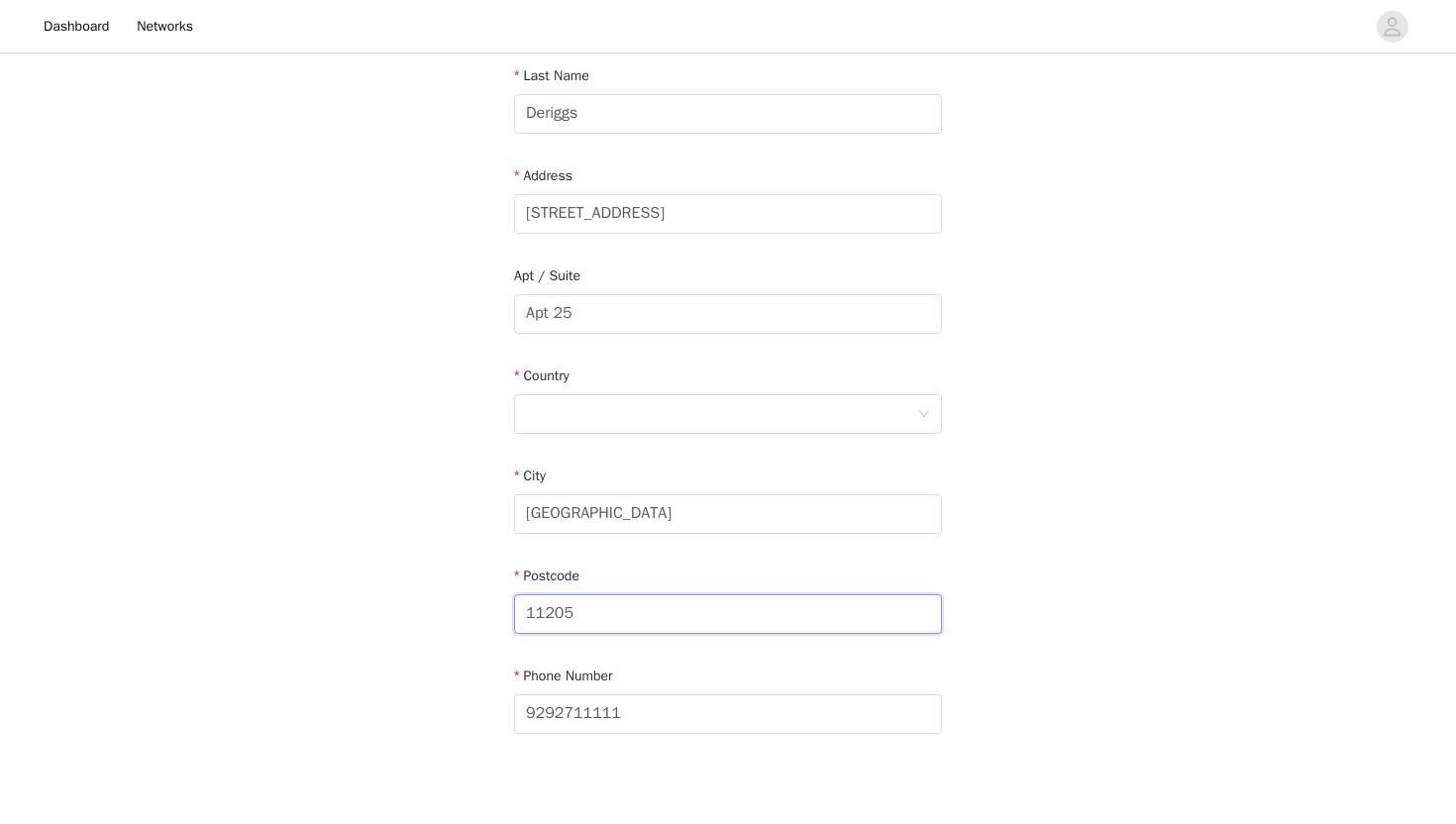 click on "11205" at bounding box center [728, 614] 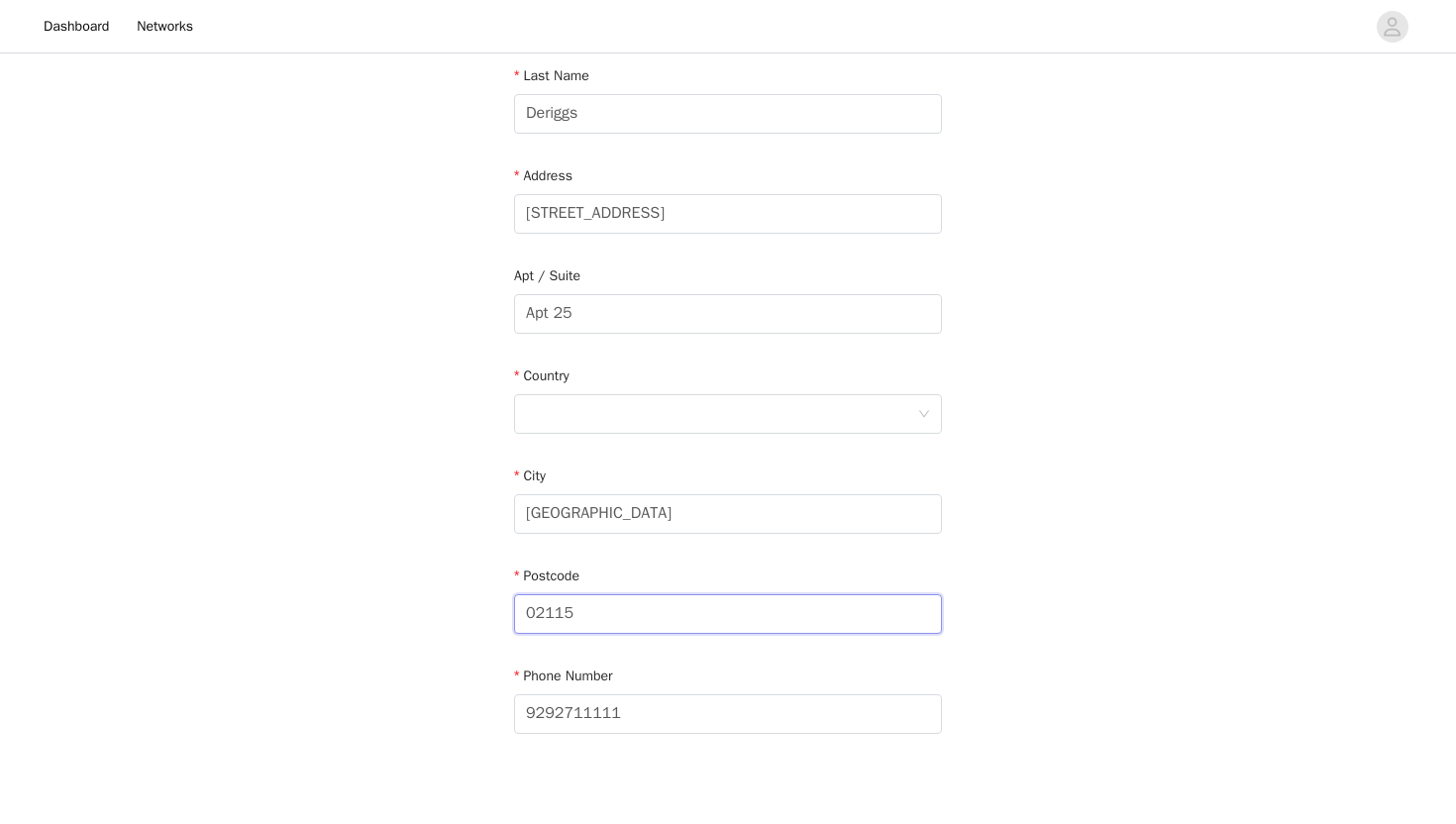 scroll, scrollTop: 426, scrollLeft: 0, axis: vertical 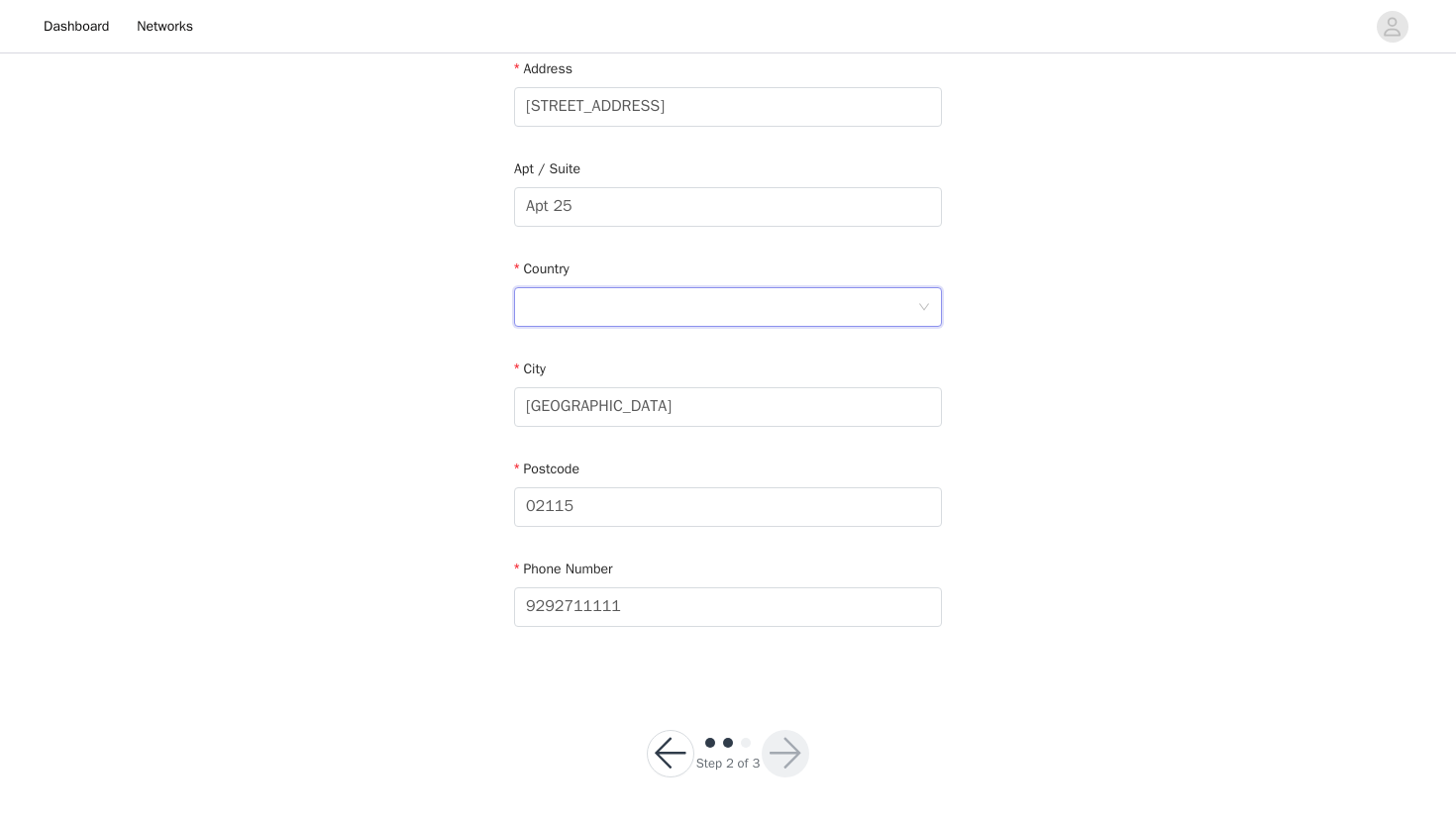 click at bounding box center (721, 307) 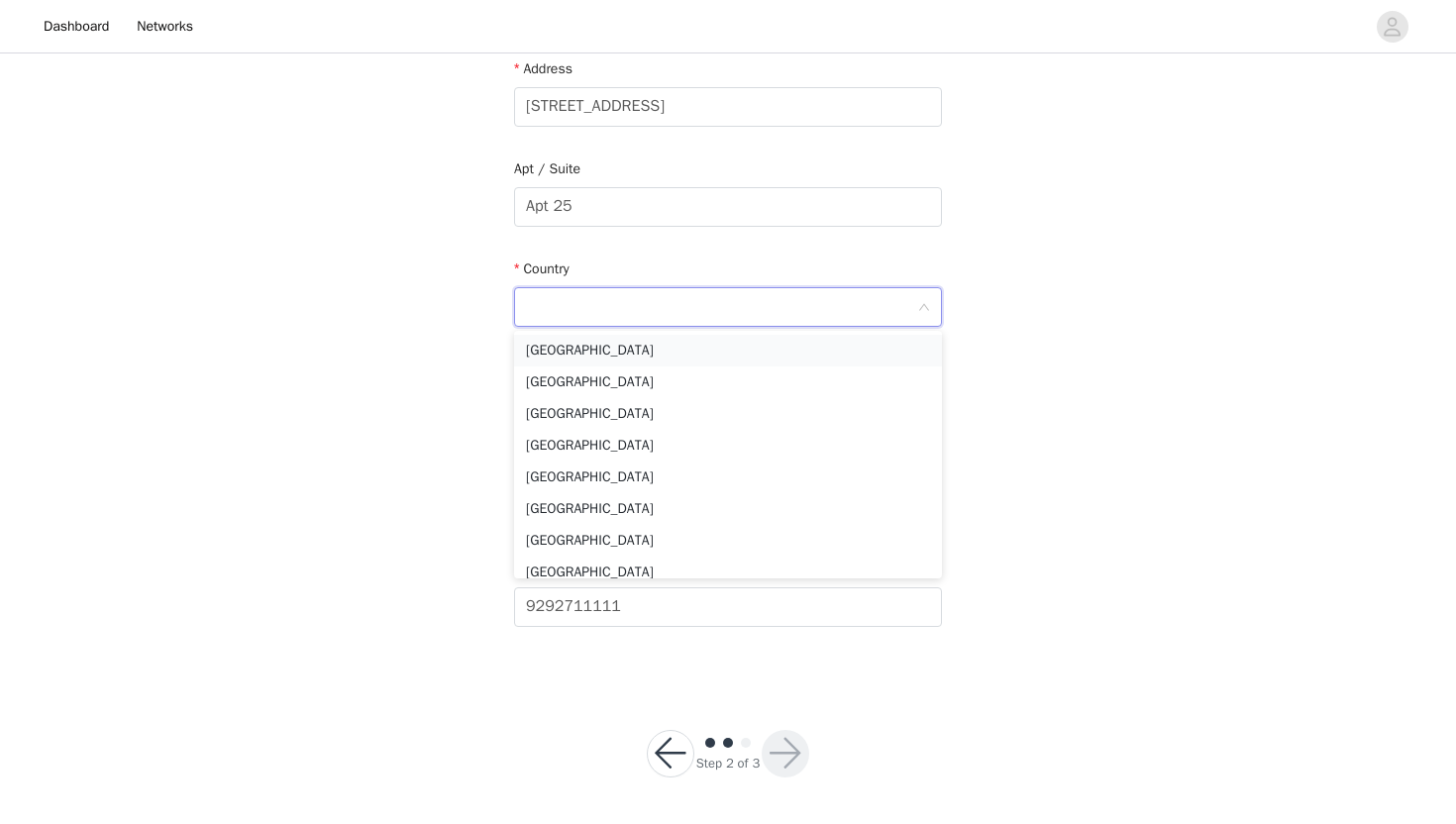 click on "[GEOGRAPHIC_DATA]" at bounding box center (728, 351) 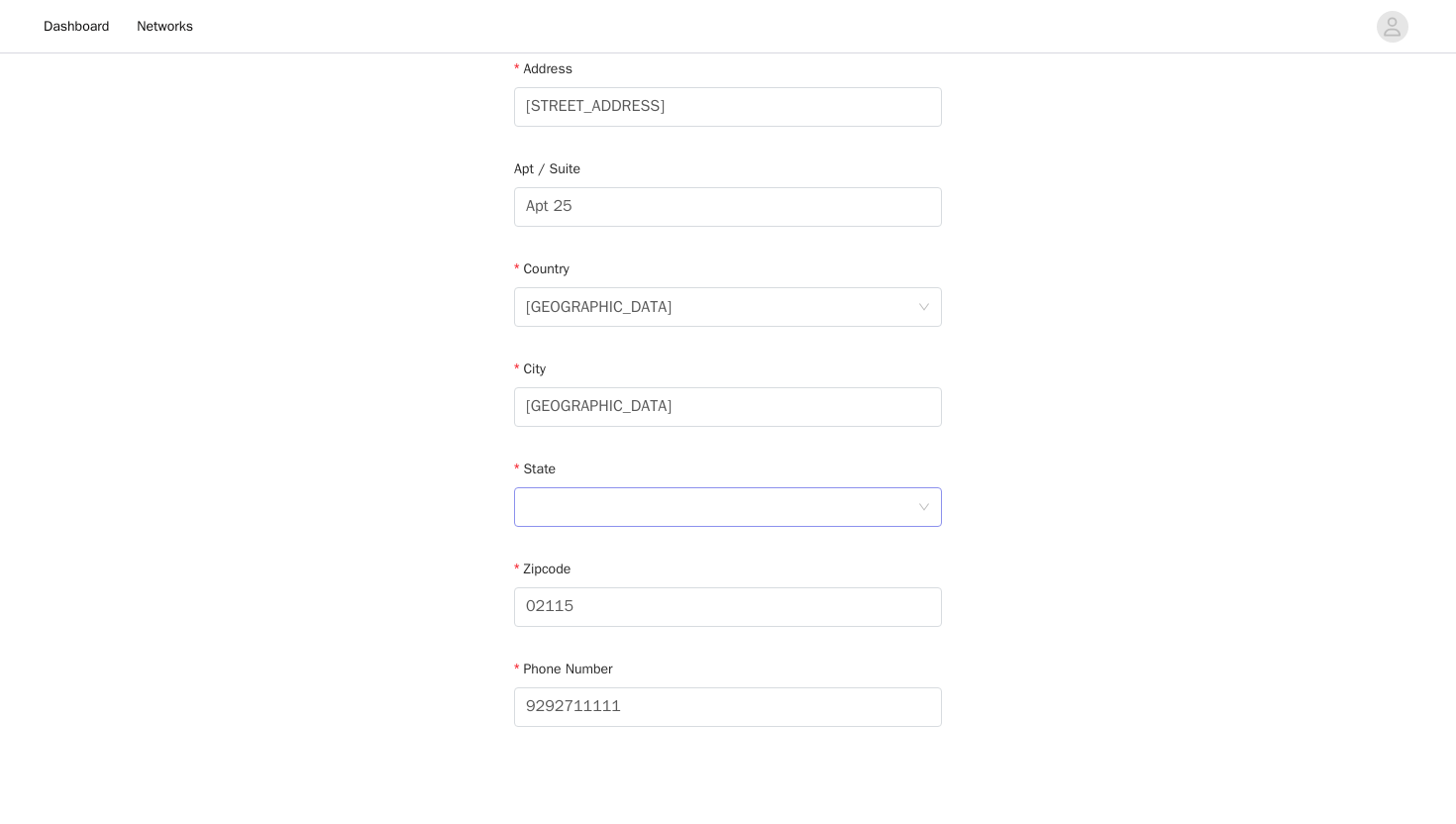 click at bounding box center (721, 507) 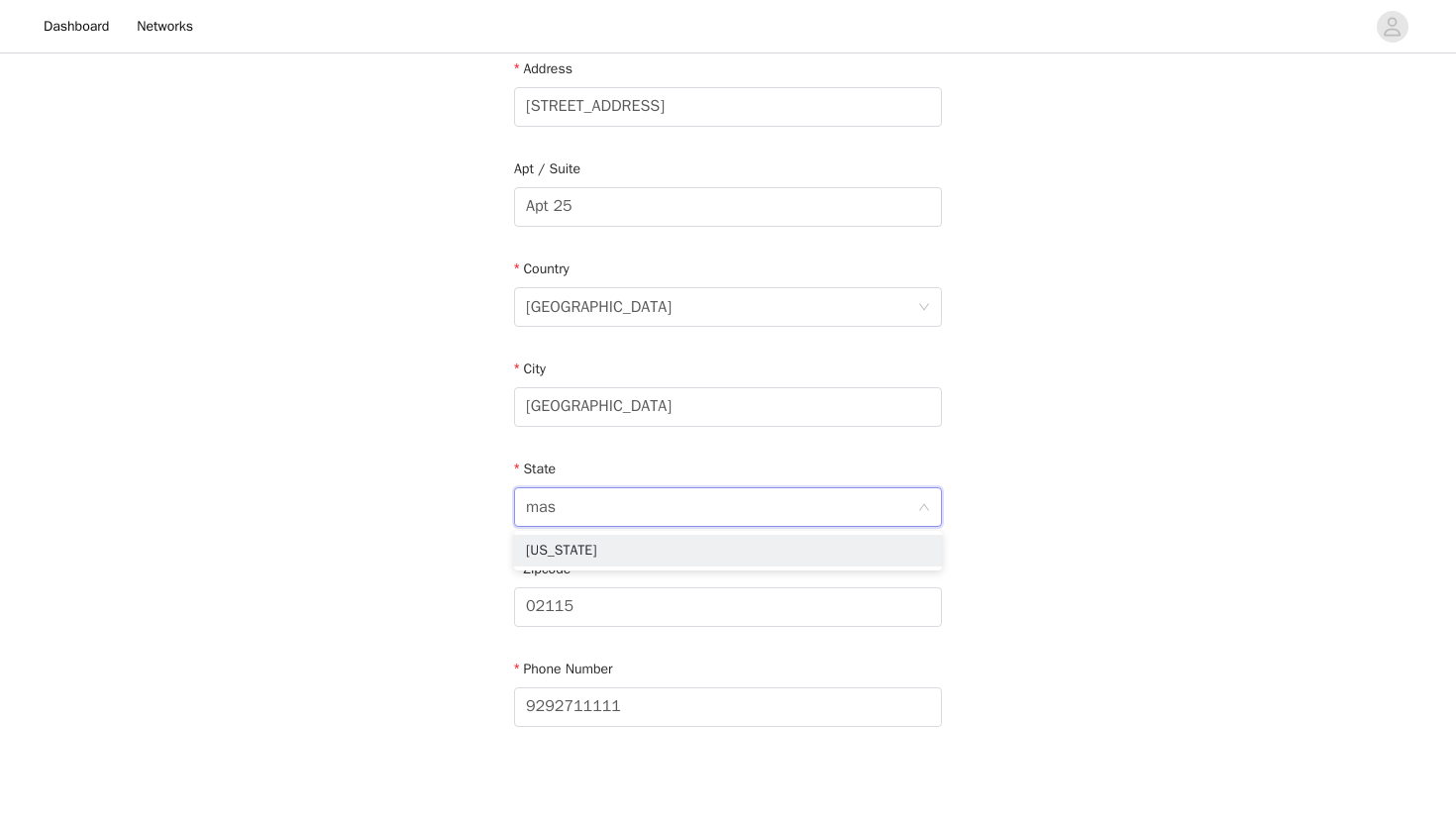 type on "mass" 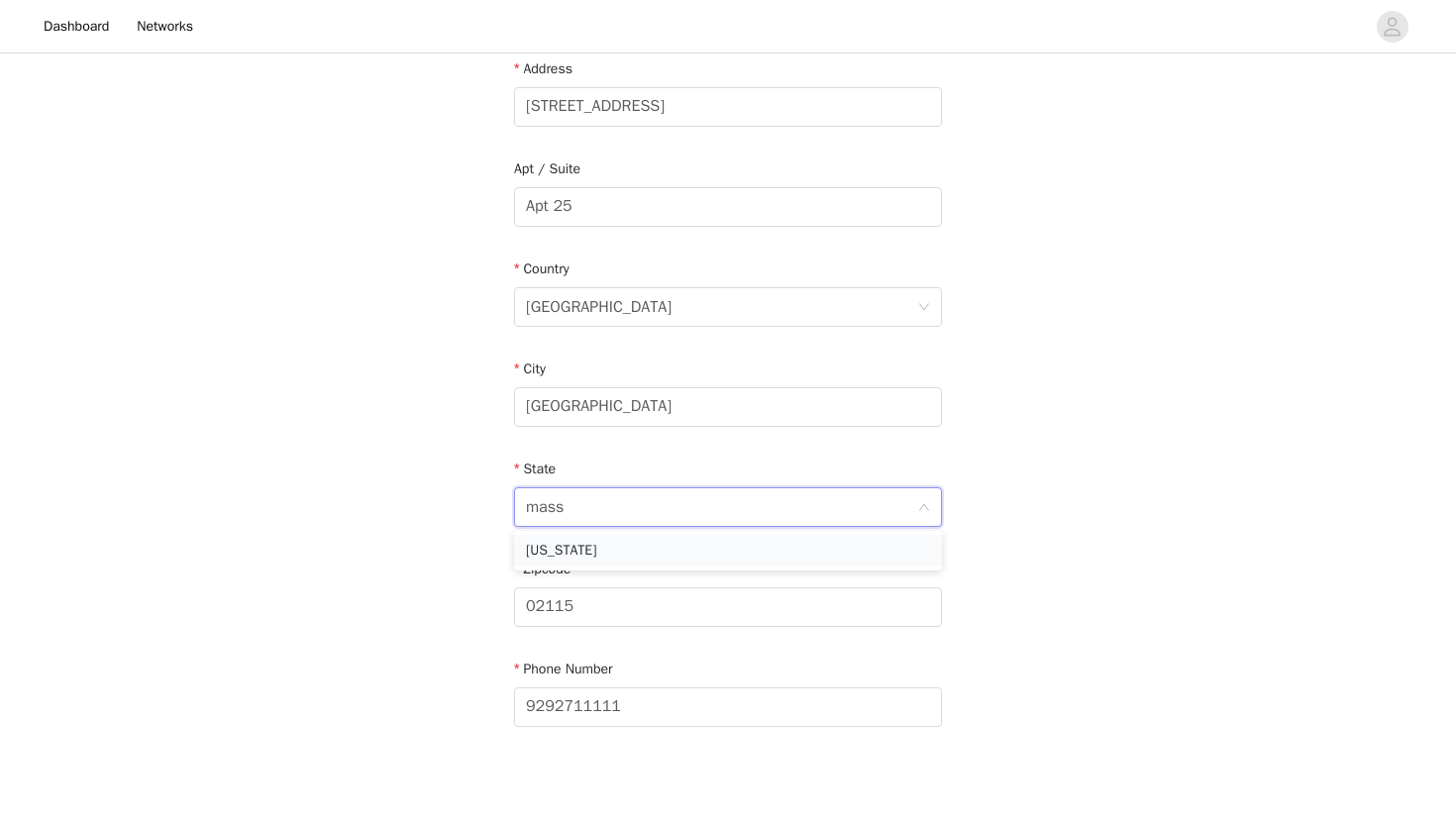 click on "[US_STATE]" at bounding box center (728, 551) 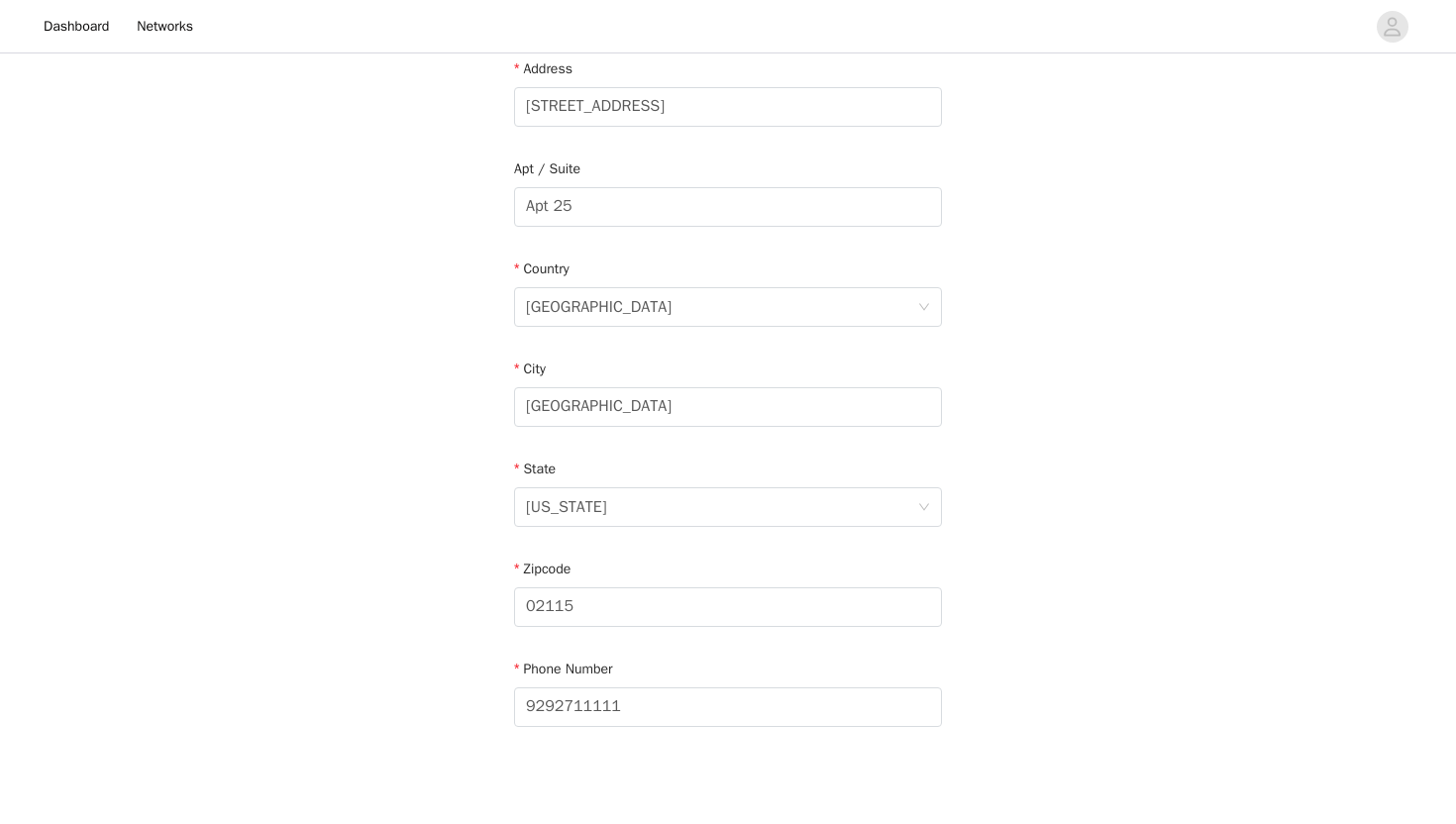 scroll, scrollTop: 526, scrollLeft: 0, axis: vertical 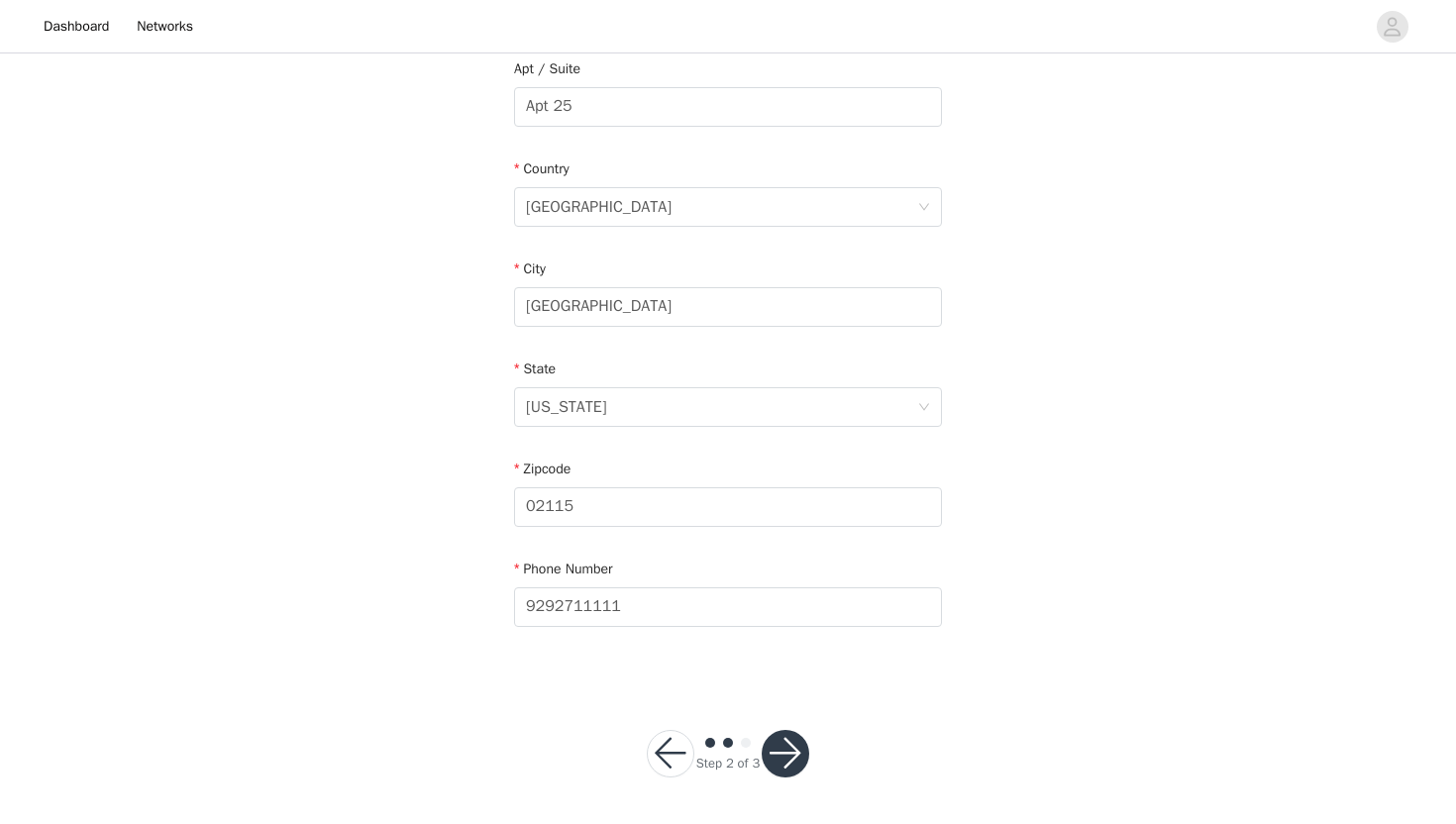 click at bounding box center [785, 754] 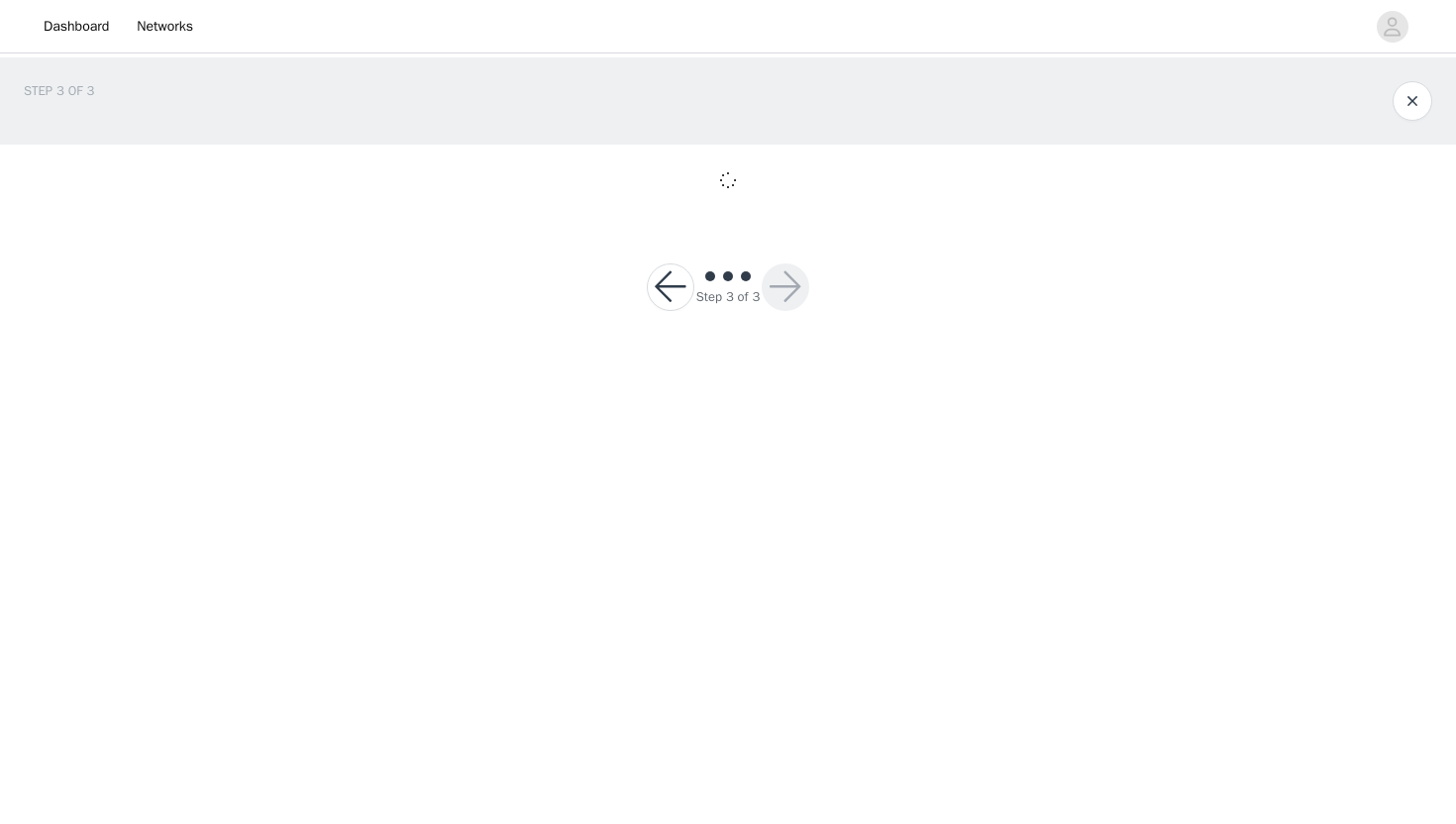 scroll, scrollTop: 0, scrollLeft: 0, axis: both 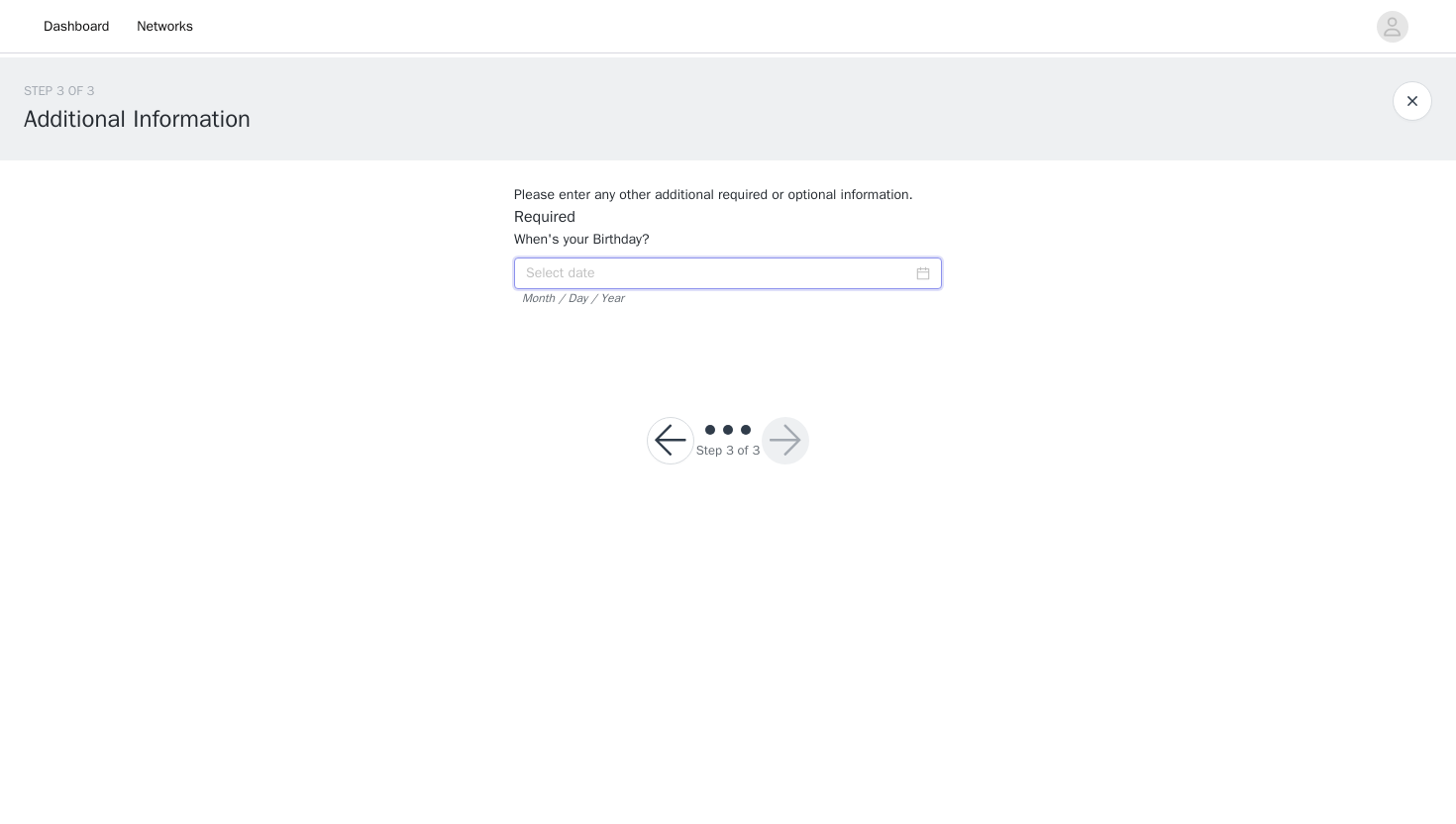 click at bounding box center [728, 273] 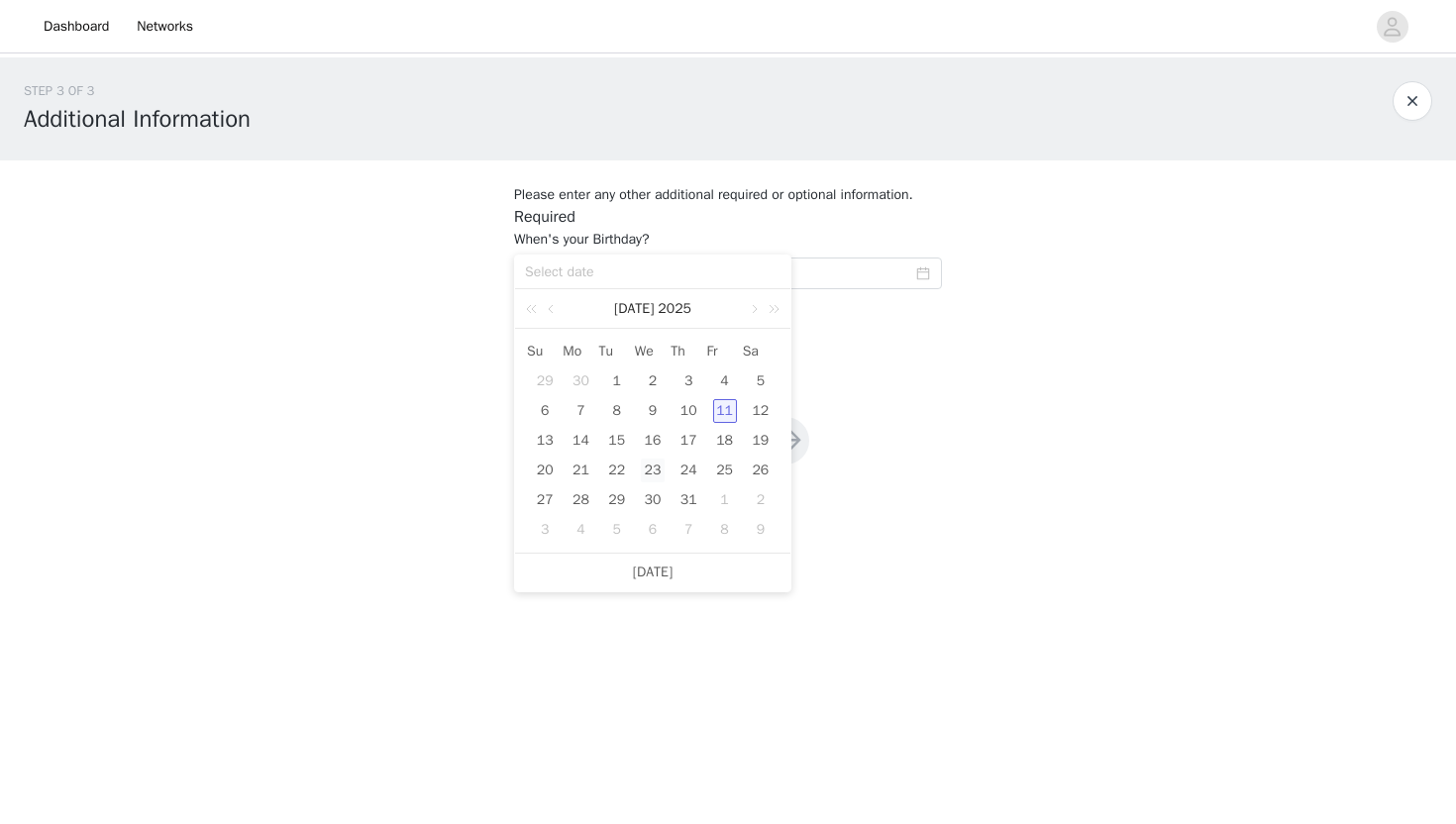 click on "23" at bounding box center (653, 470) 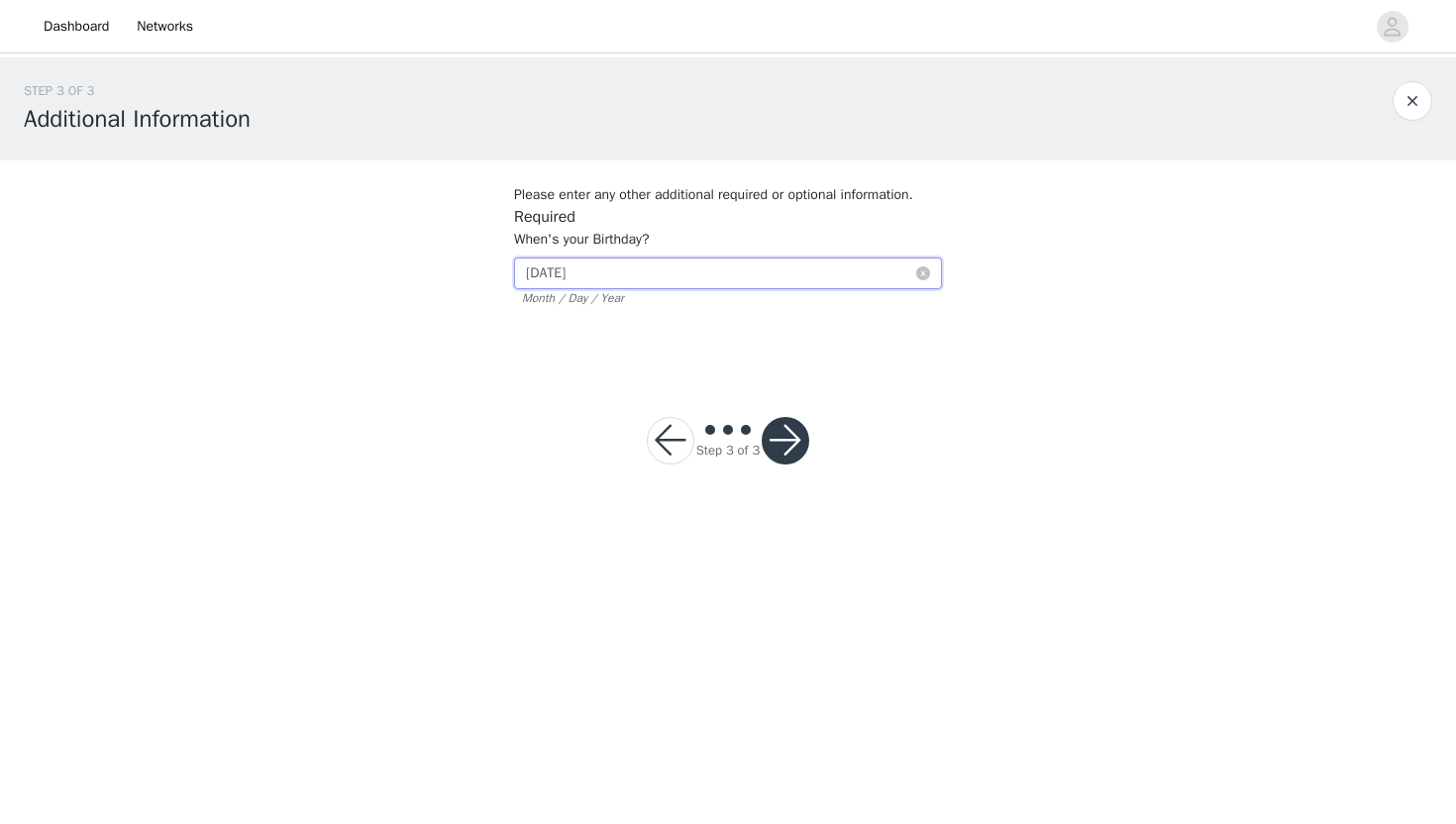 click on "[DATE]" at bounding box center (728, 273) 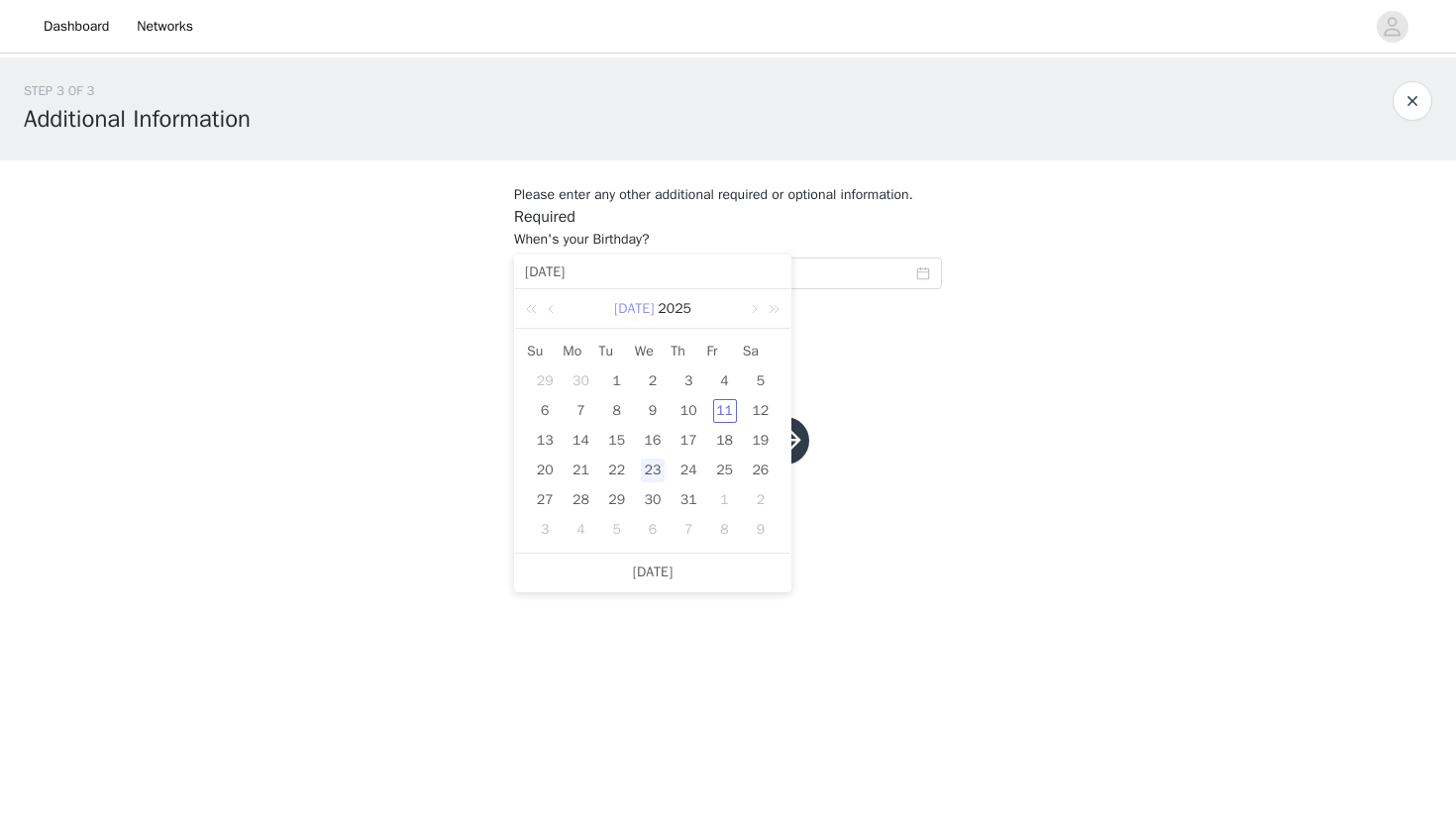 click on "[DATE]" at bounding box center [634, 309] 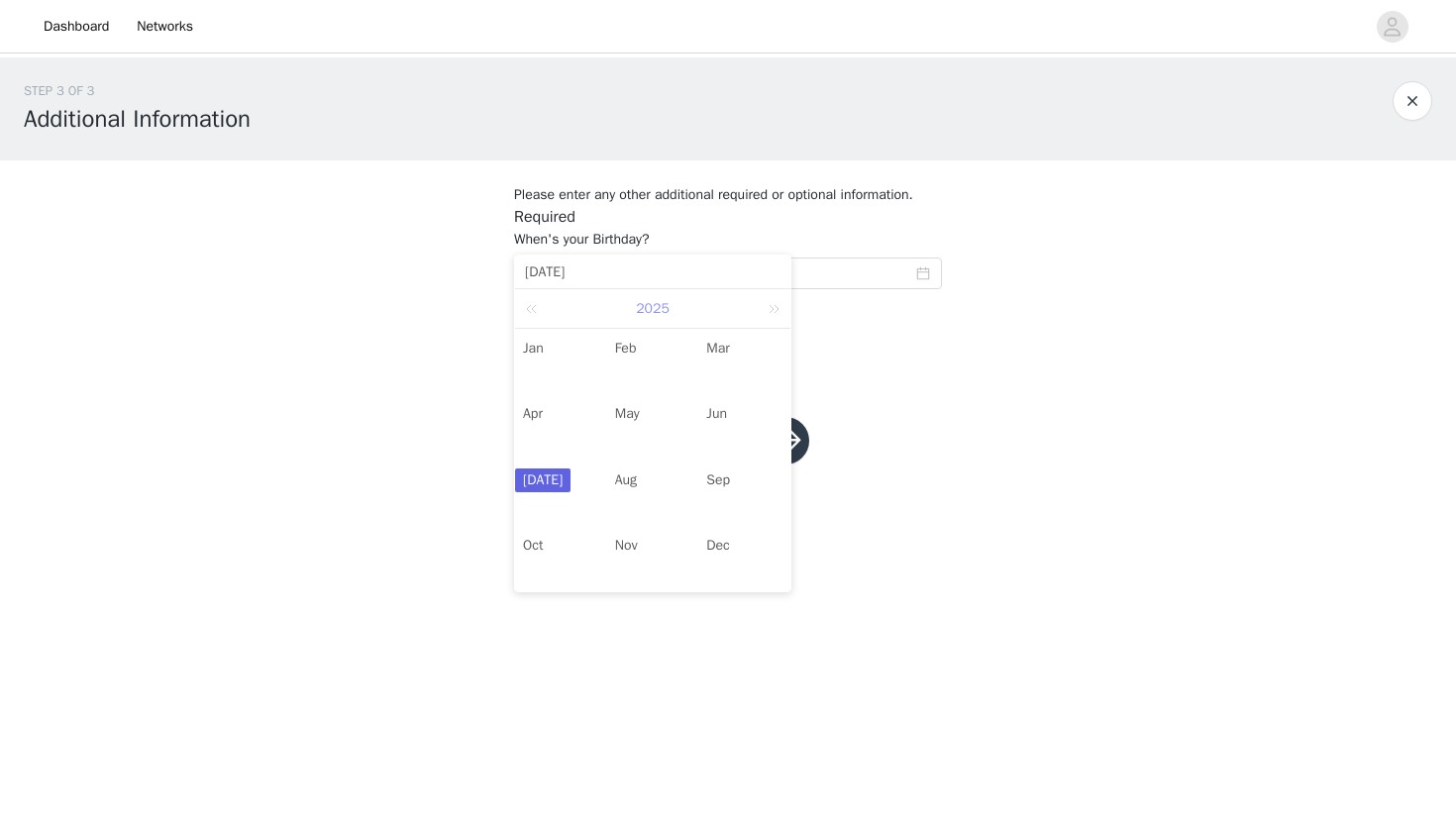 click on "2025" at bounding box center (653, 308) 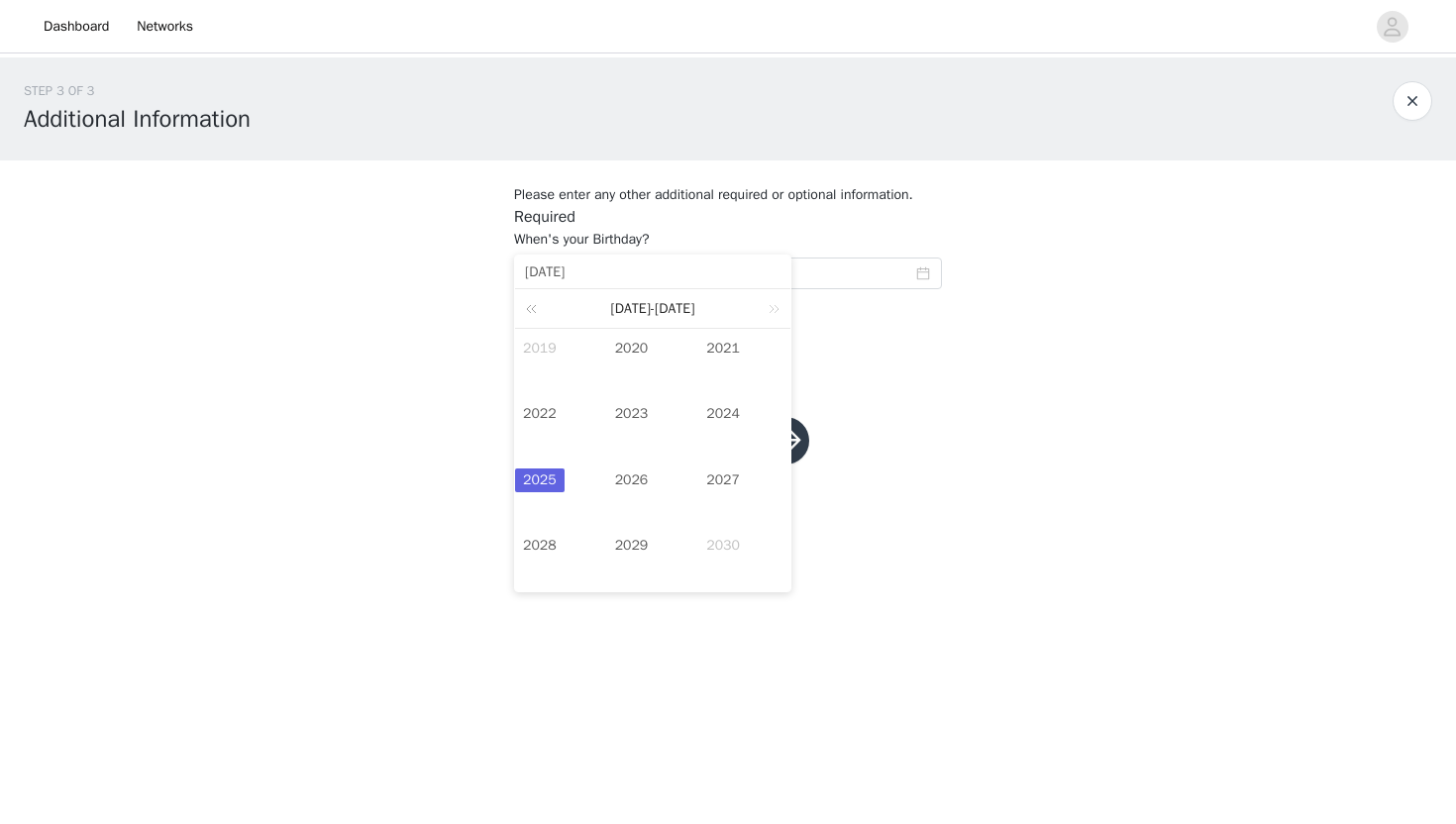 click at bounding box center (535, 308) 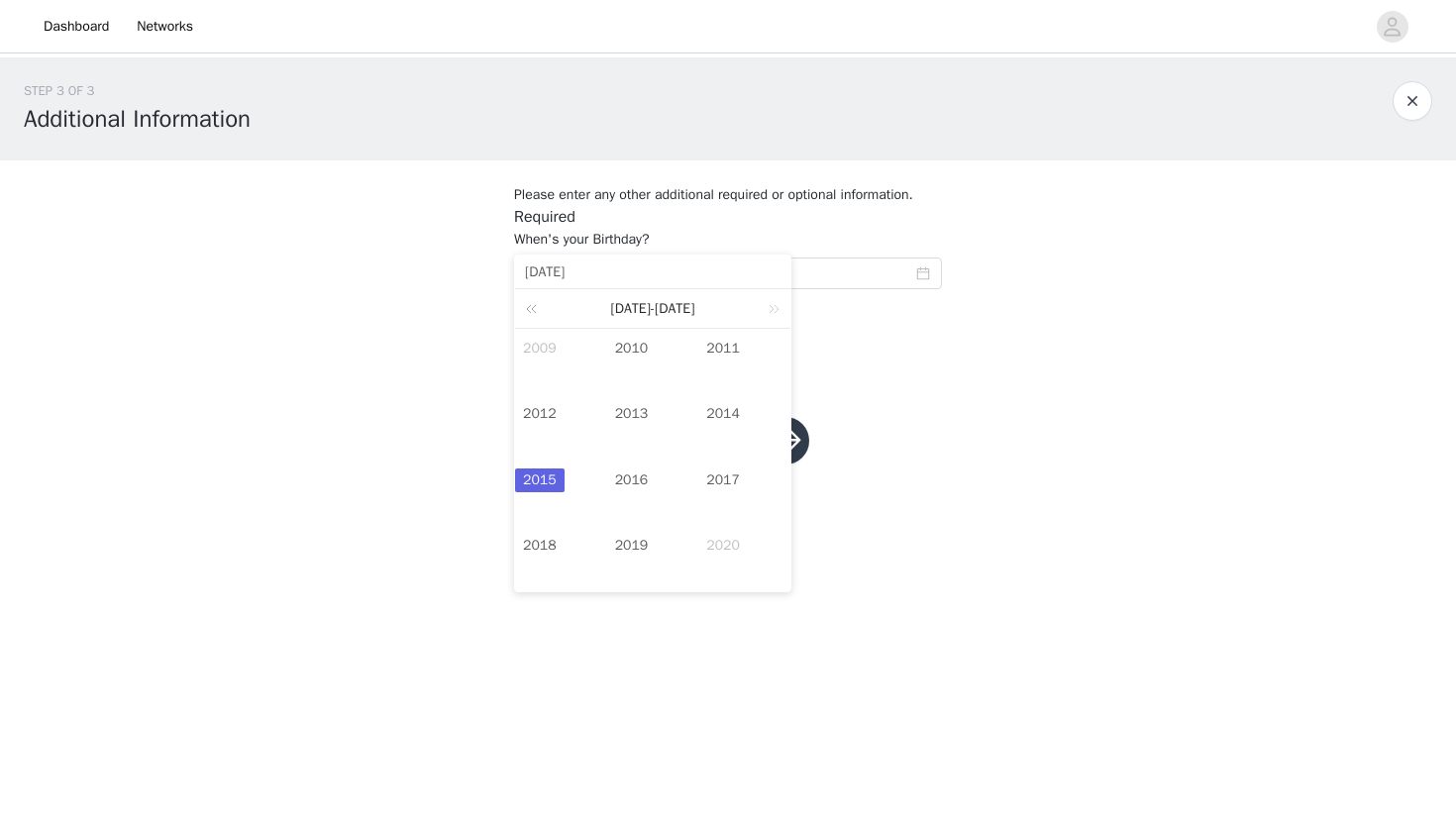 click at bounding box center (535, 308) 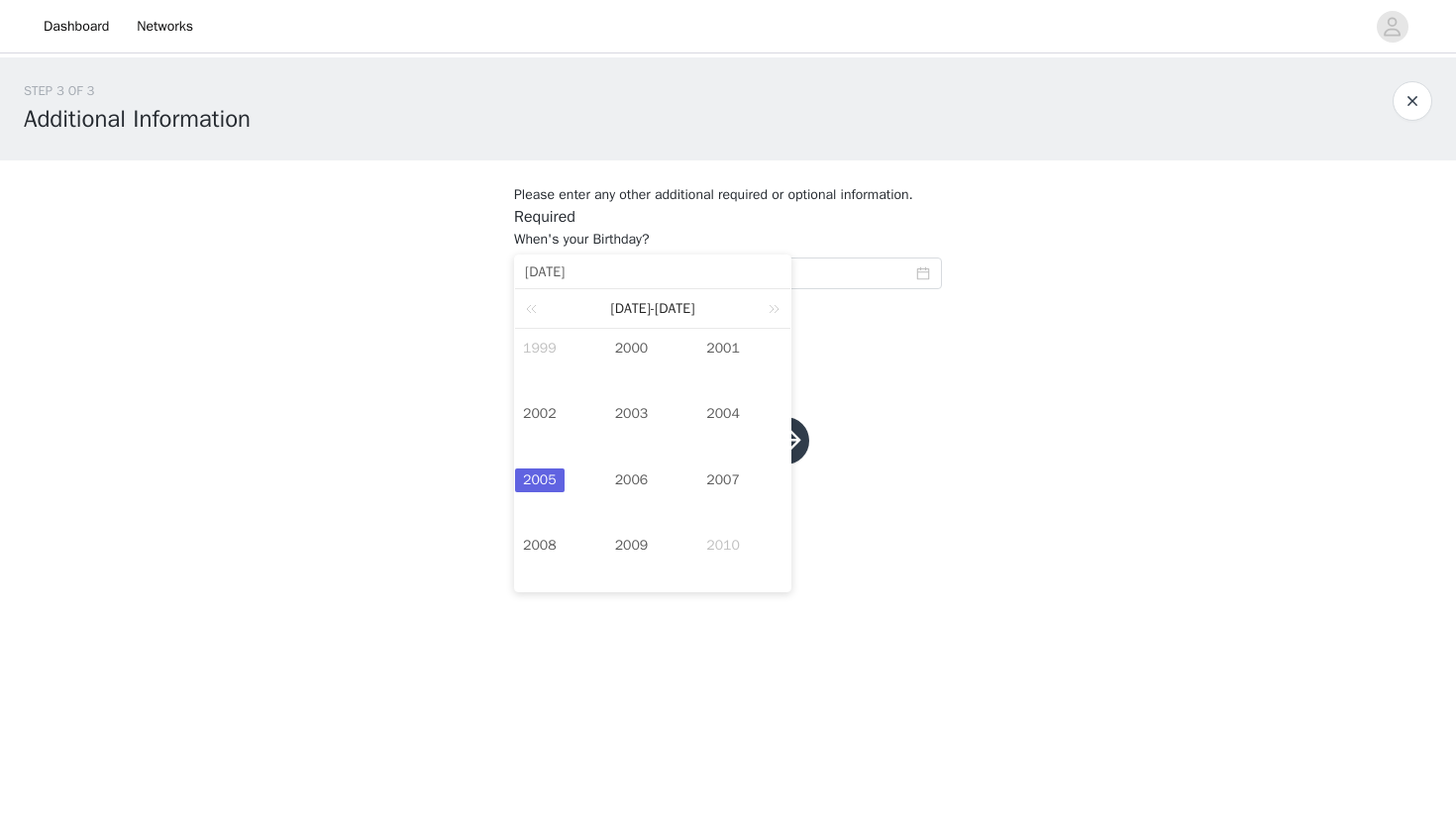 click on "2005" at bounding box center [540, 480] 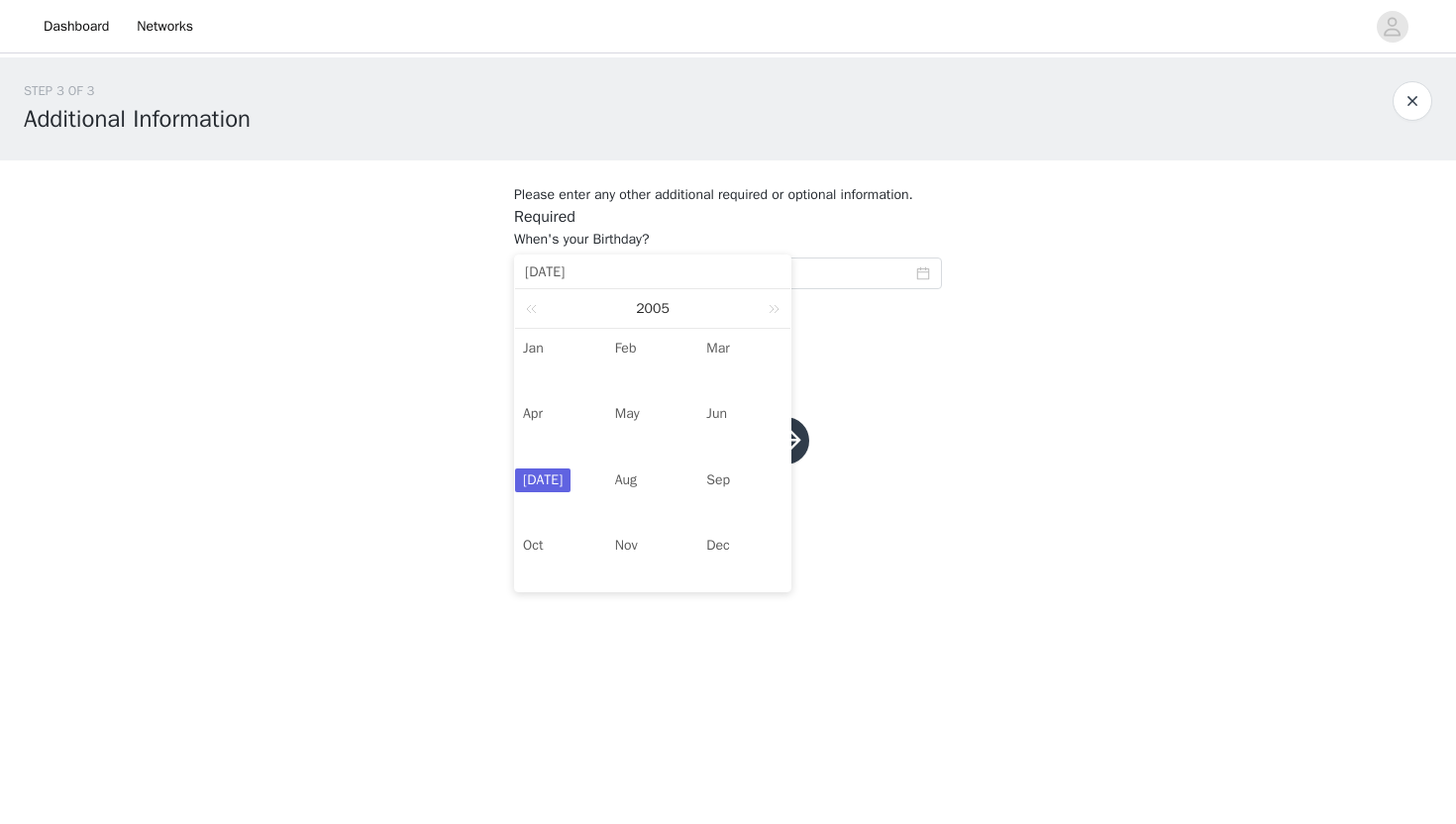 click on "Required" at bounding box center [728, 217] 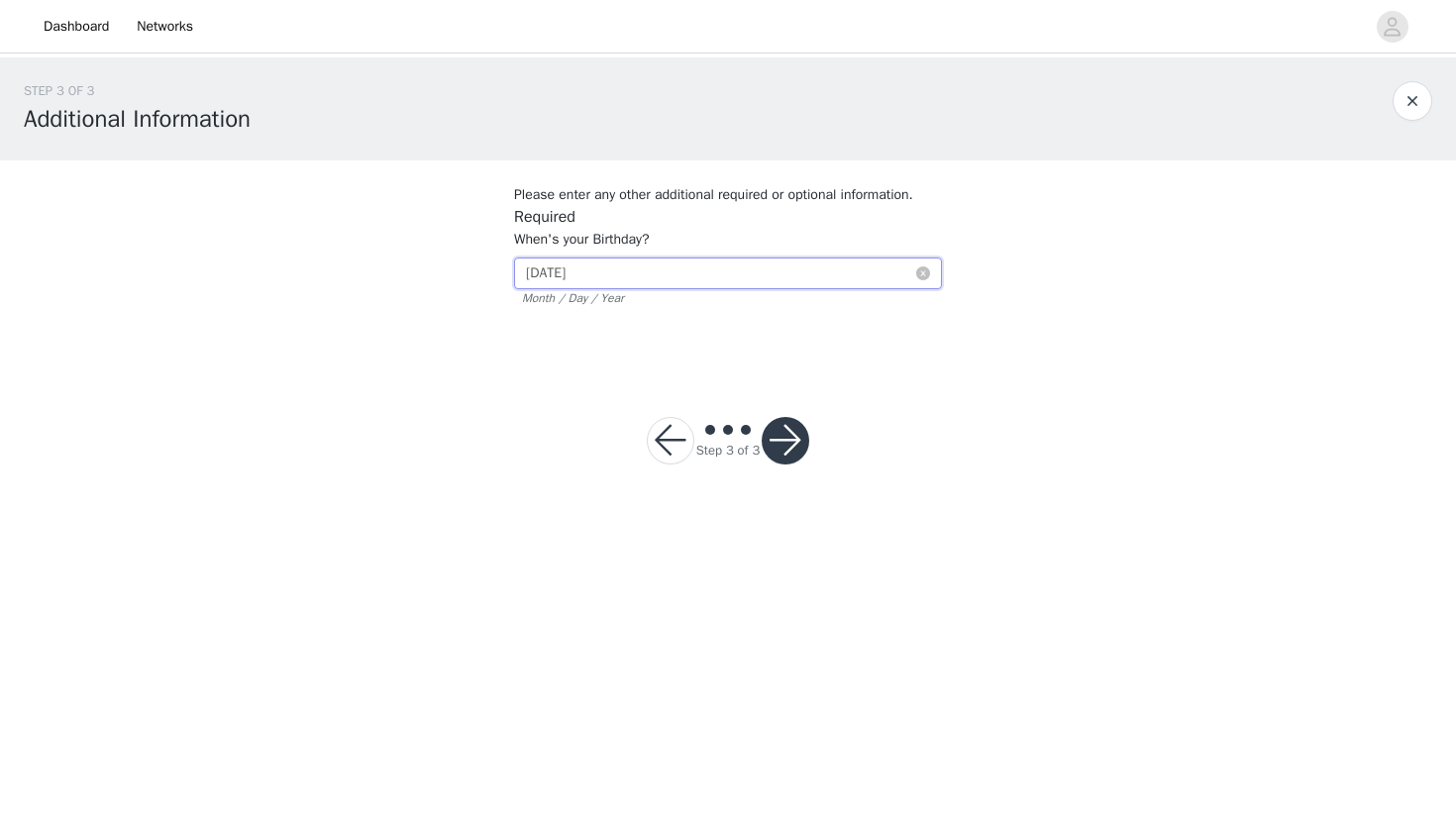 click on "[DATE]" at bounding box center [728, 273] 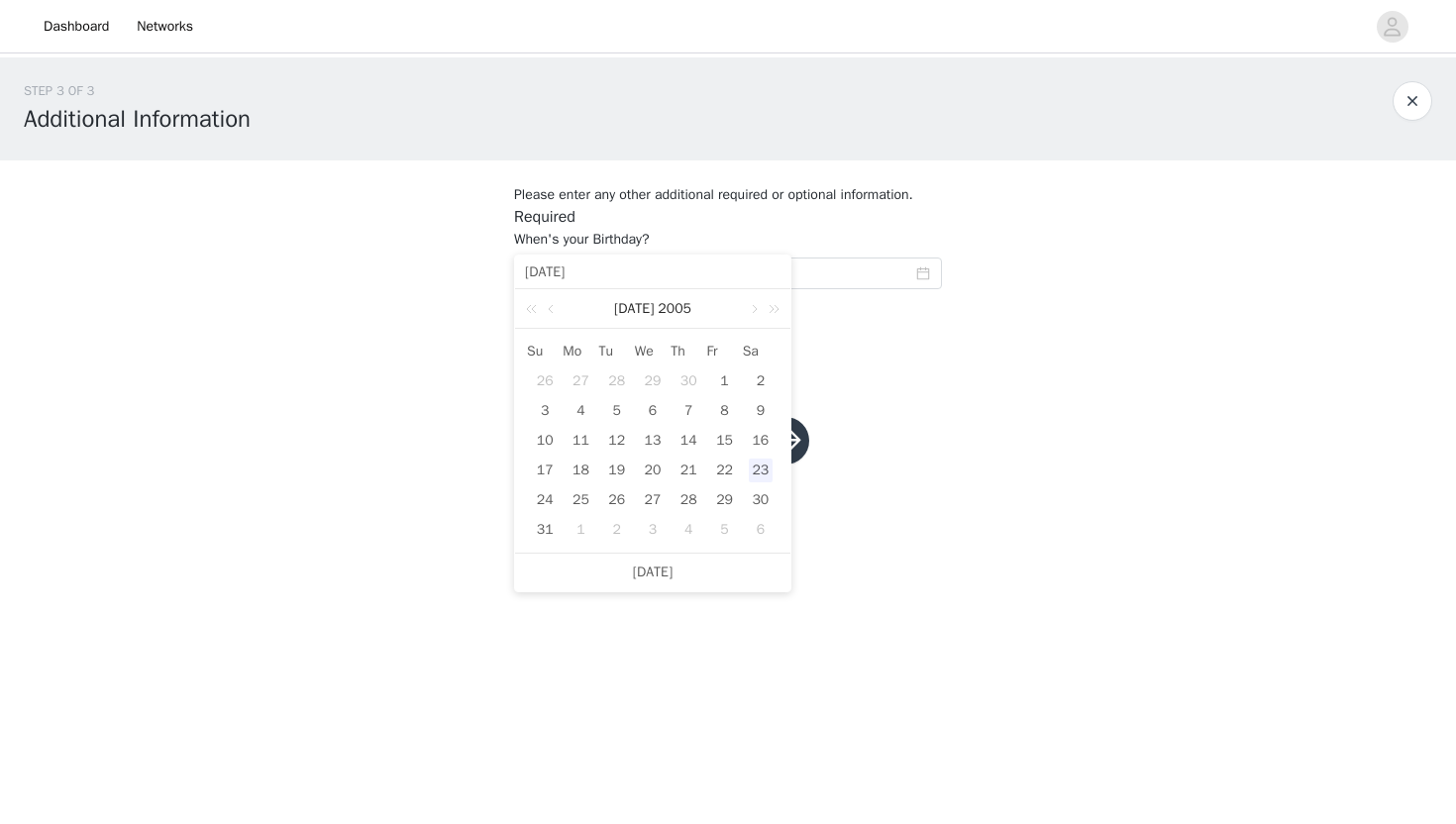 click on "23" at bounding box center [761, 470] 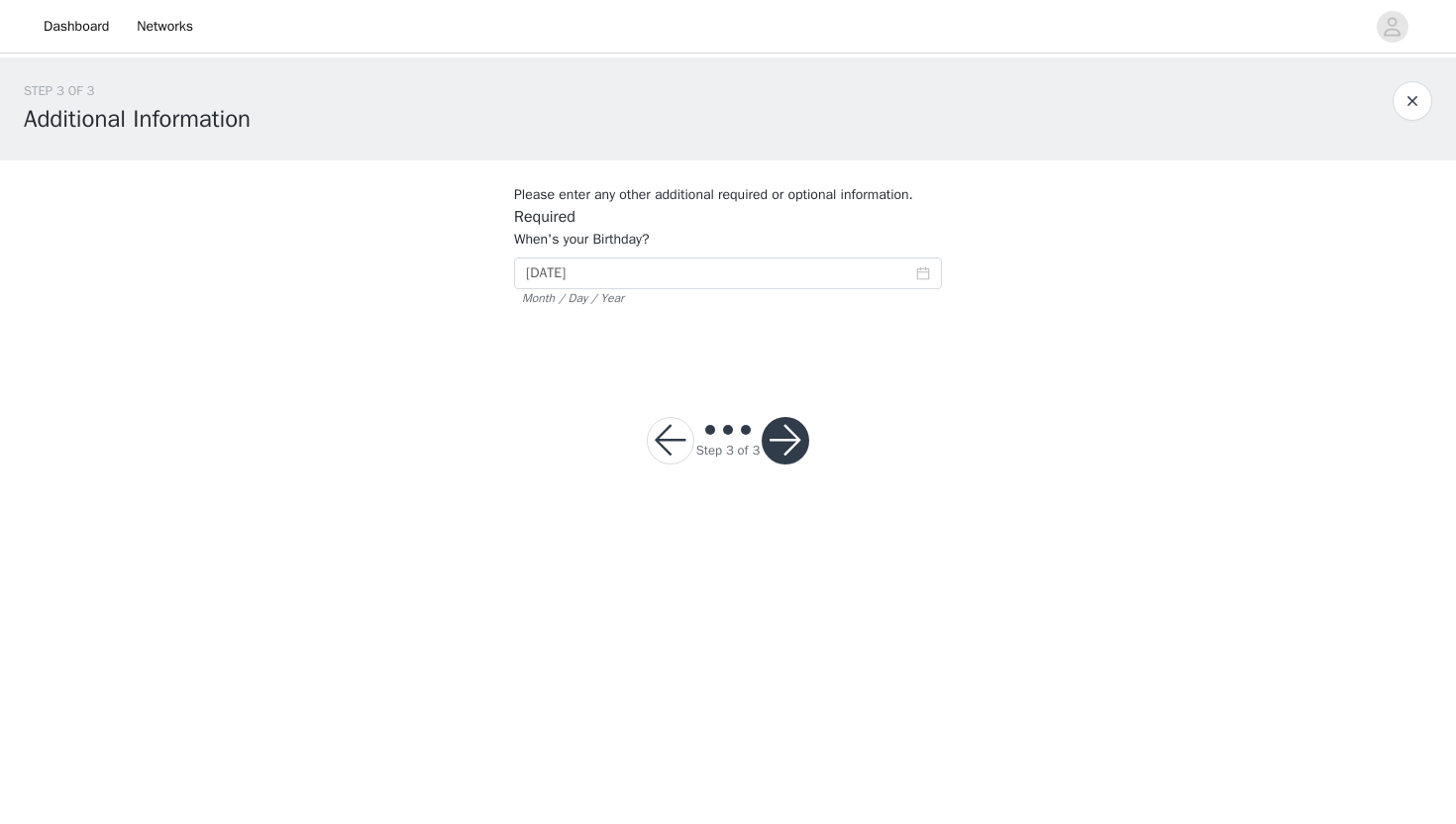 click at bounding box center (785, 441) 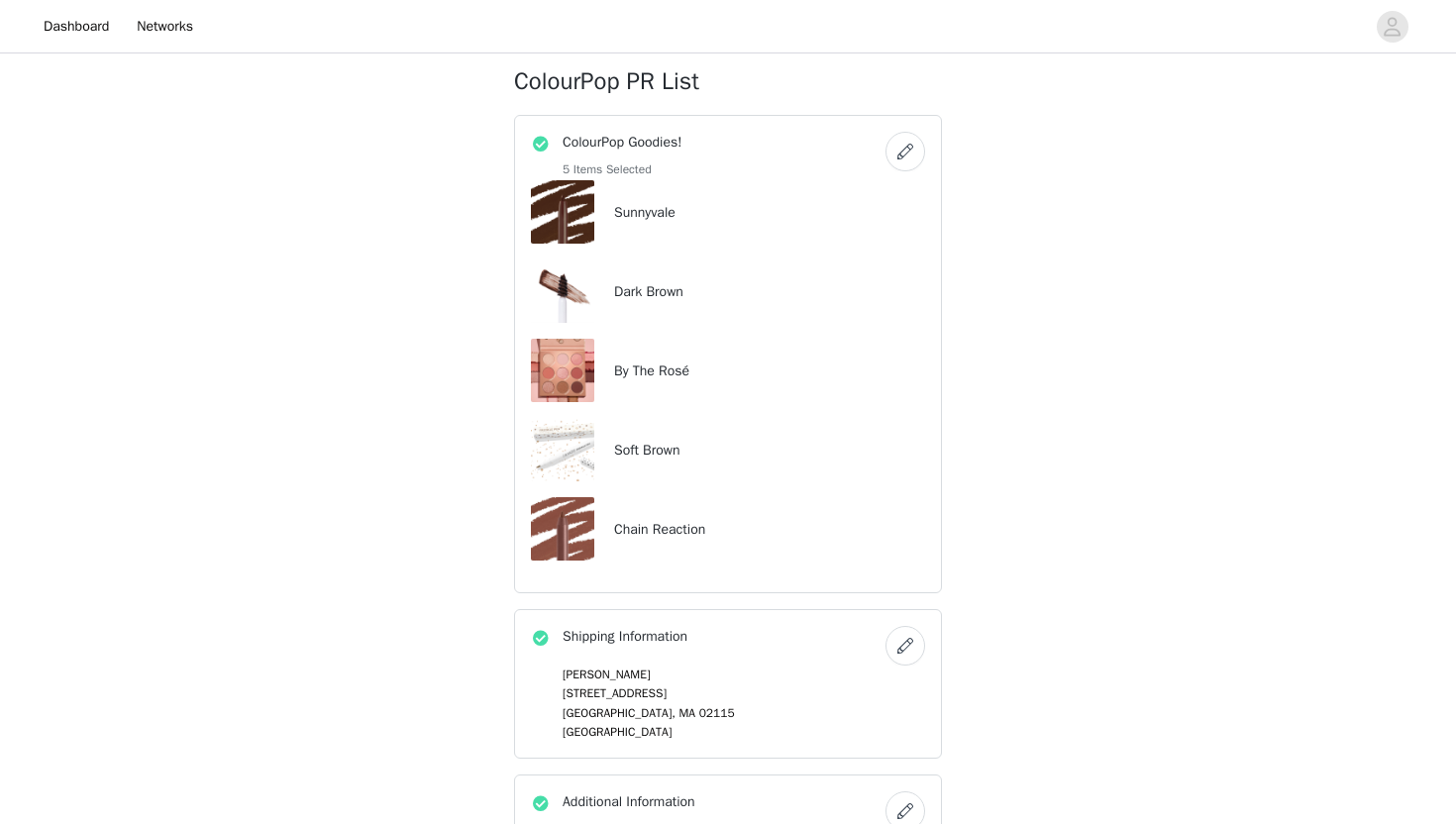 scroll, scrollTop: 369, scrollLeft: 0, axis: vertical 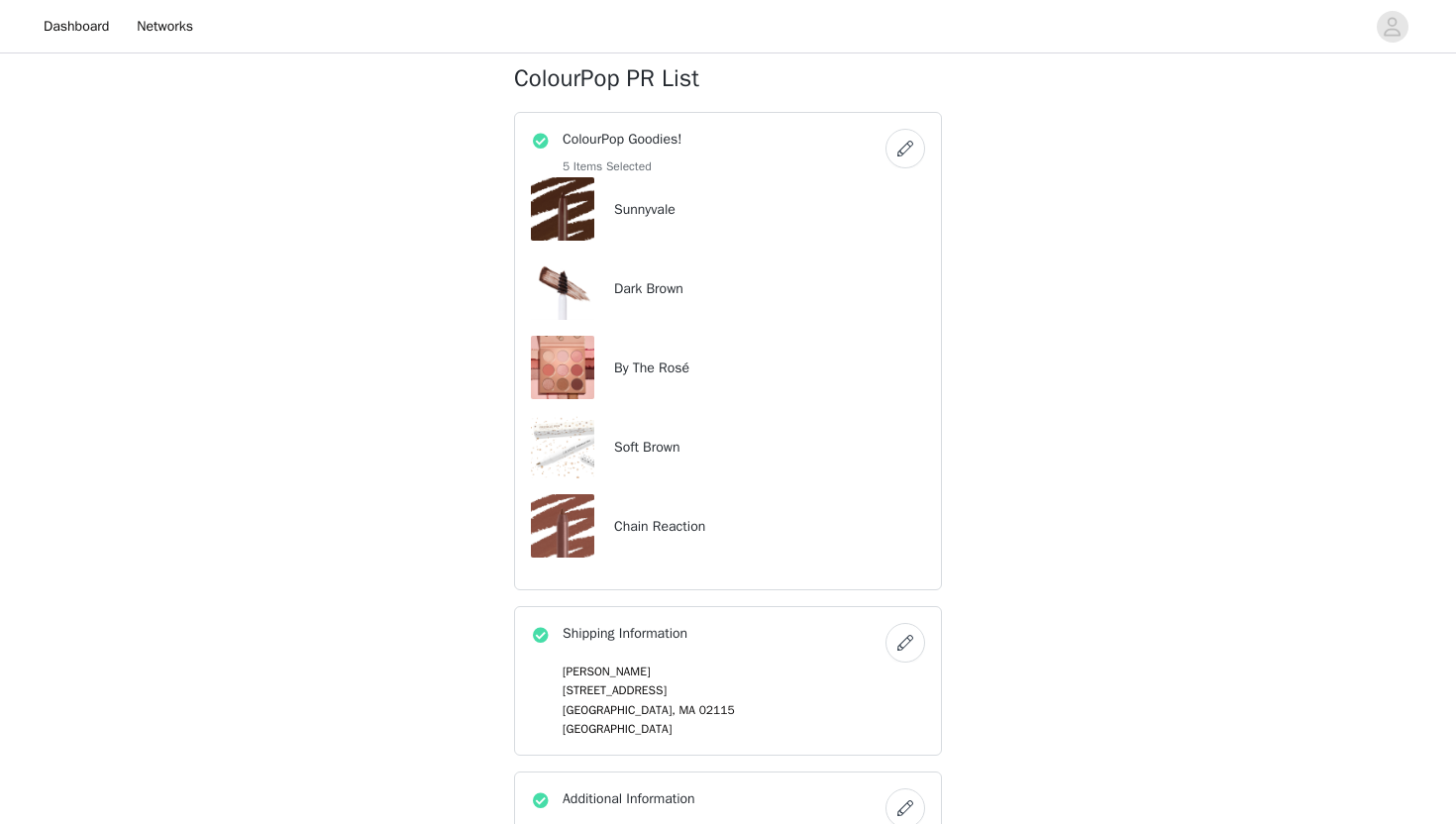 click at bounding box center [905, 149] 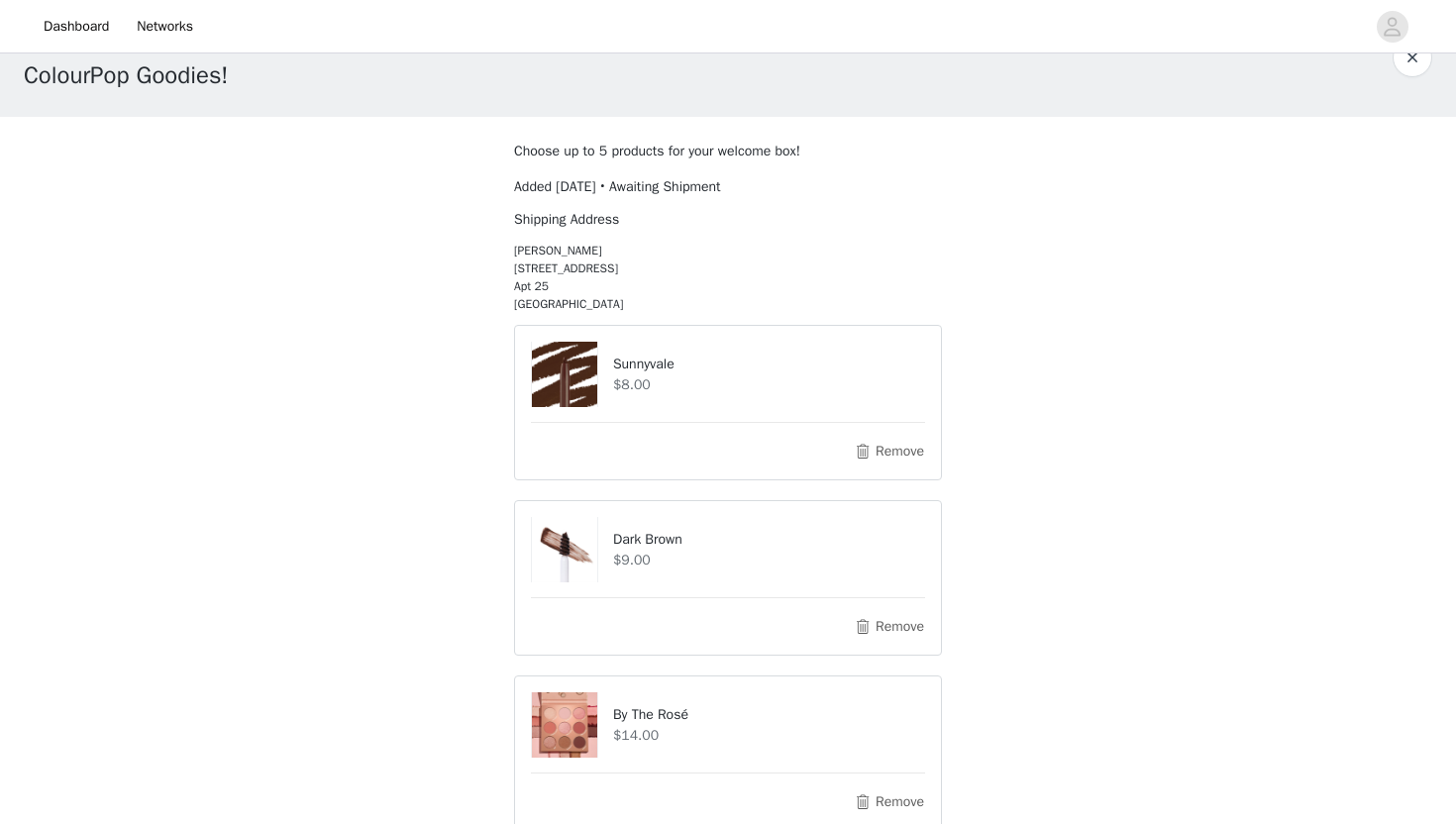 scroll, scrollTop: 0, scrollLeft: 0, axis: both 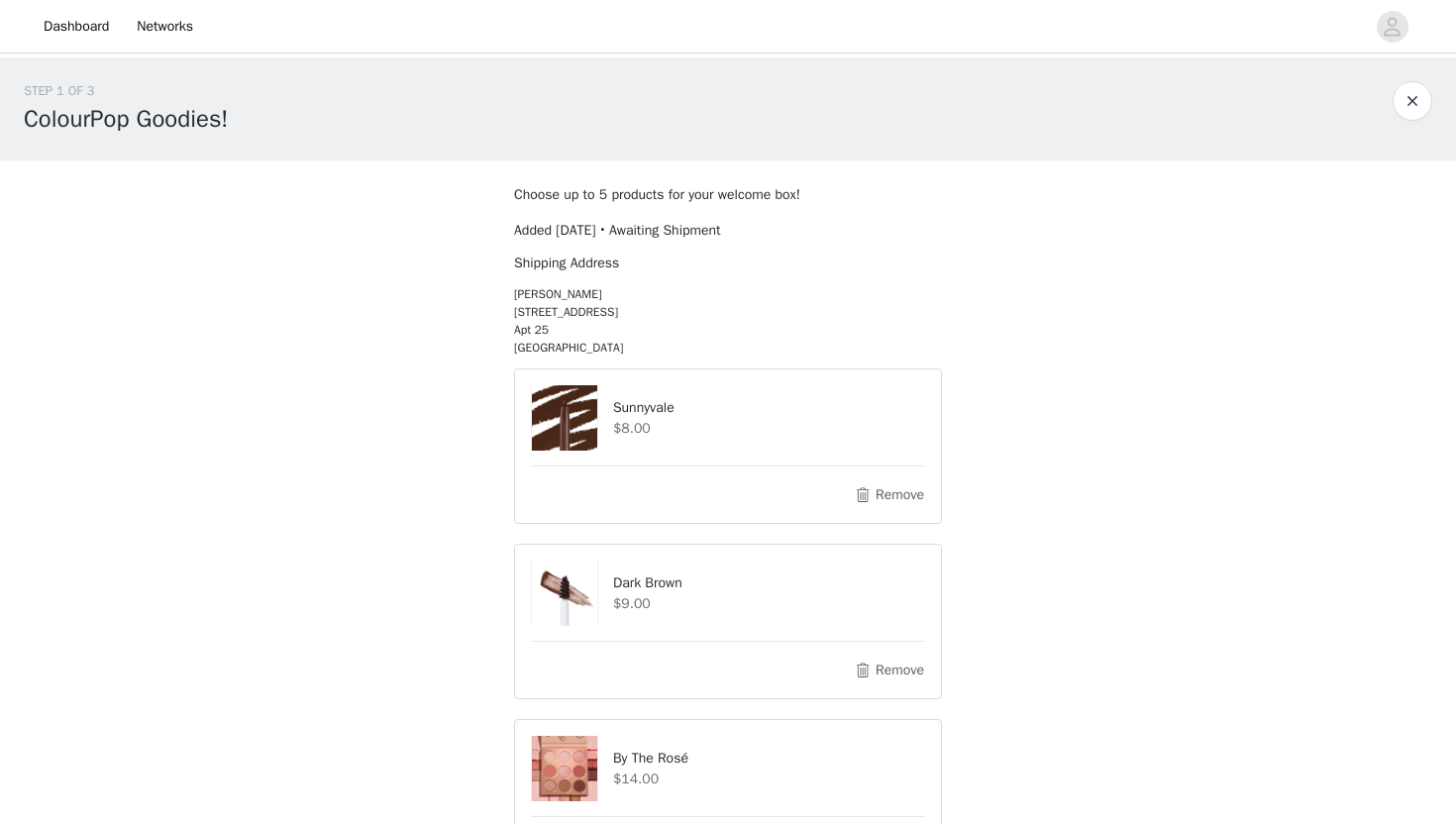 click at bounding box center [1412, 101] 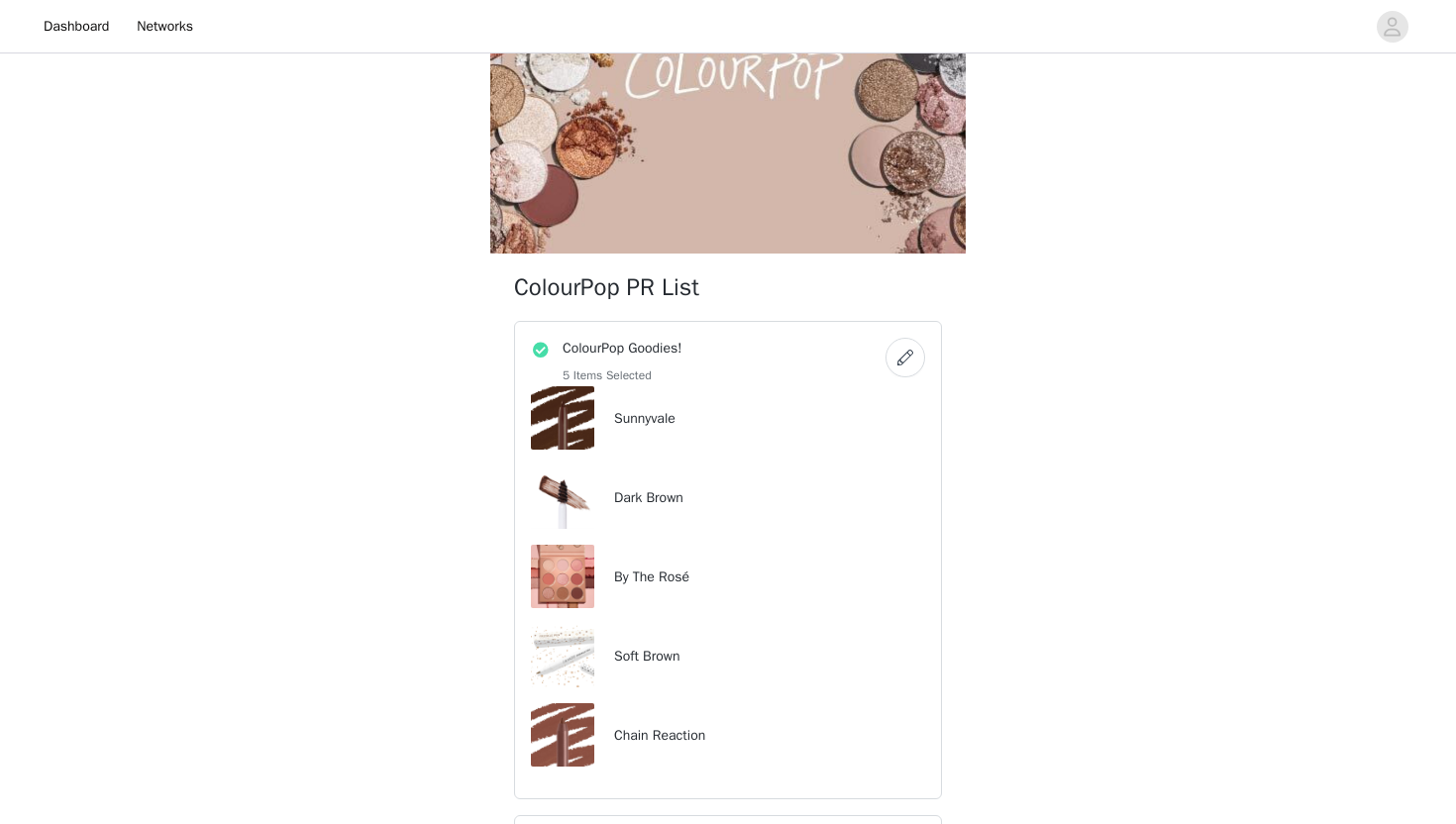 scroll, scrollTop: 536, scrollLeft: 0, axis: vertical 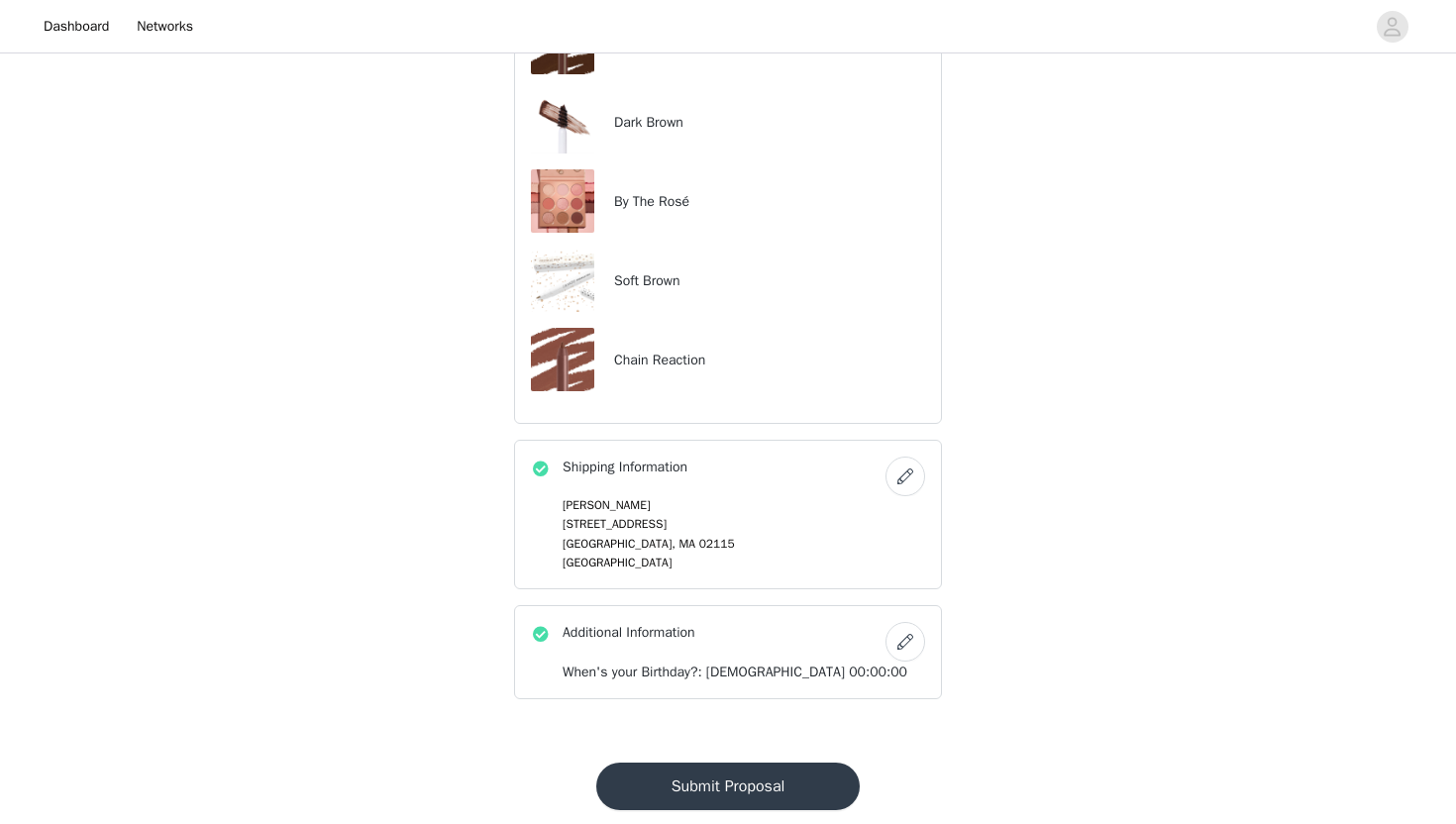 click at bounding box center [905, 476] 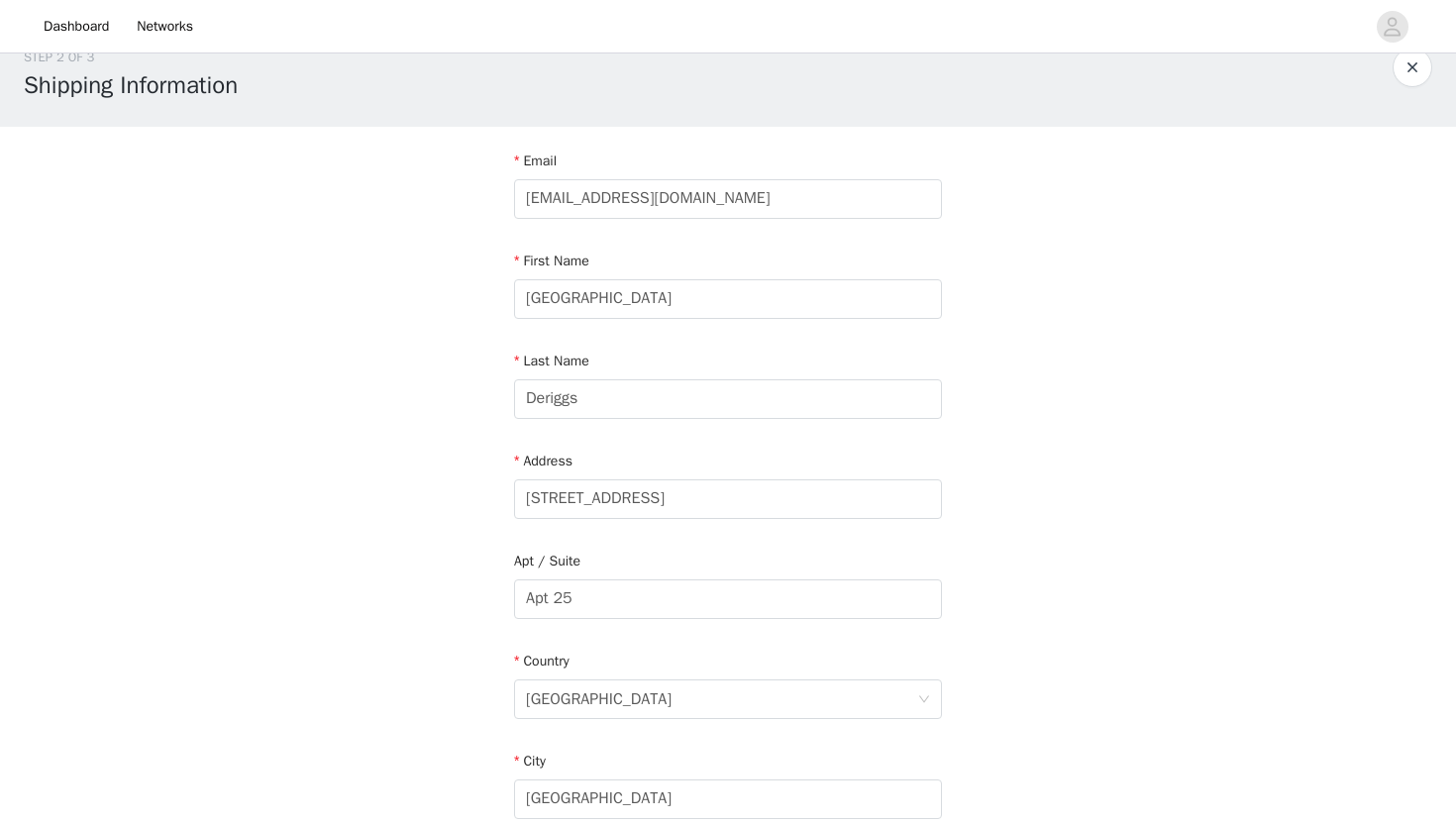 scroll, scrollTop: 38, scrollLeft: 0, axis: vertical 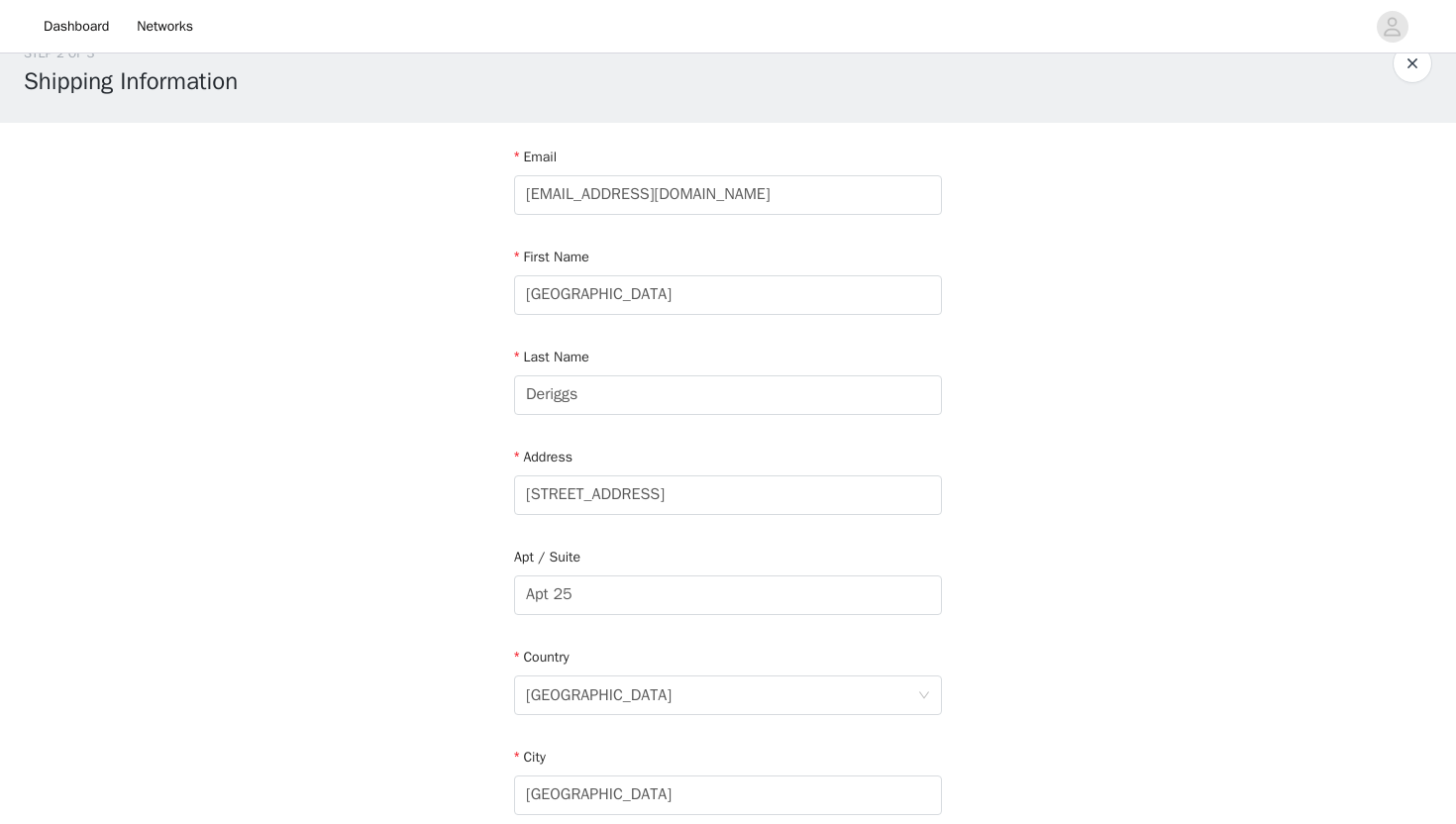 click at bounding box center [1412, 63] 